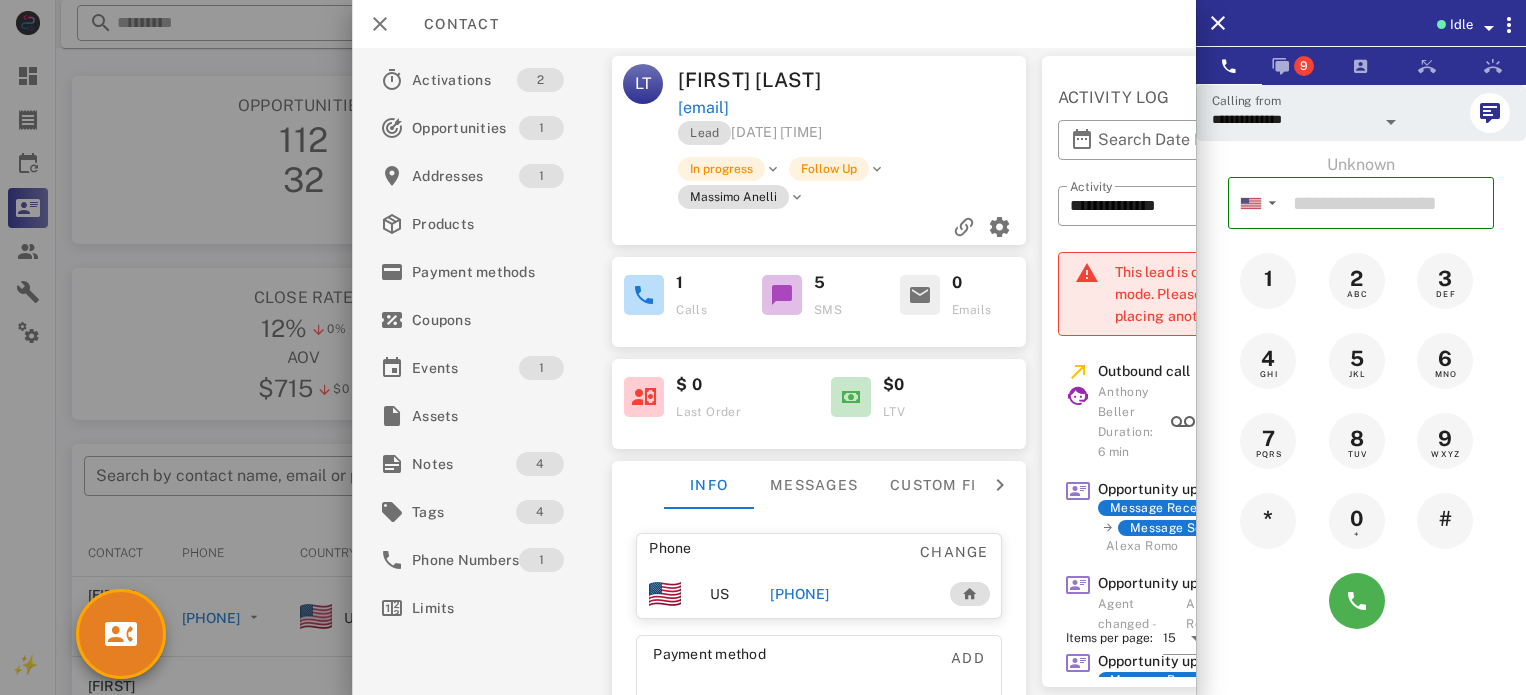 scroll, scrollTop: 379, scrollLeft: 0, axis: vertical 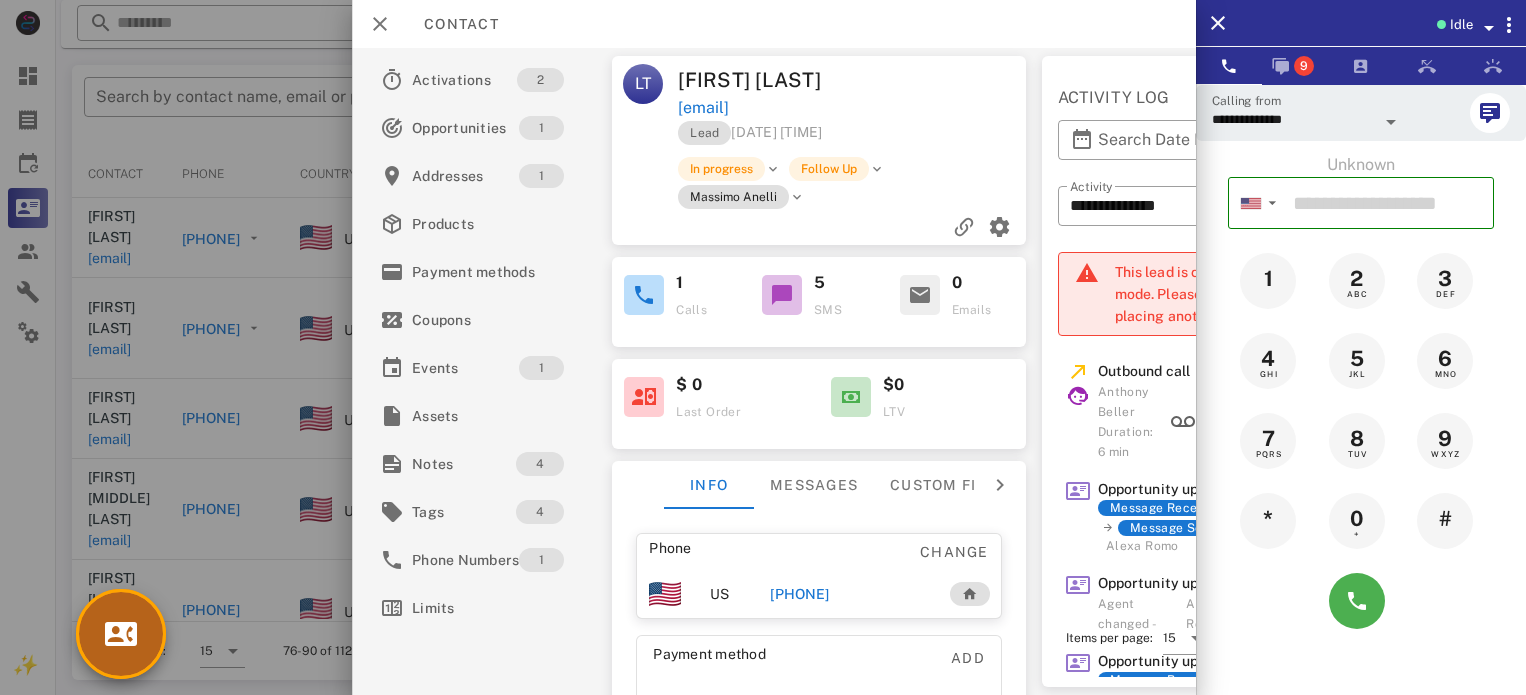 click at bounding box center (121, 634) 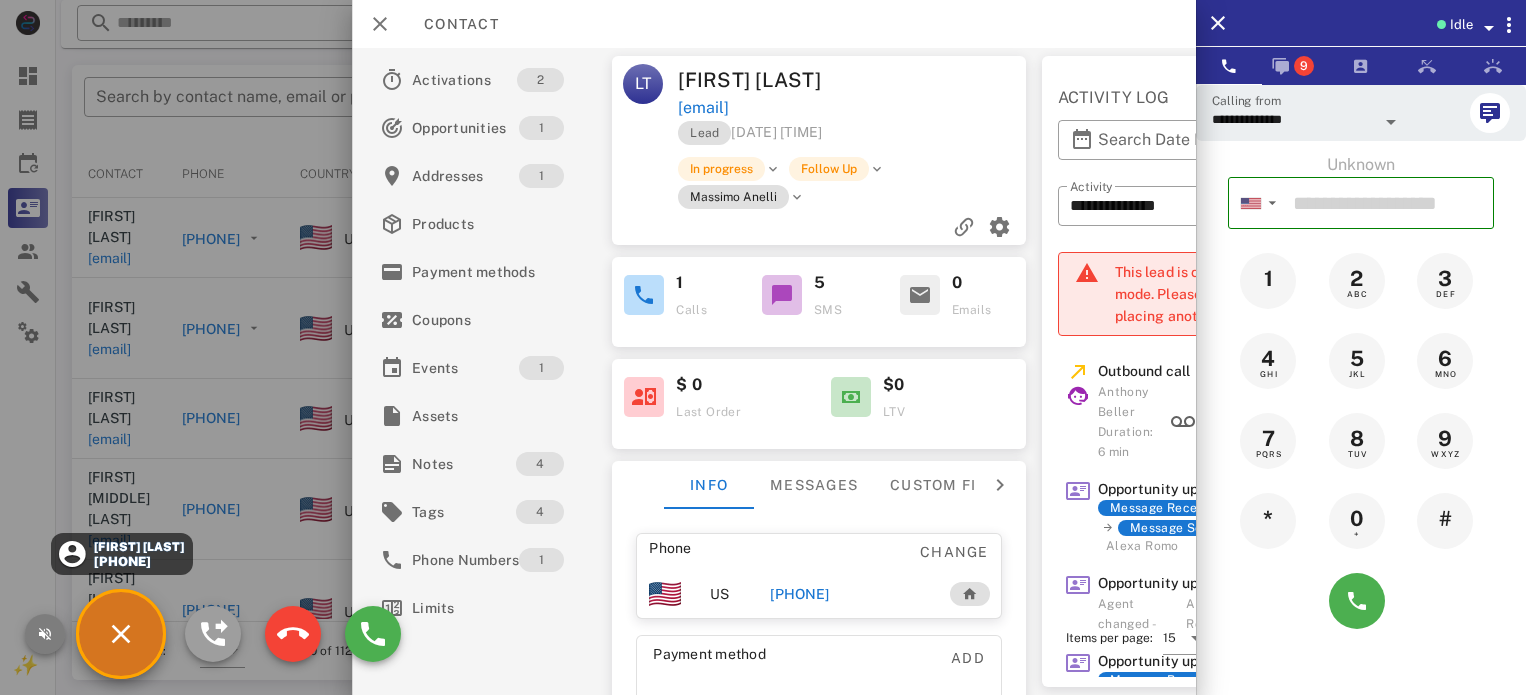 click at bounding box center (45, 634) 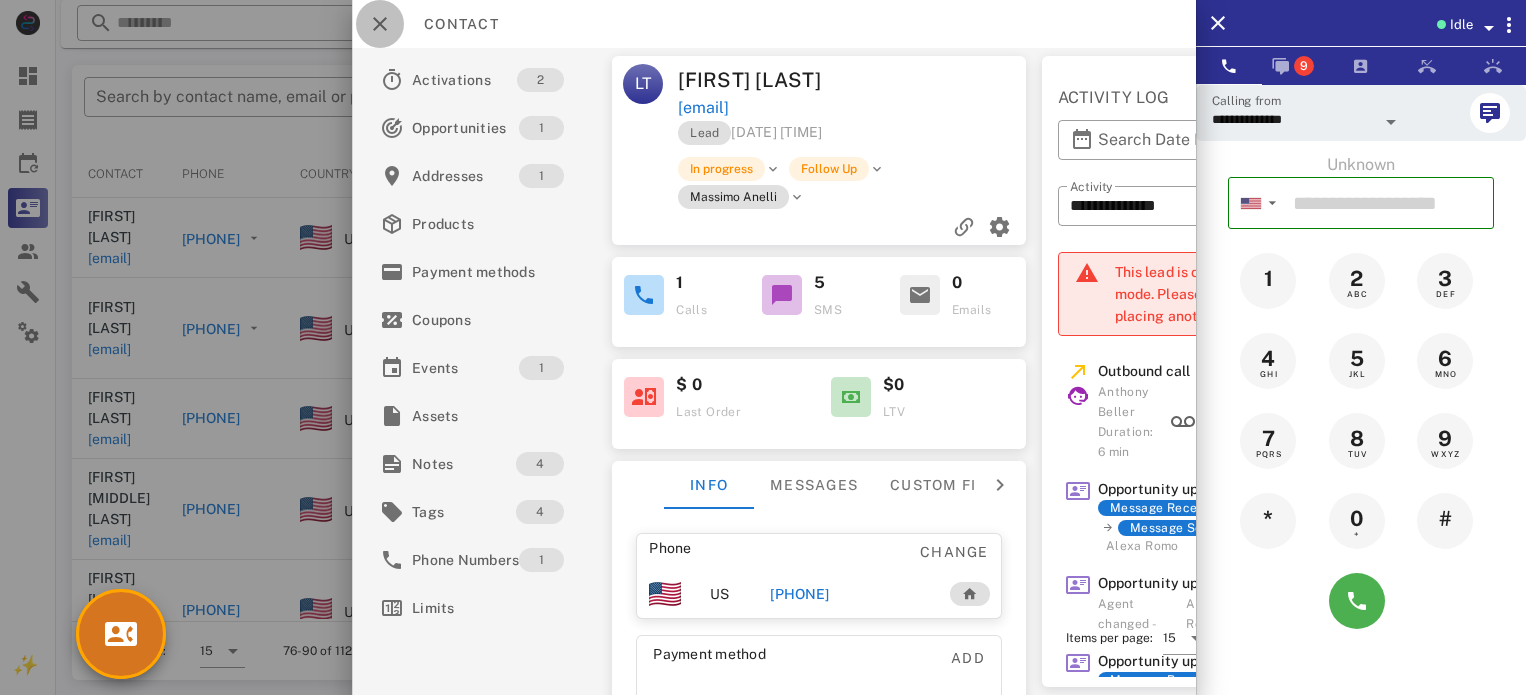 click at bounding box center [380, 24] 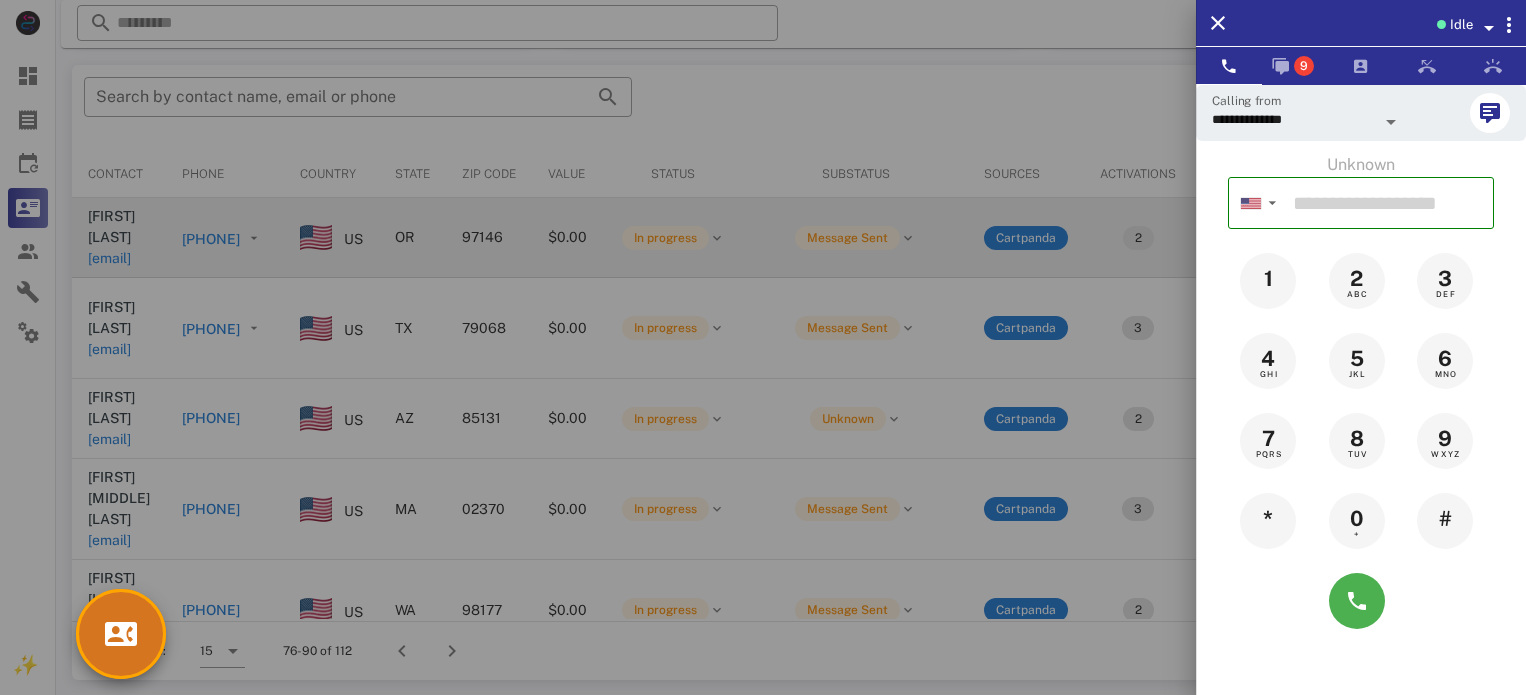 click at bounding box center (763, 347) 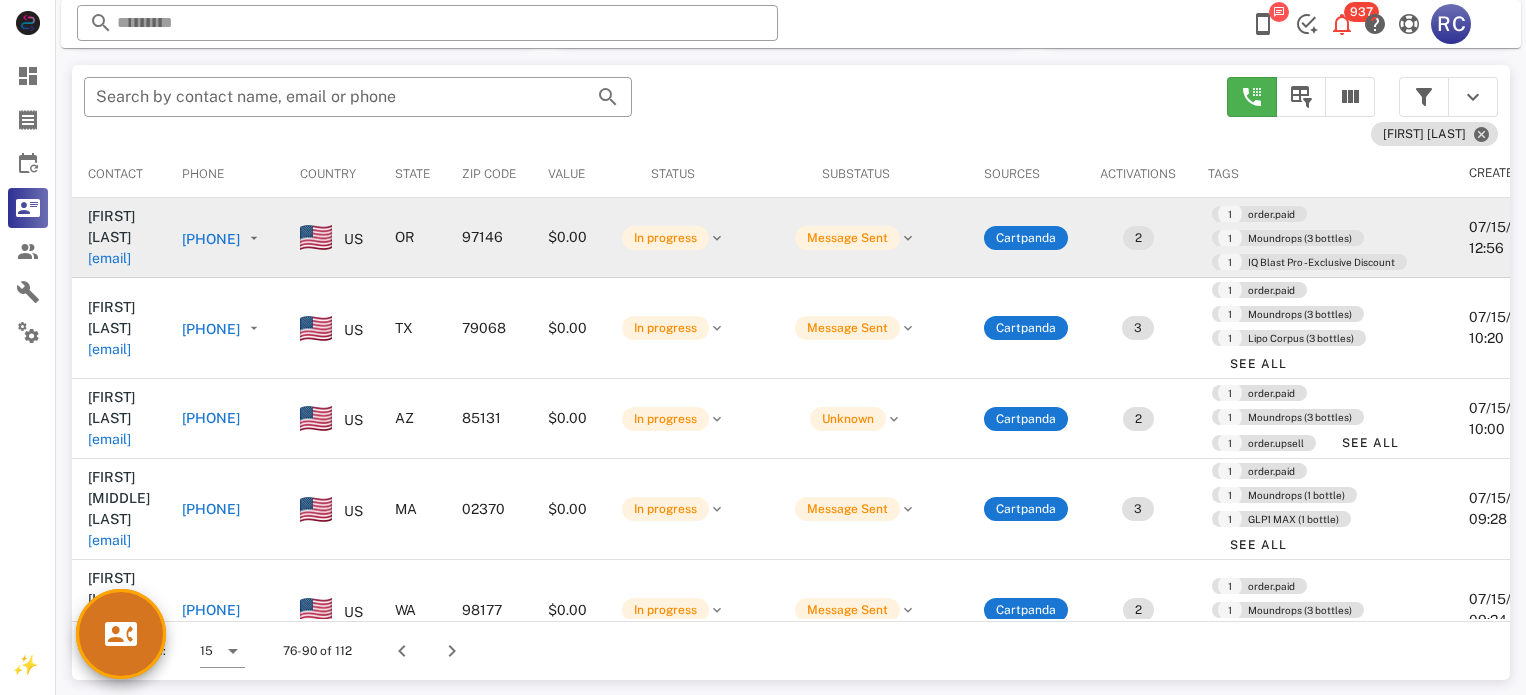 click on "+15038618217" at bounding box center (211, 239) 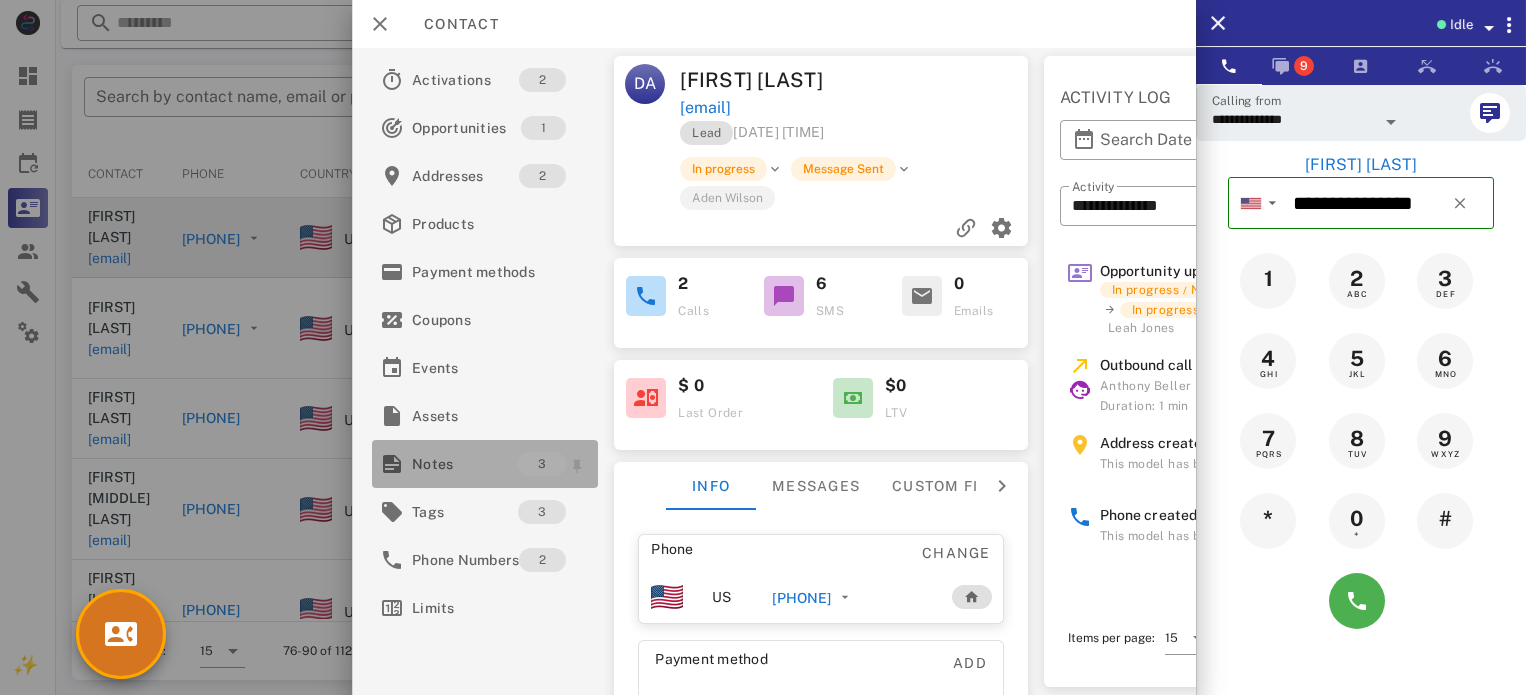 click on "Notes" at bounding box center [465, 464] 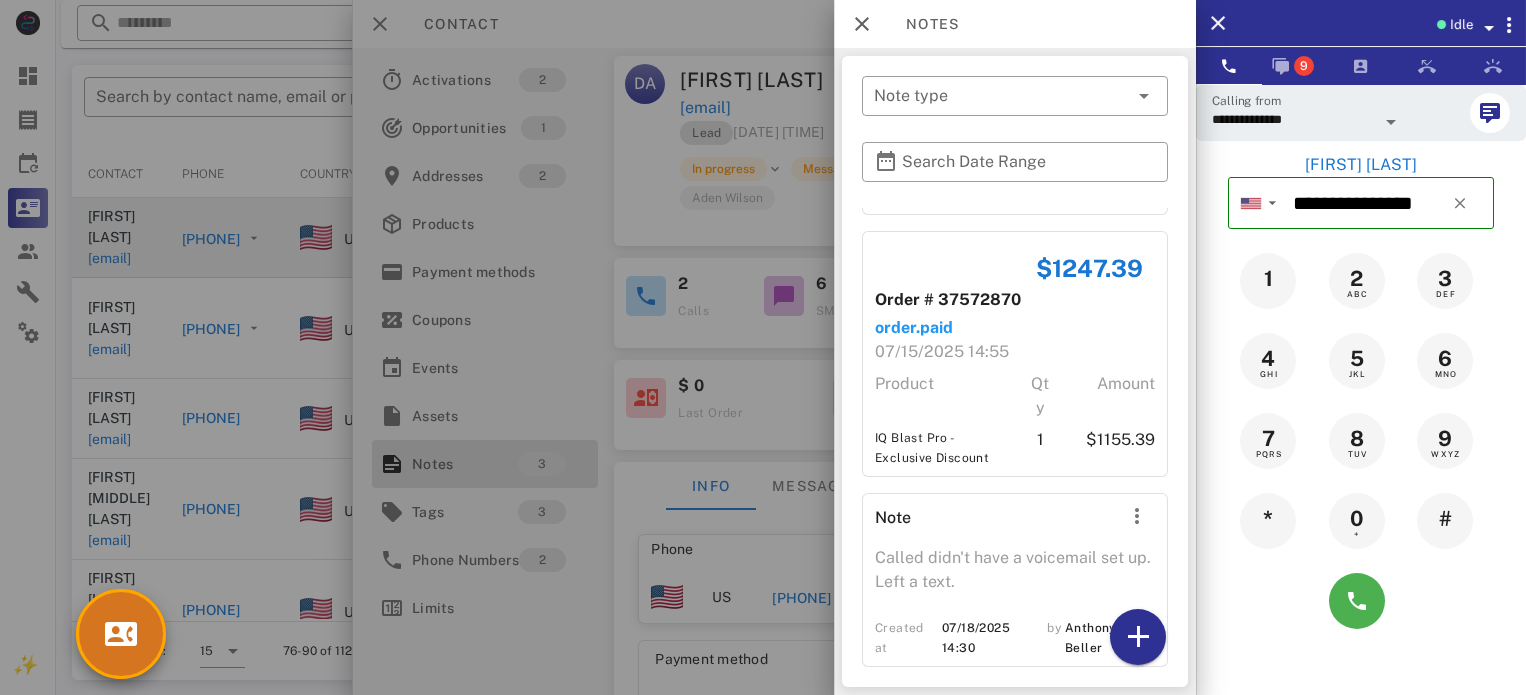 scroll, scrollTop: 254, scrollLeft: 0, axis: vertical 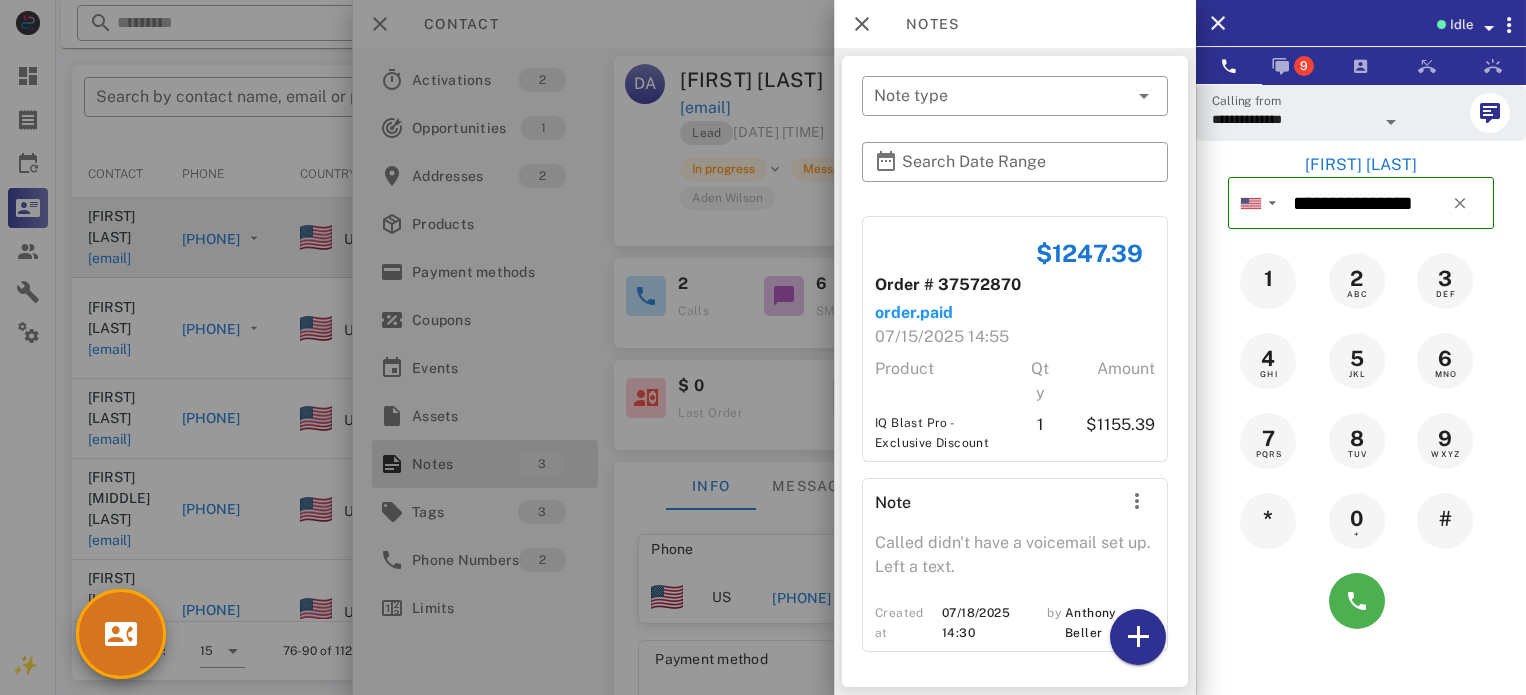 click at bounding box center [763, 347] 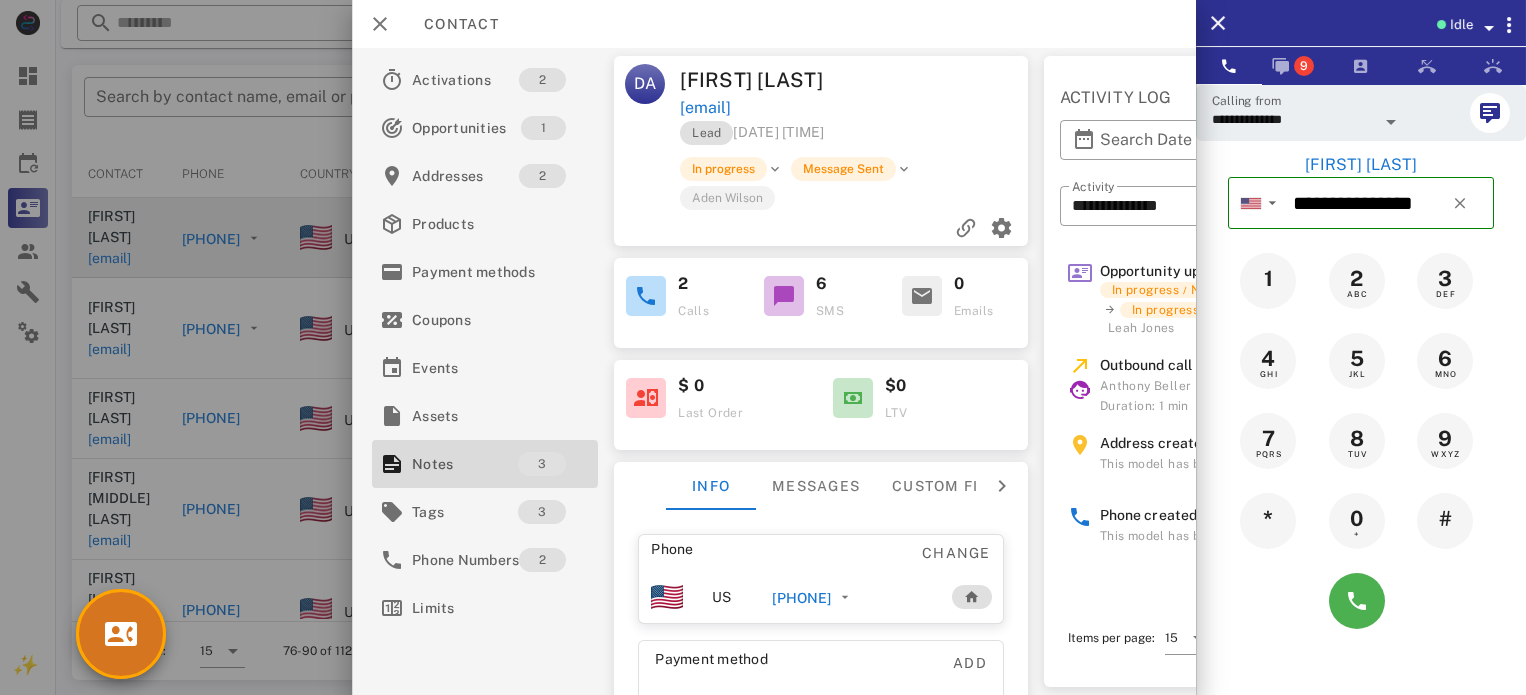 click at bounding box center [763, 347] 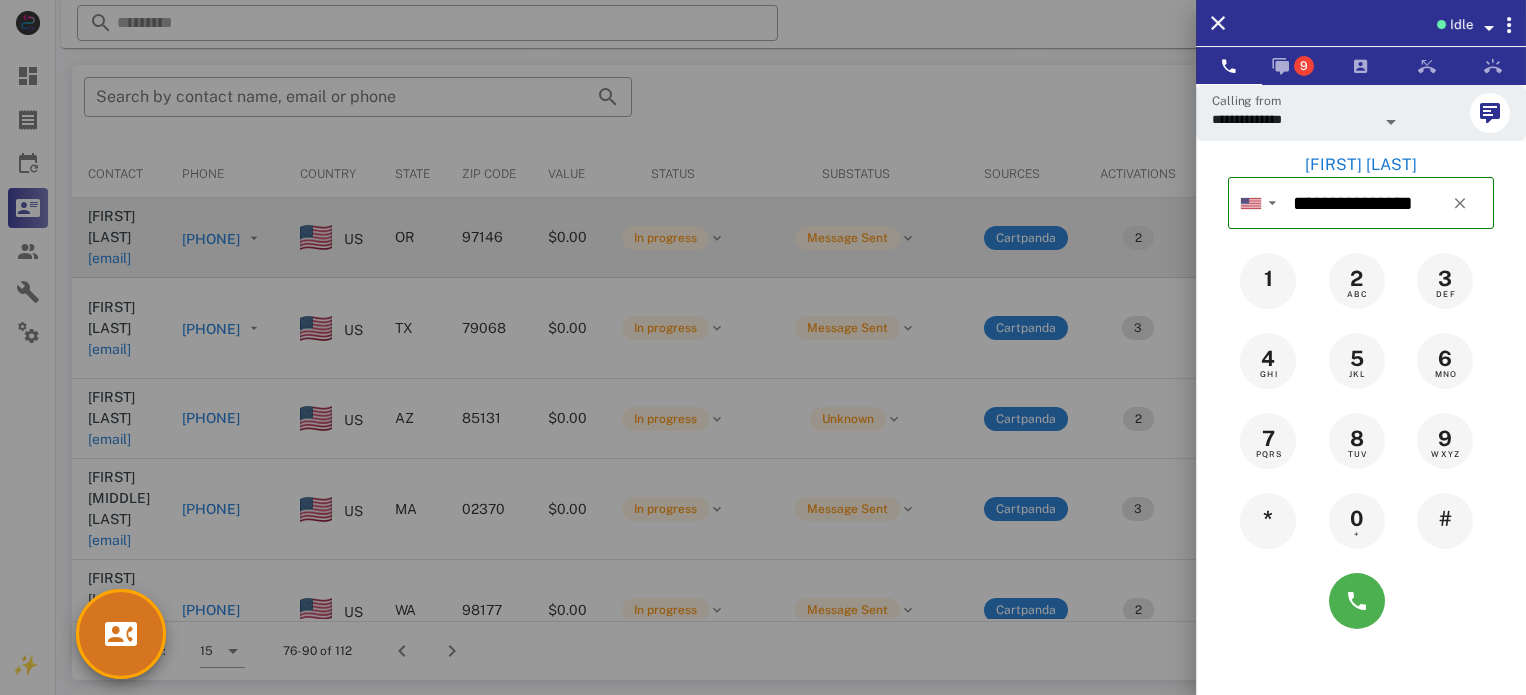 click at bounding box center [763, 347] 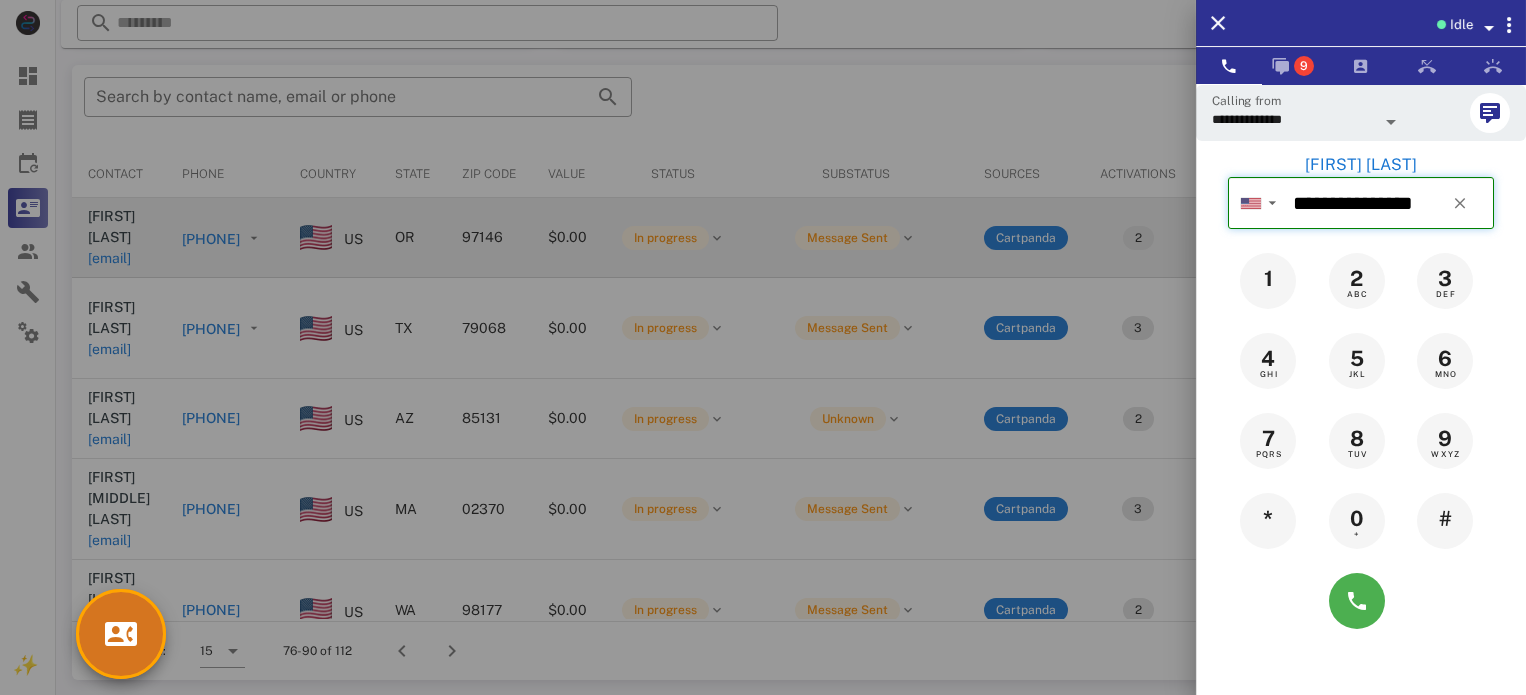type 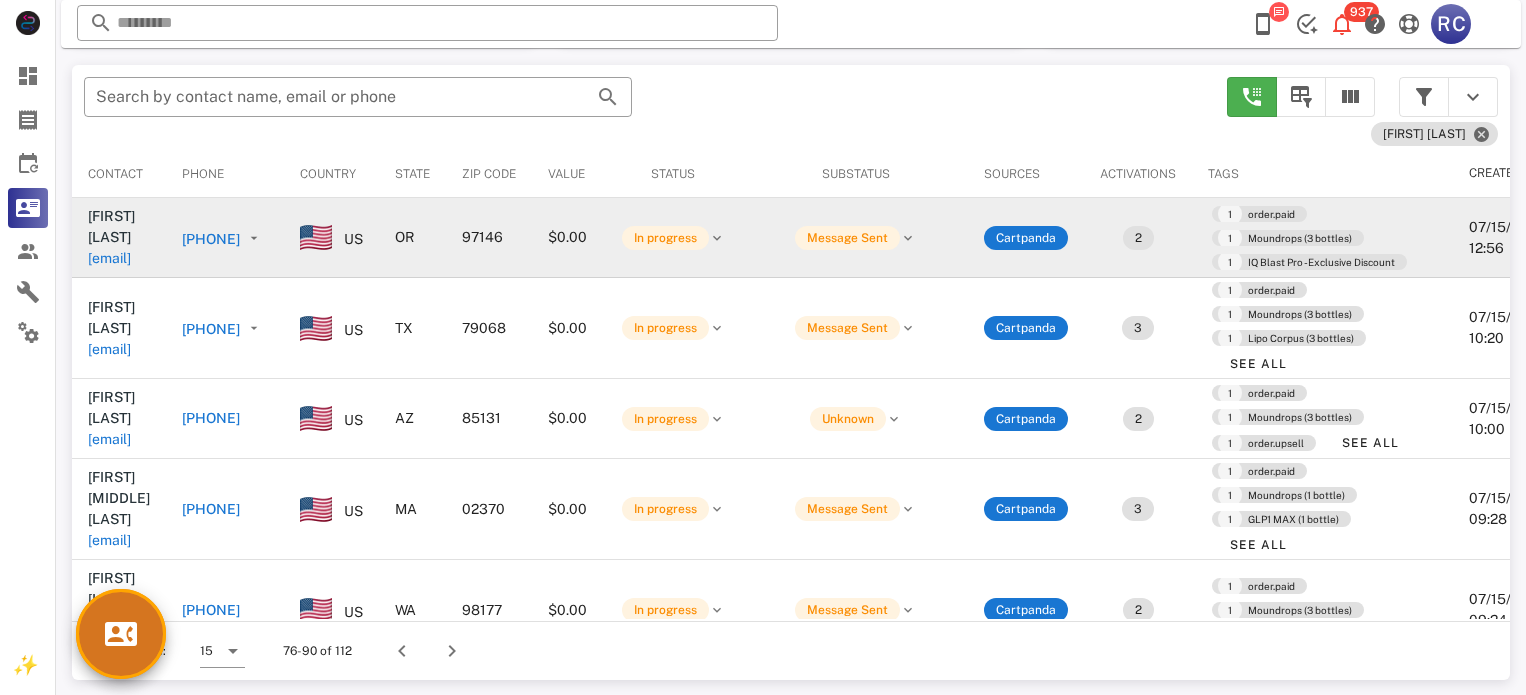 click on "+18069306309" at bounding box center (211, 329) 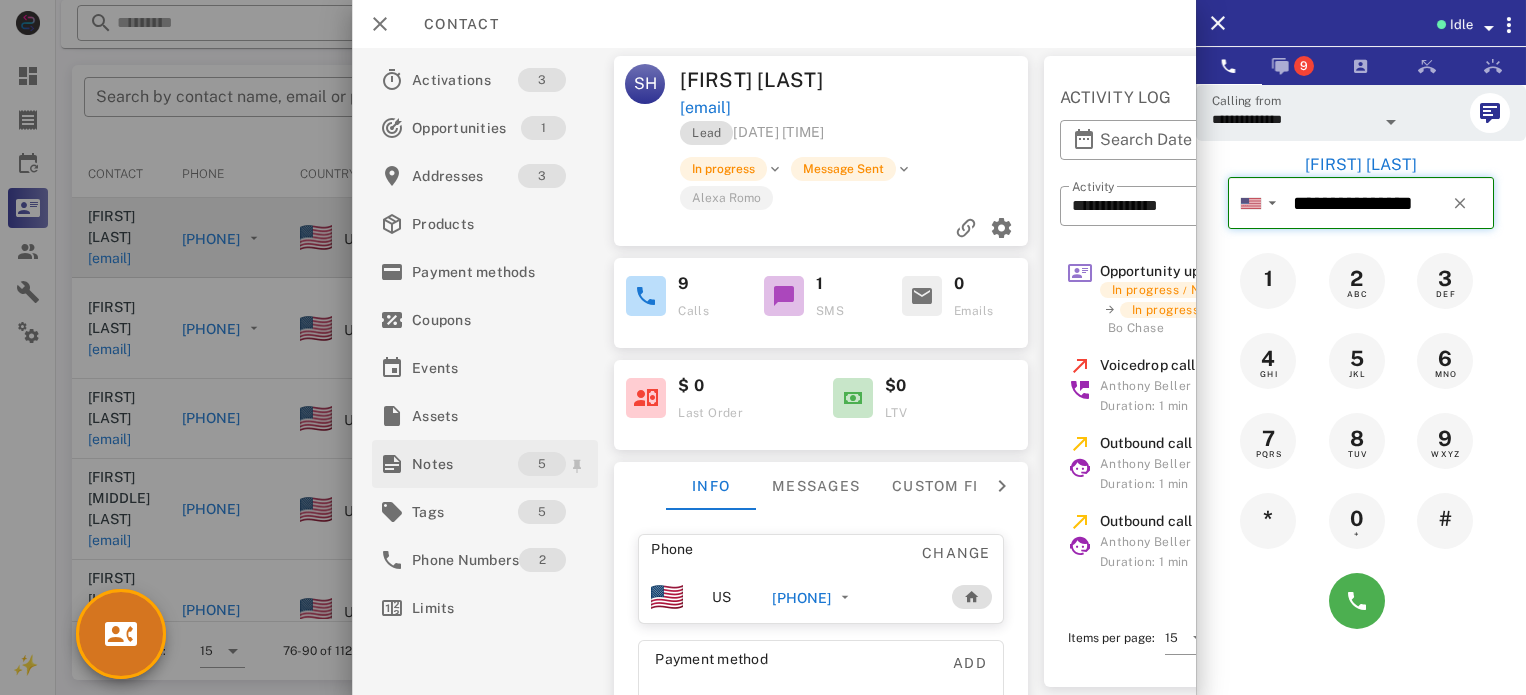 type 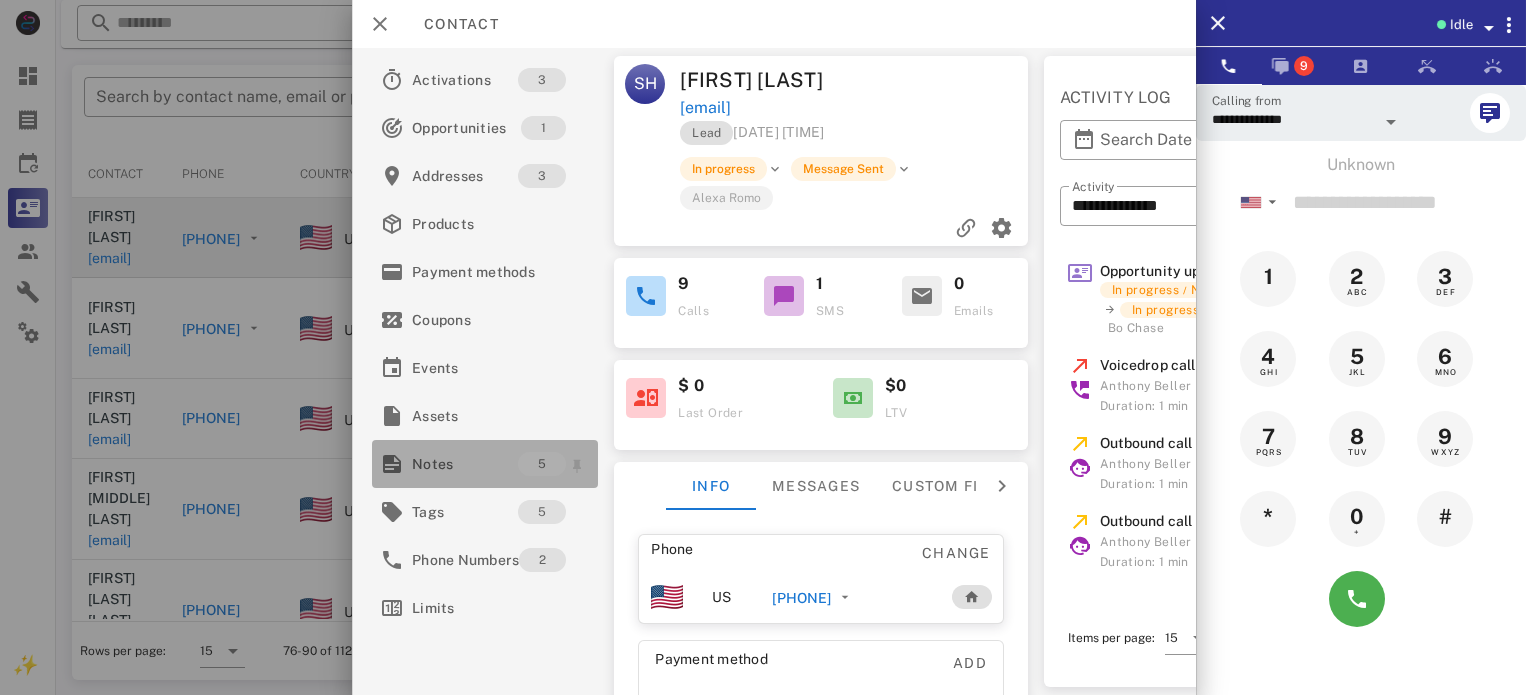click on "Notes" at bounding box center [465, 464] 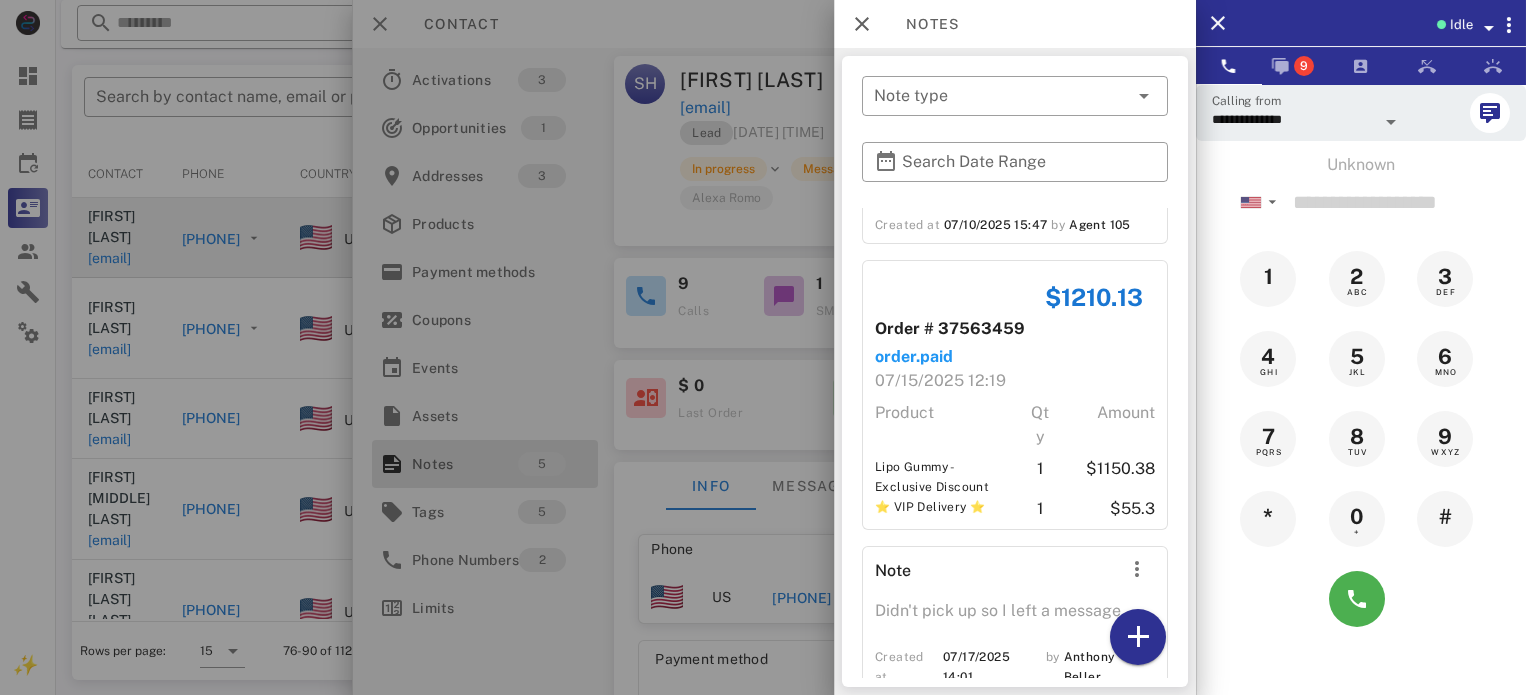 scroll, scrollTop: 685, scrollLeft: 0, axis: vertical 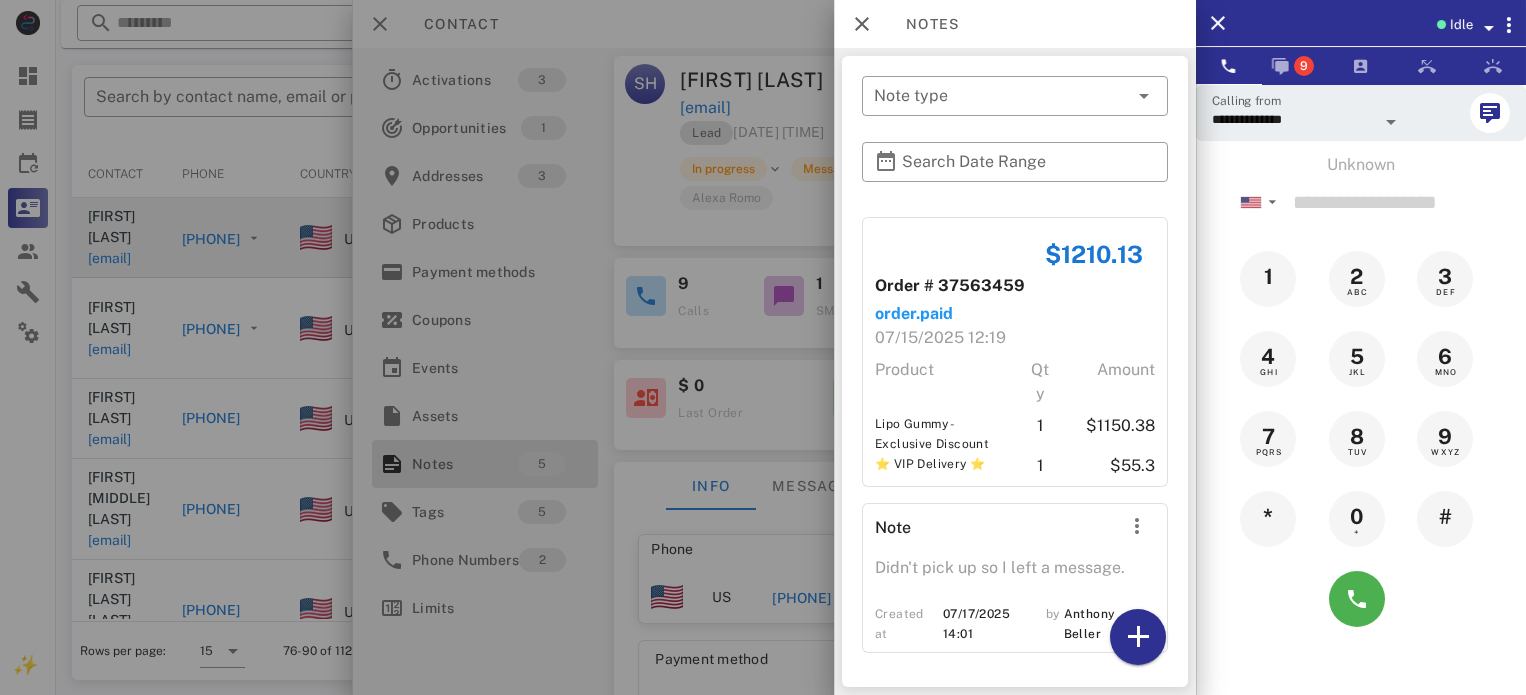 click at bounding box center (763, 347) 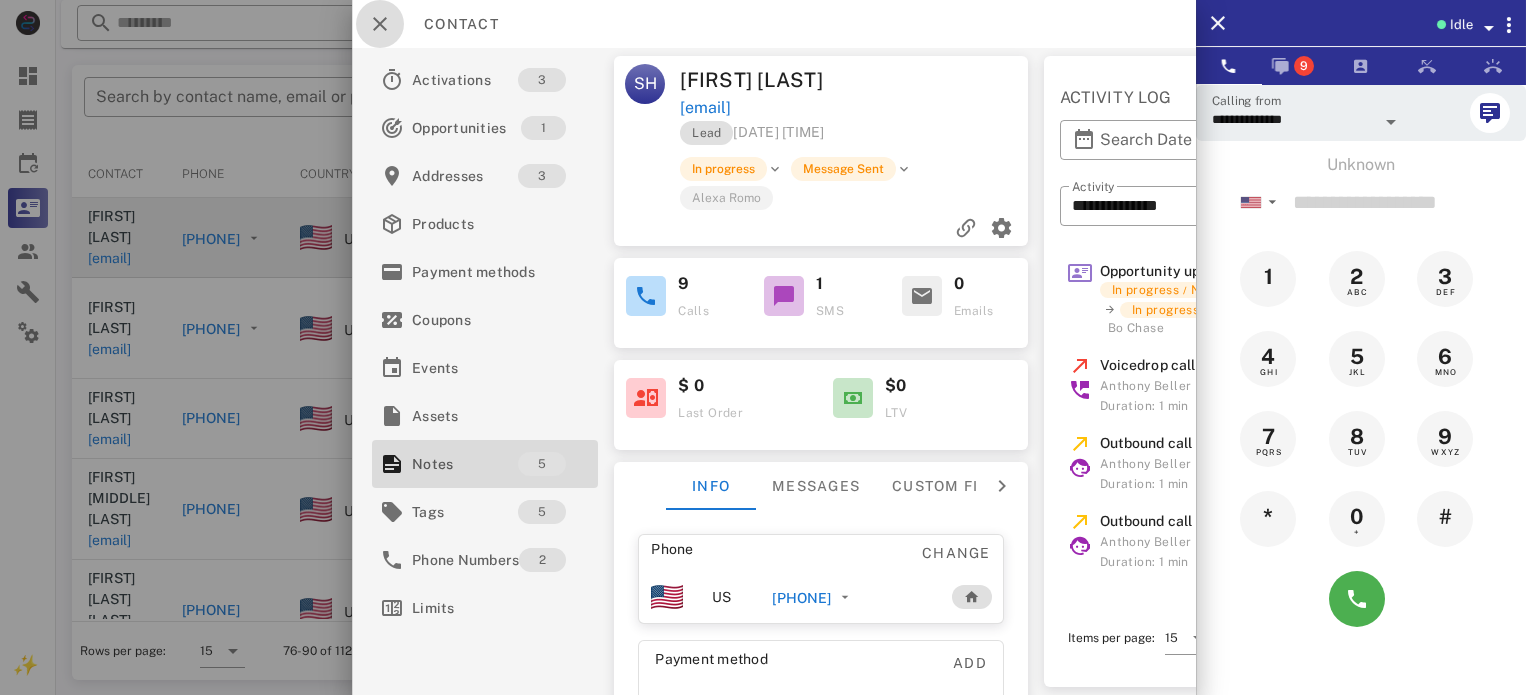 click at bounding box center [380, 24] 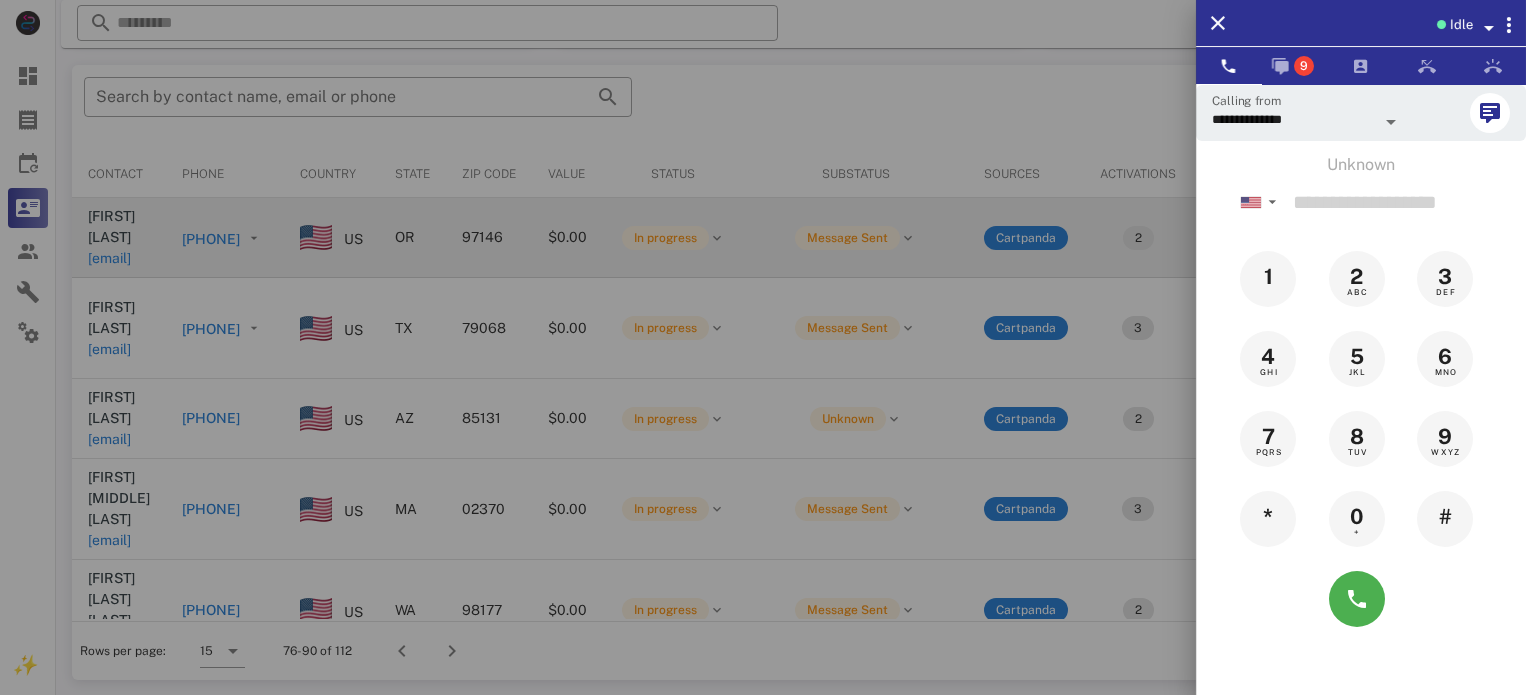 click at bounding box center (763, 347) 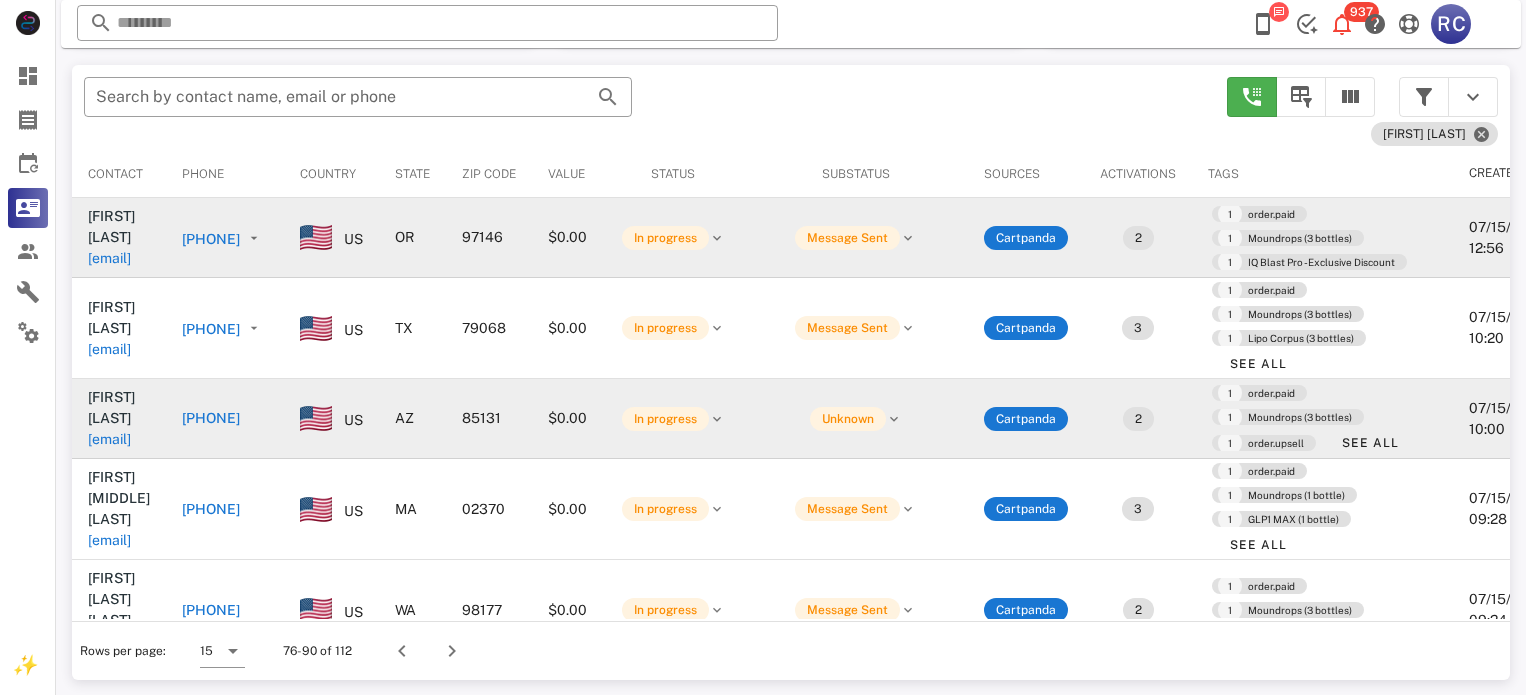 click on "+14256812412" at bounding box center [225, 419] 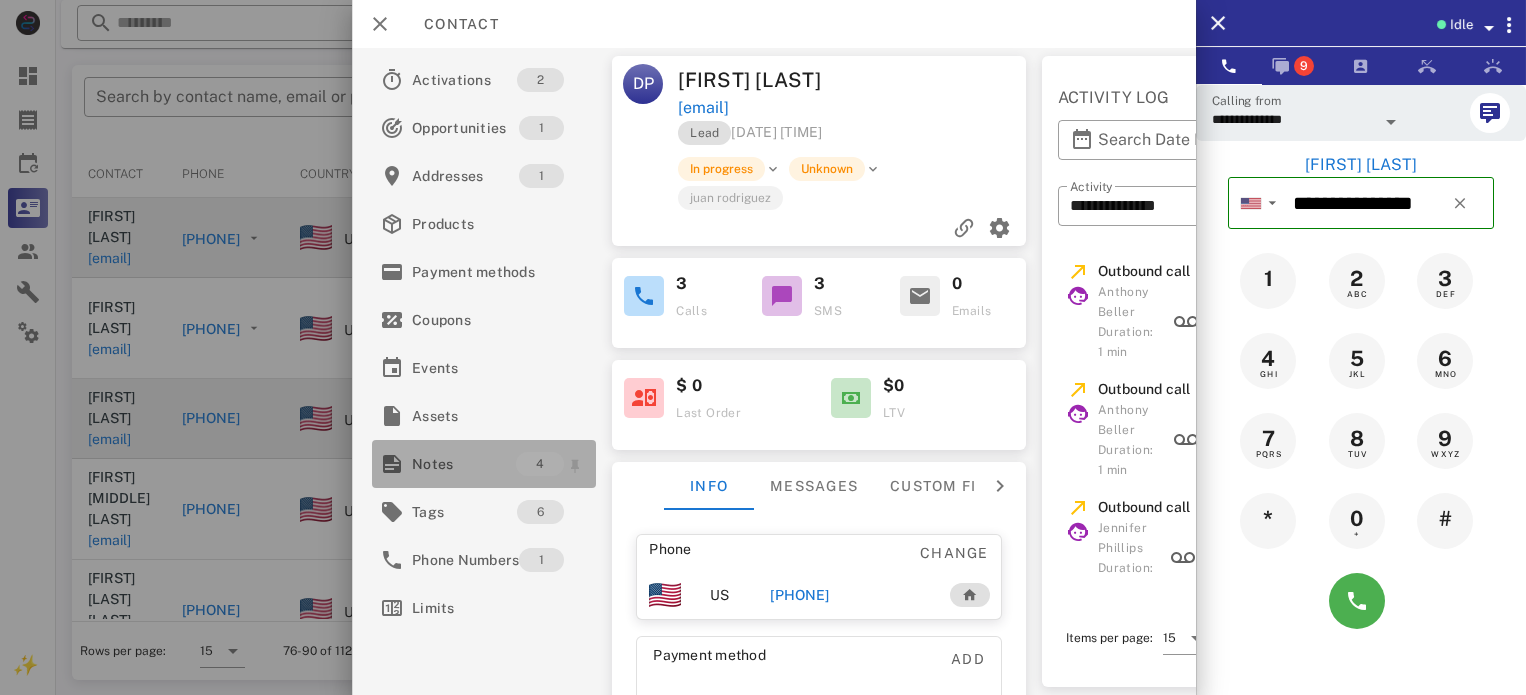 click on "Notes" at bounding box center [464, 464] 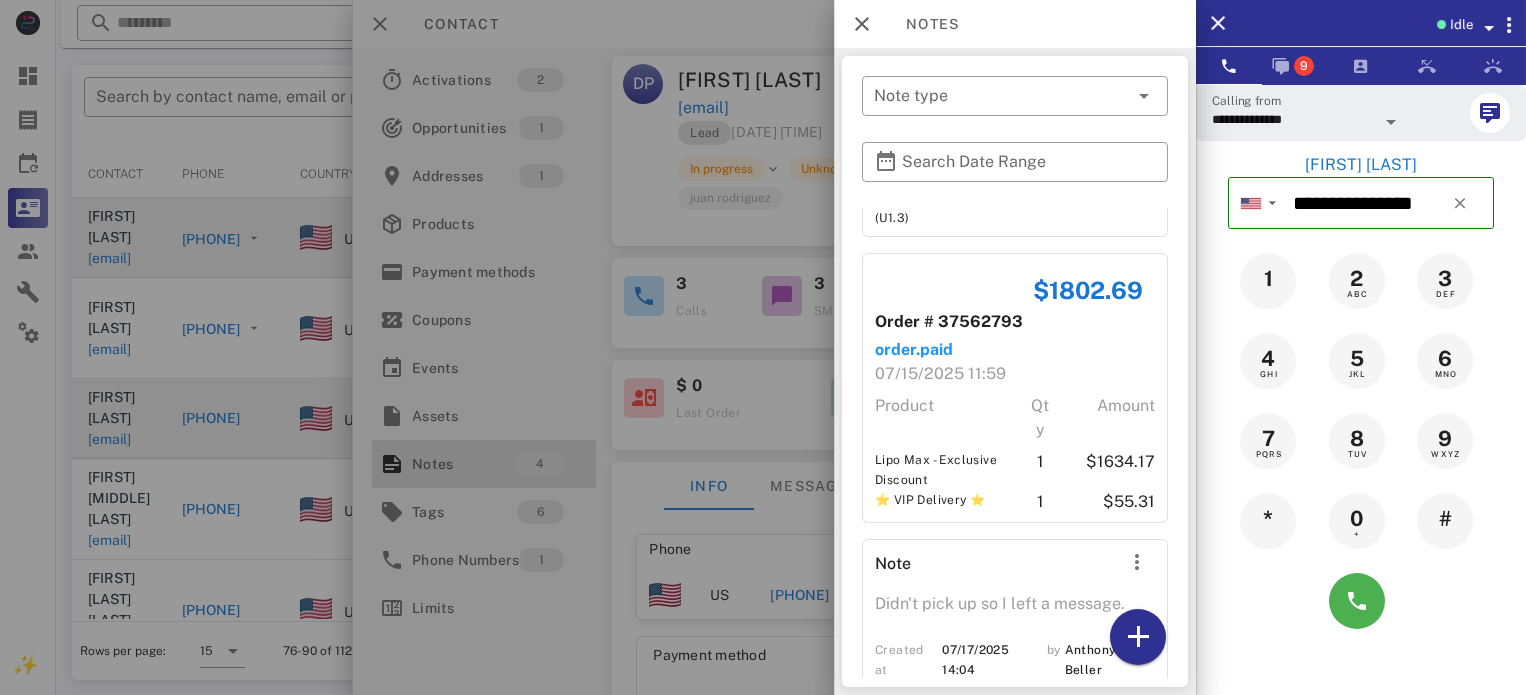 scroll, scrollTop: 576, scrollLeft: 0, axis: vertical 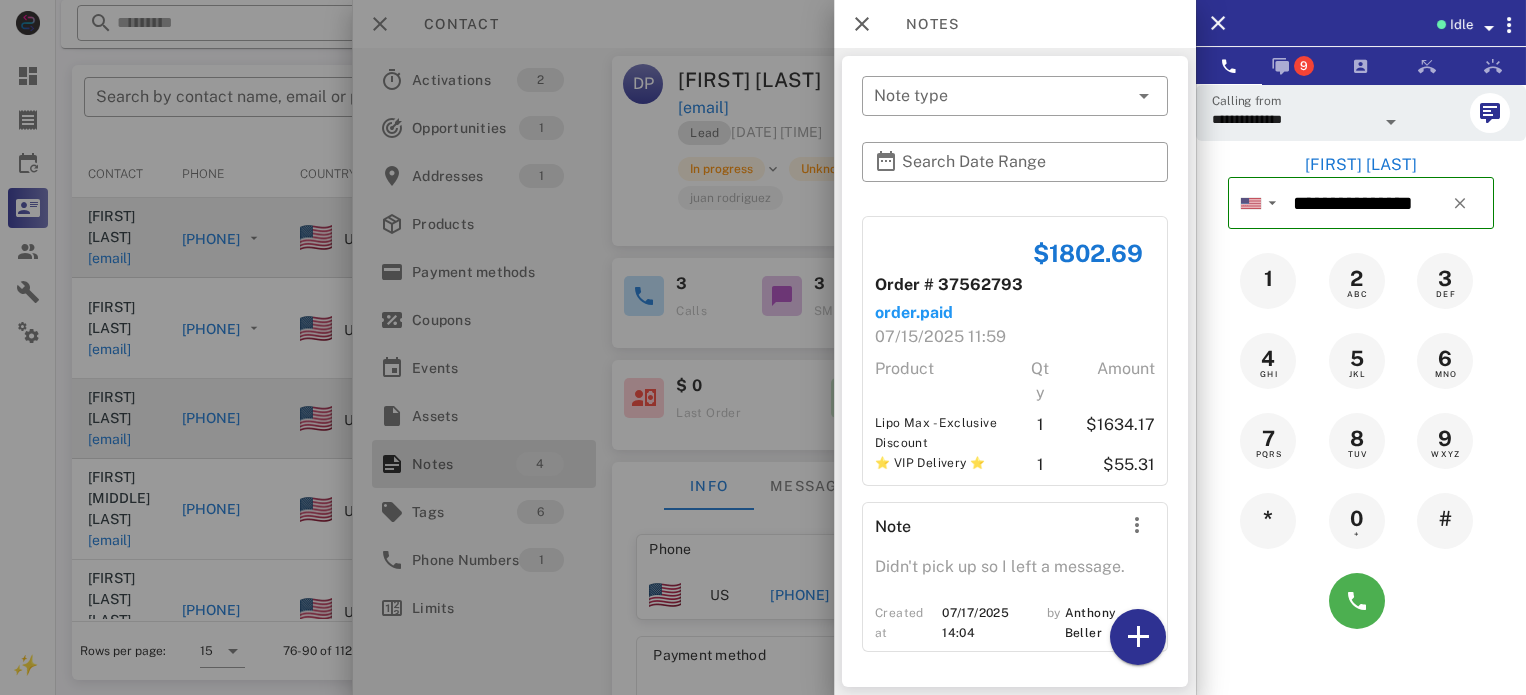 click at bounding box center (763, 347) 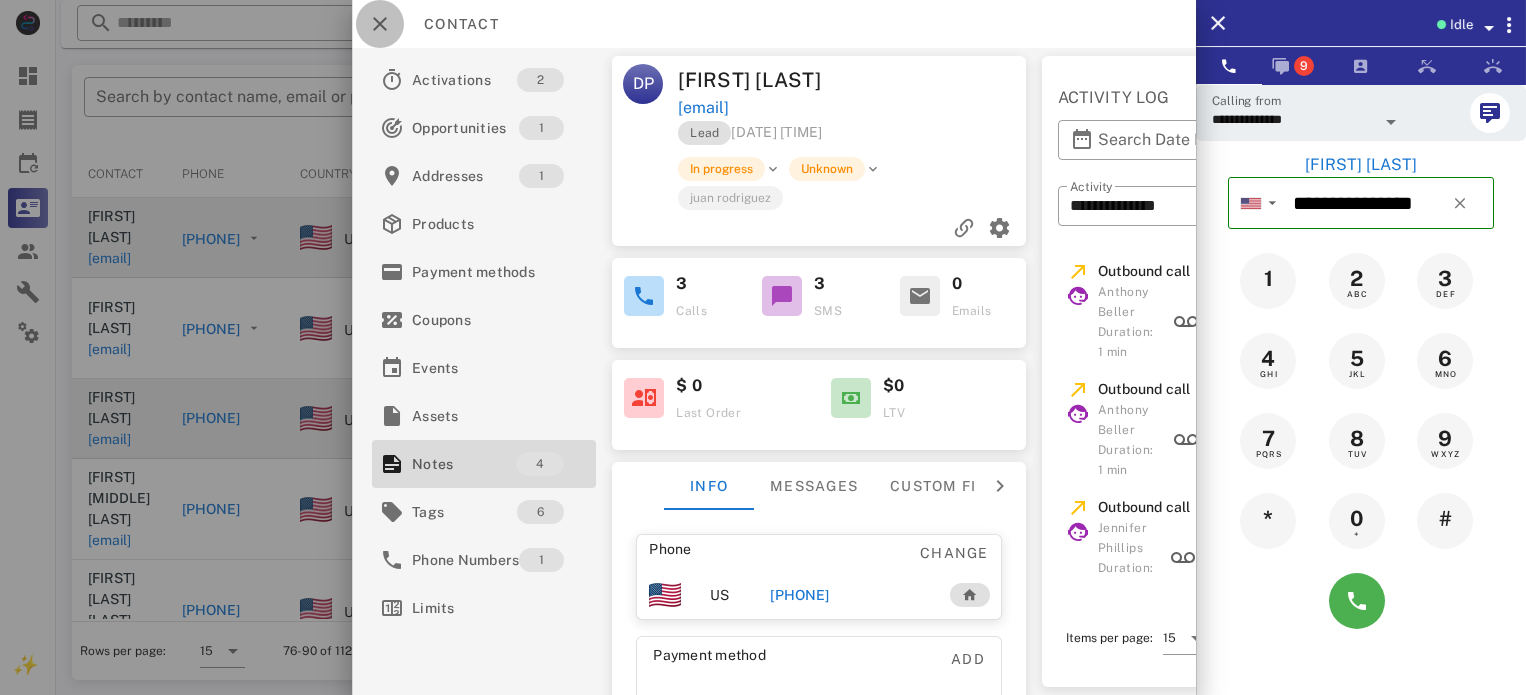 click at bounding box center [380, 24] 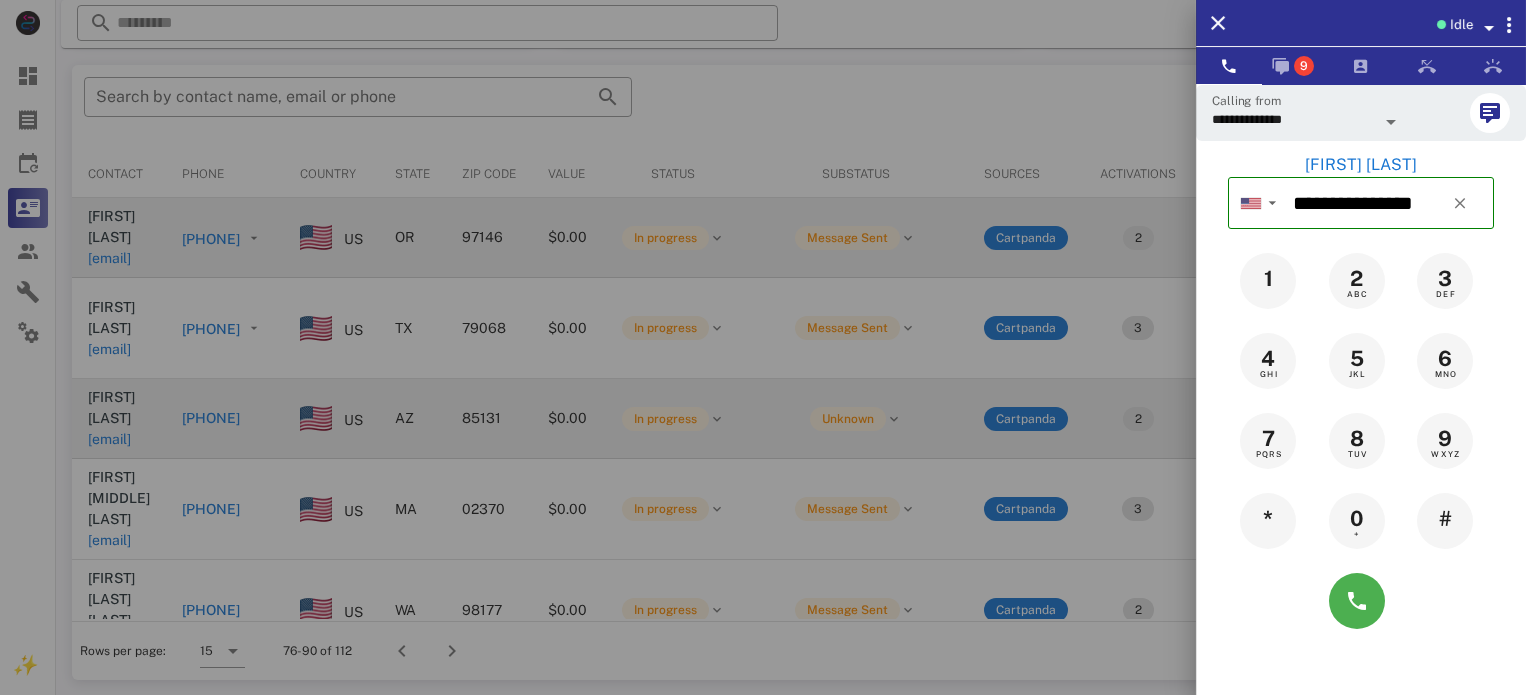 click at bounding box center [763, 347] 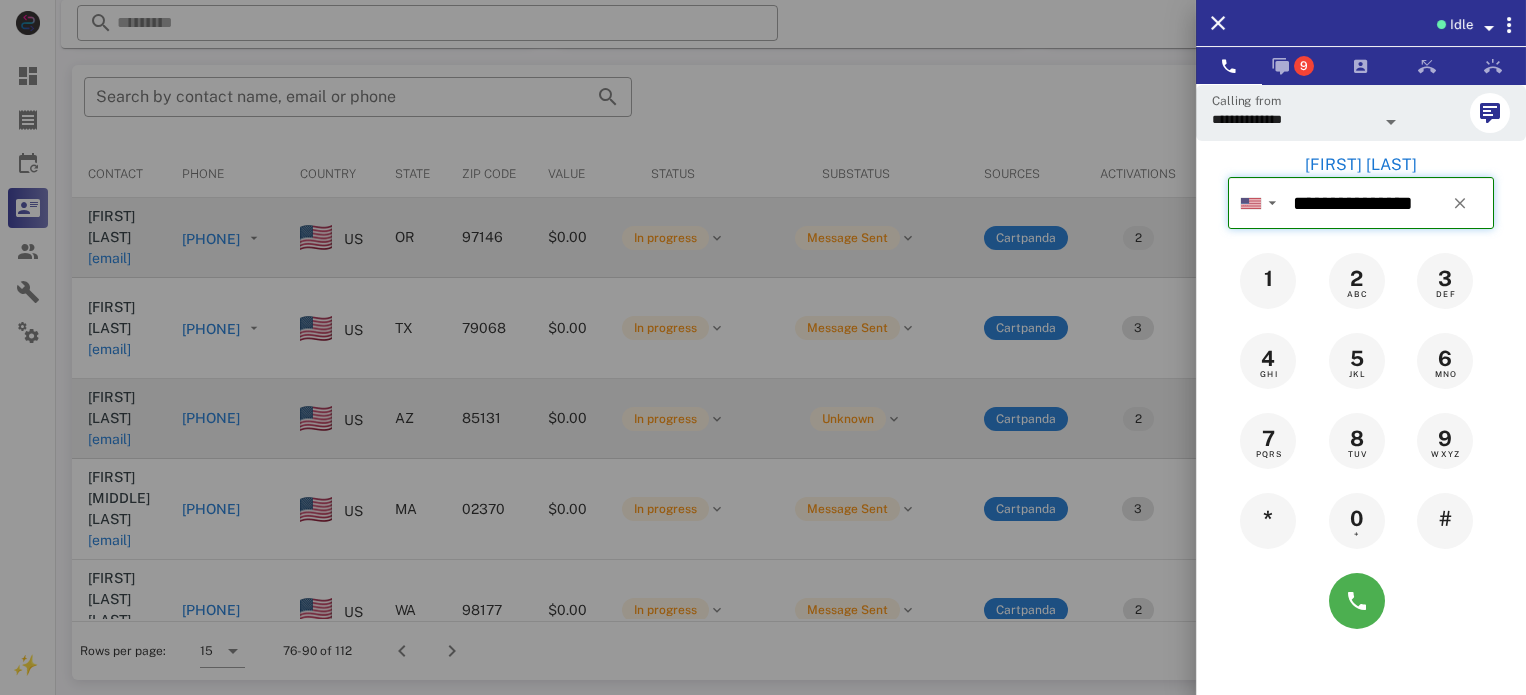 type 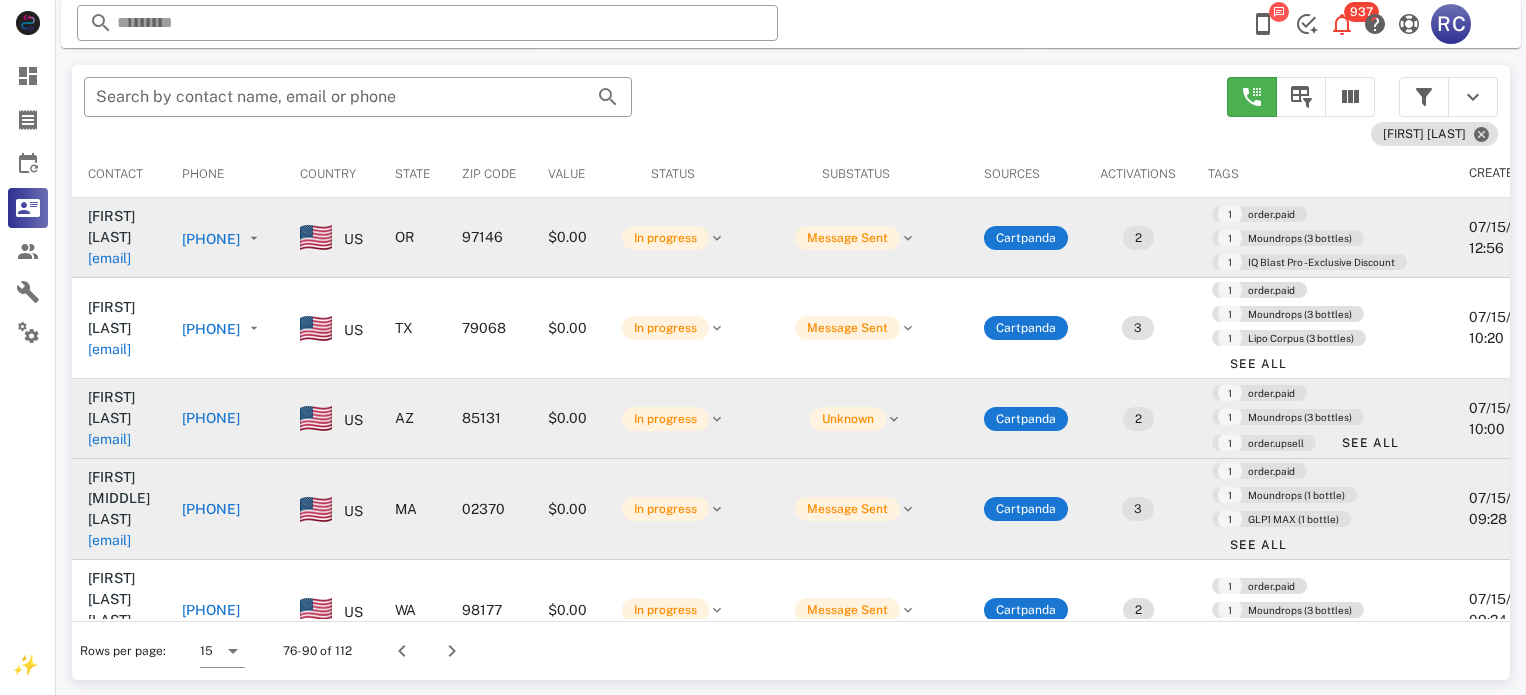 click on "+17817243506" at bounding box center (211, 509) 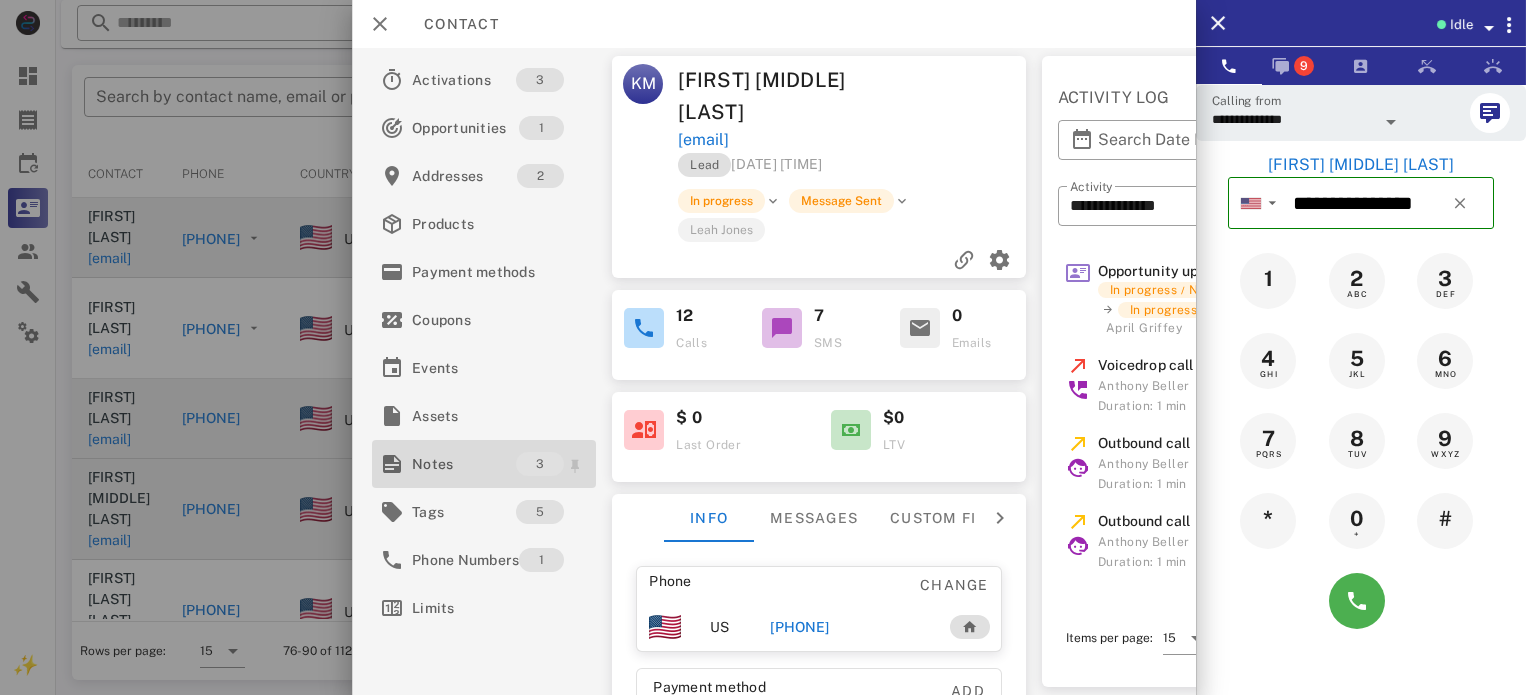 click on "Notes" at bounding box center (464, 464) 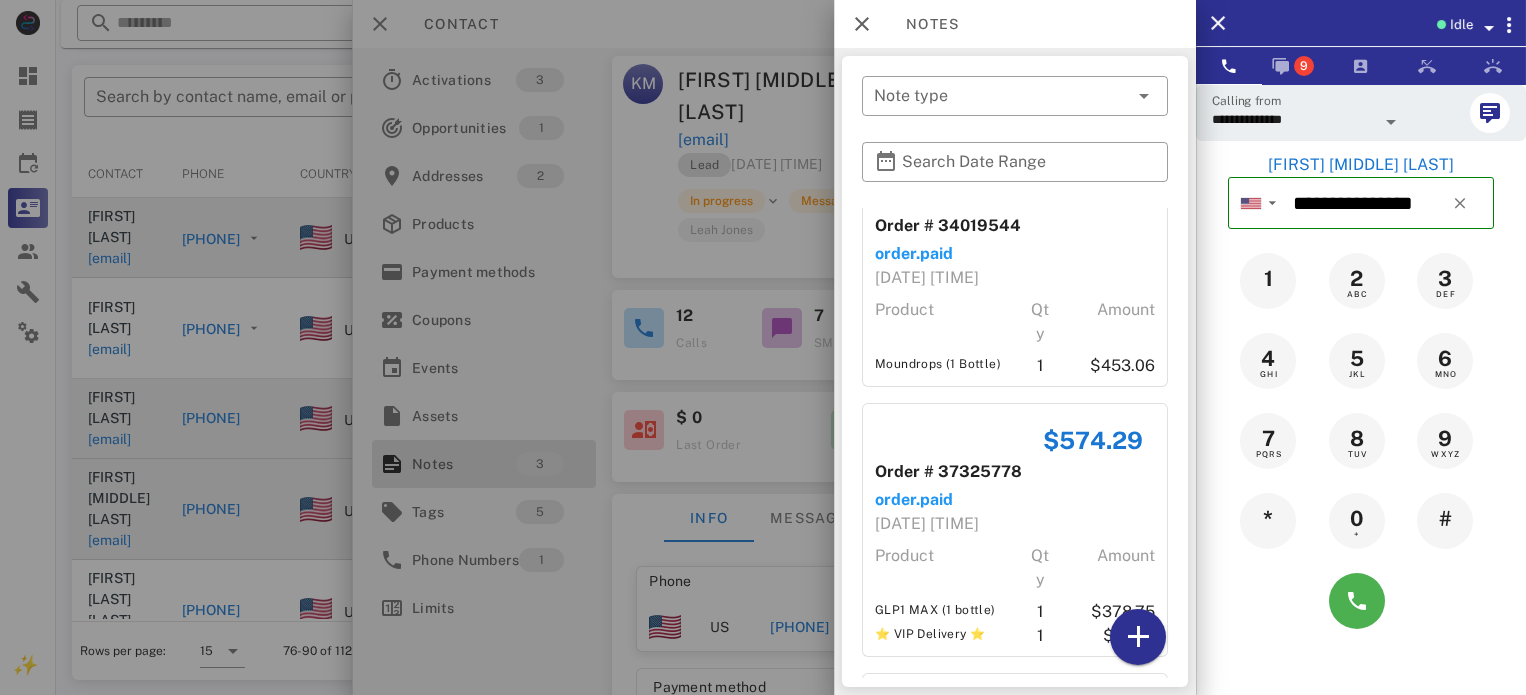 scroll, scrollTop: 0, scrollLeft: 0, axis: both 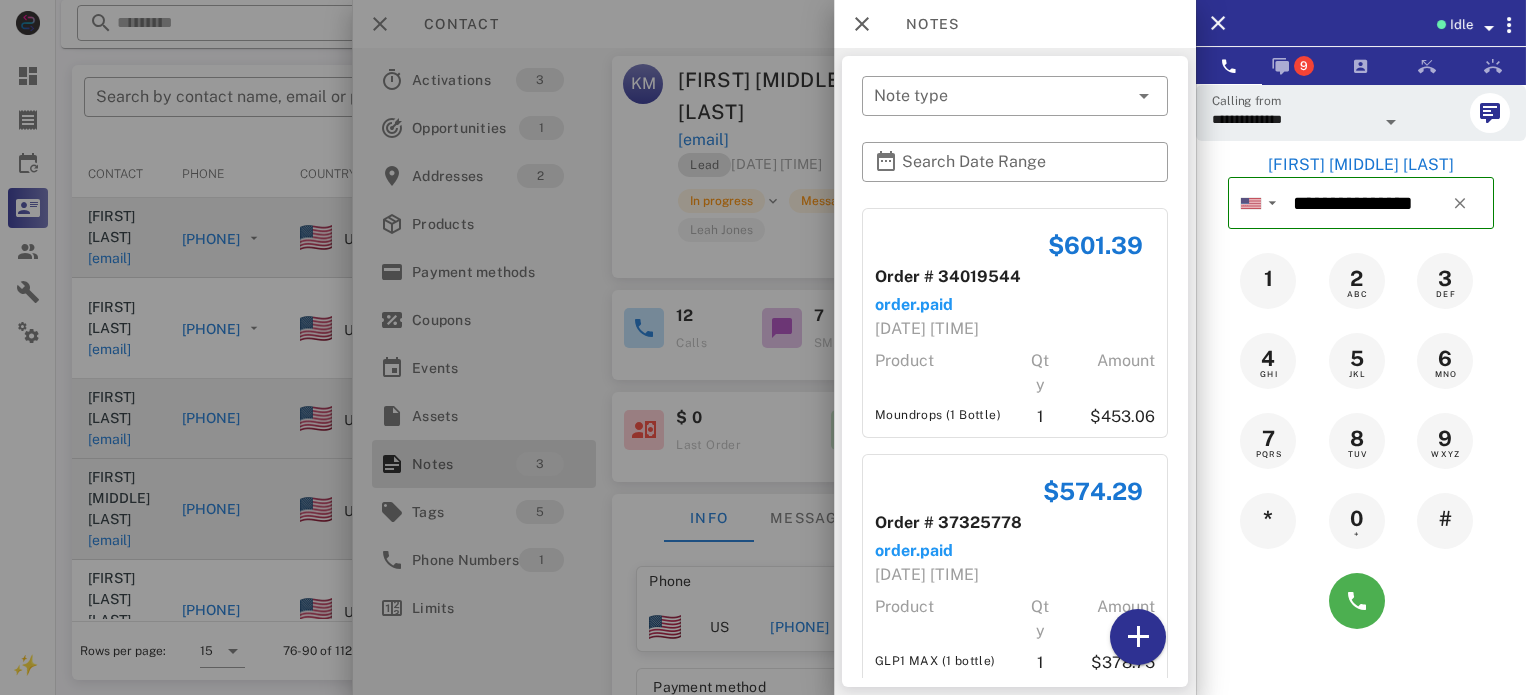 click at bounding box center [763, 347] 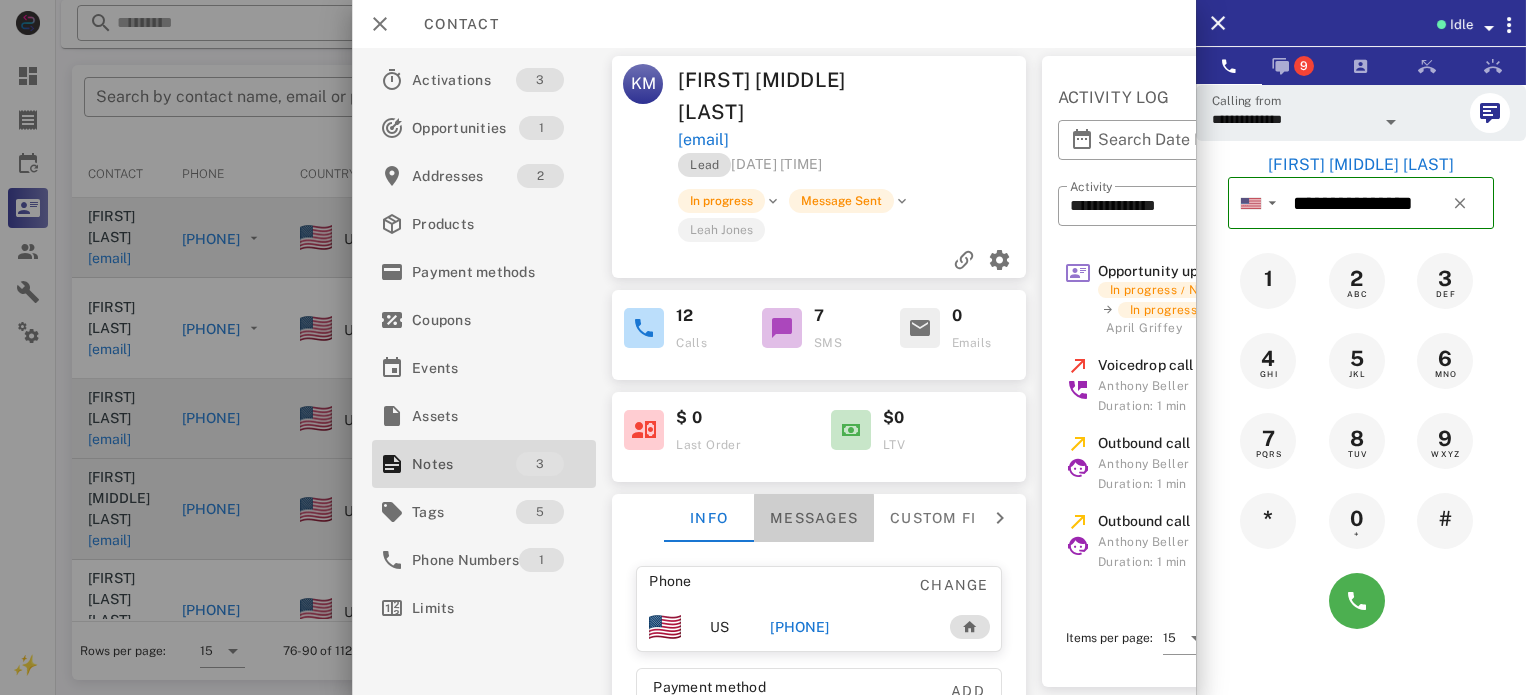 click on "Messages" at bounding box center [814, 518] 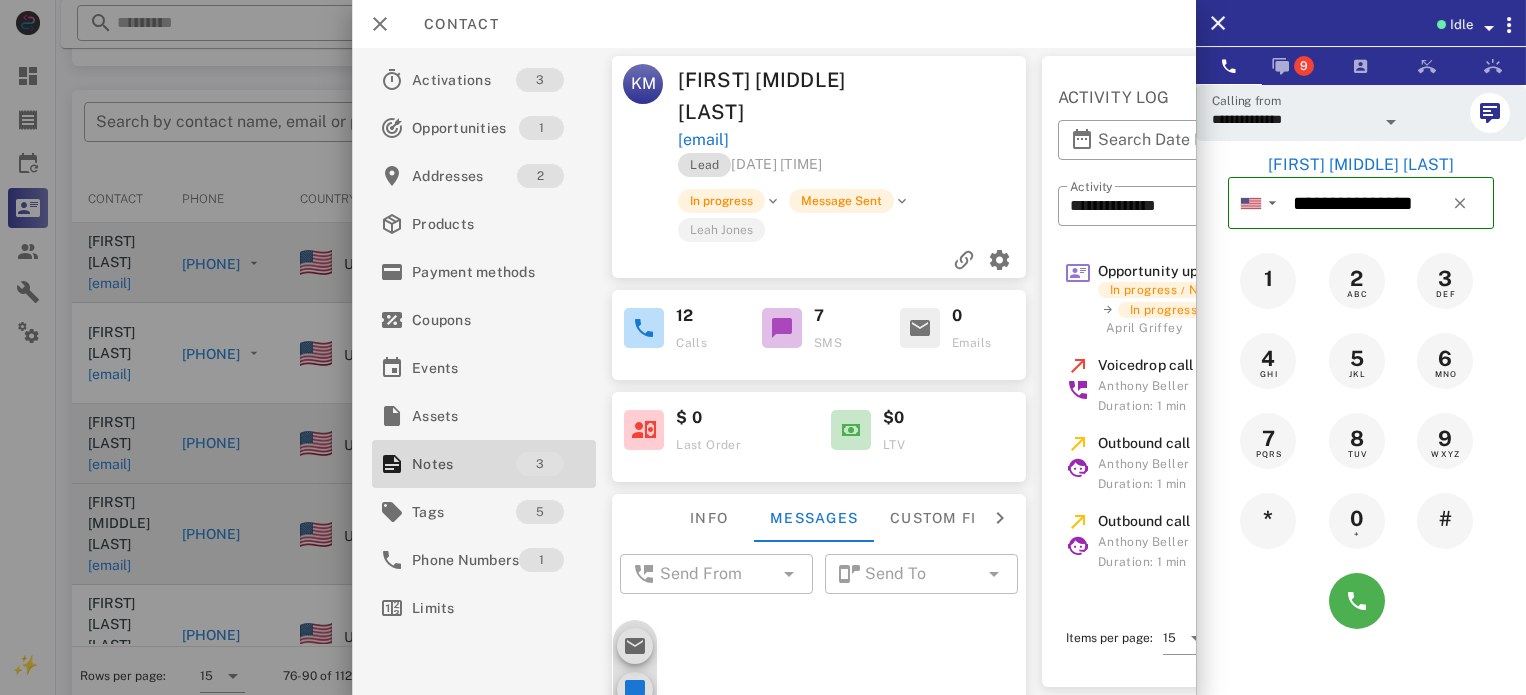 scroll, scrollTop: 379, scrollLeft: 0, axis: vertical 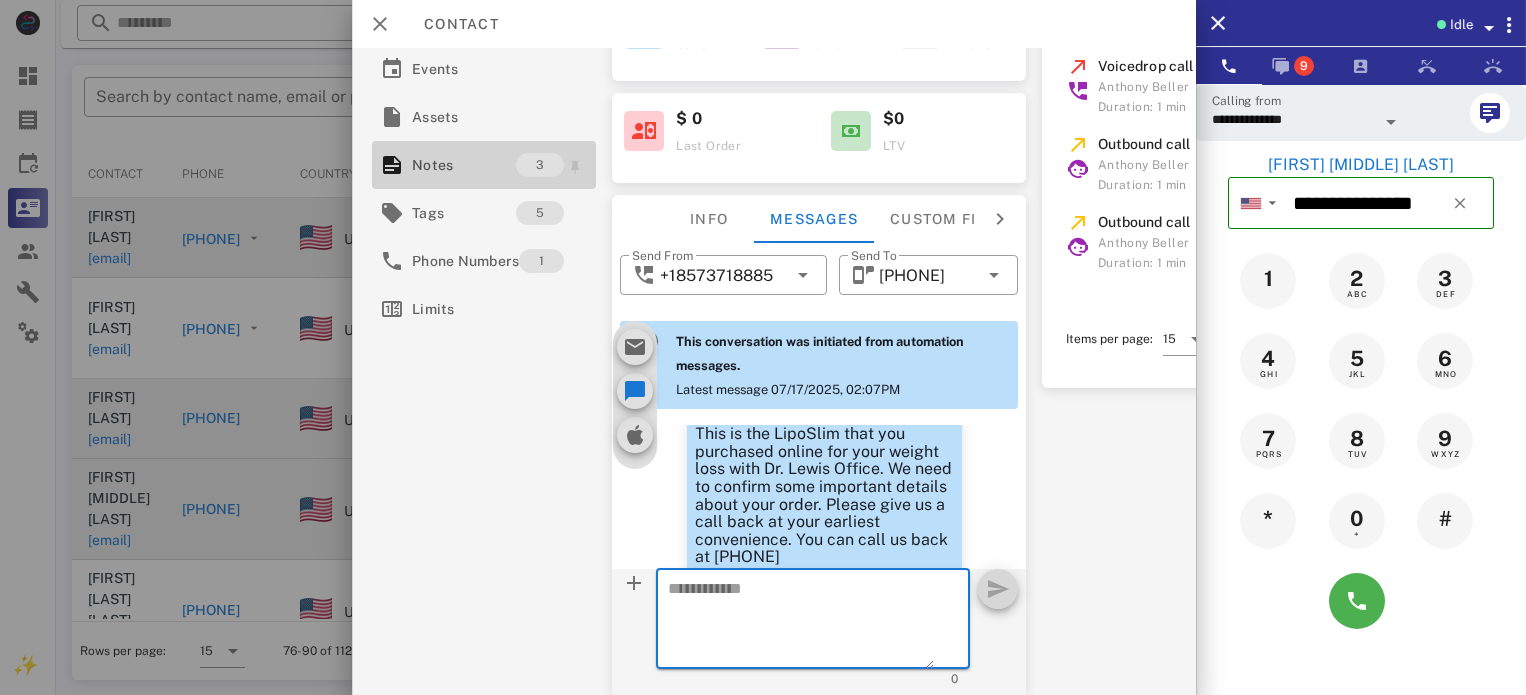 click on "Notes" at bounding box center [464, 165] 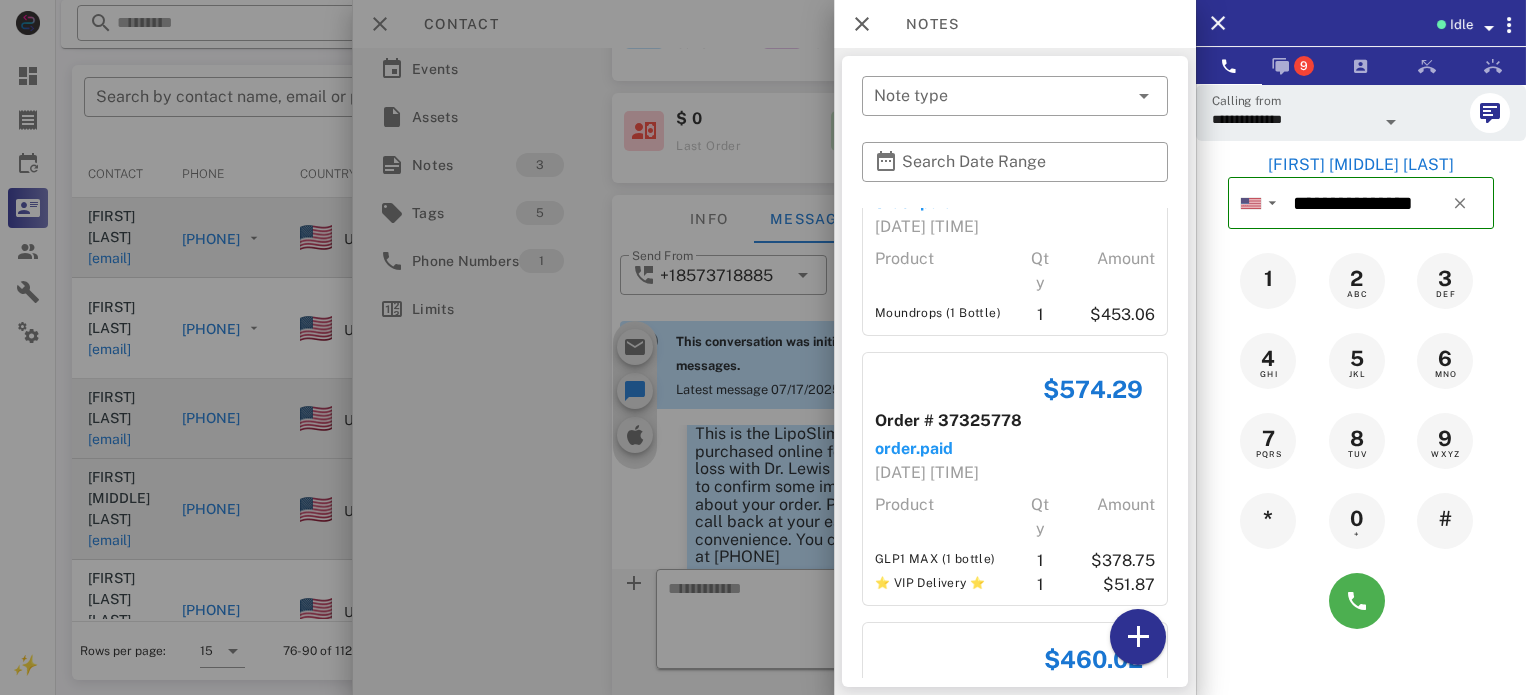 scroll, scrollTop: 342, scrollLeft: 0, axis: vertical 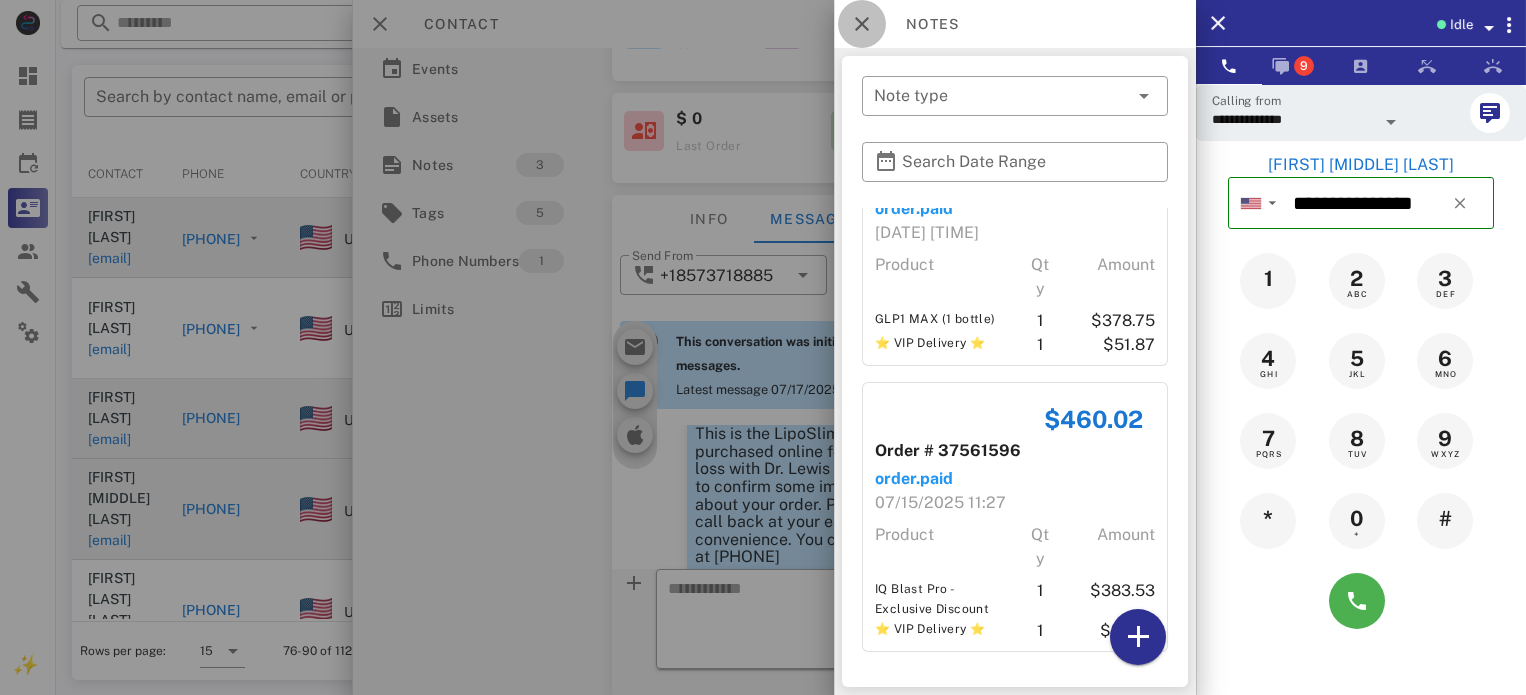 click at bounding box center (862, 24) 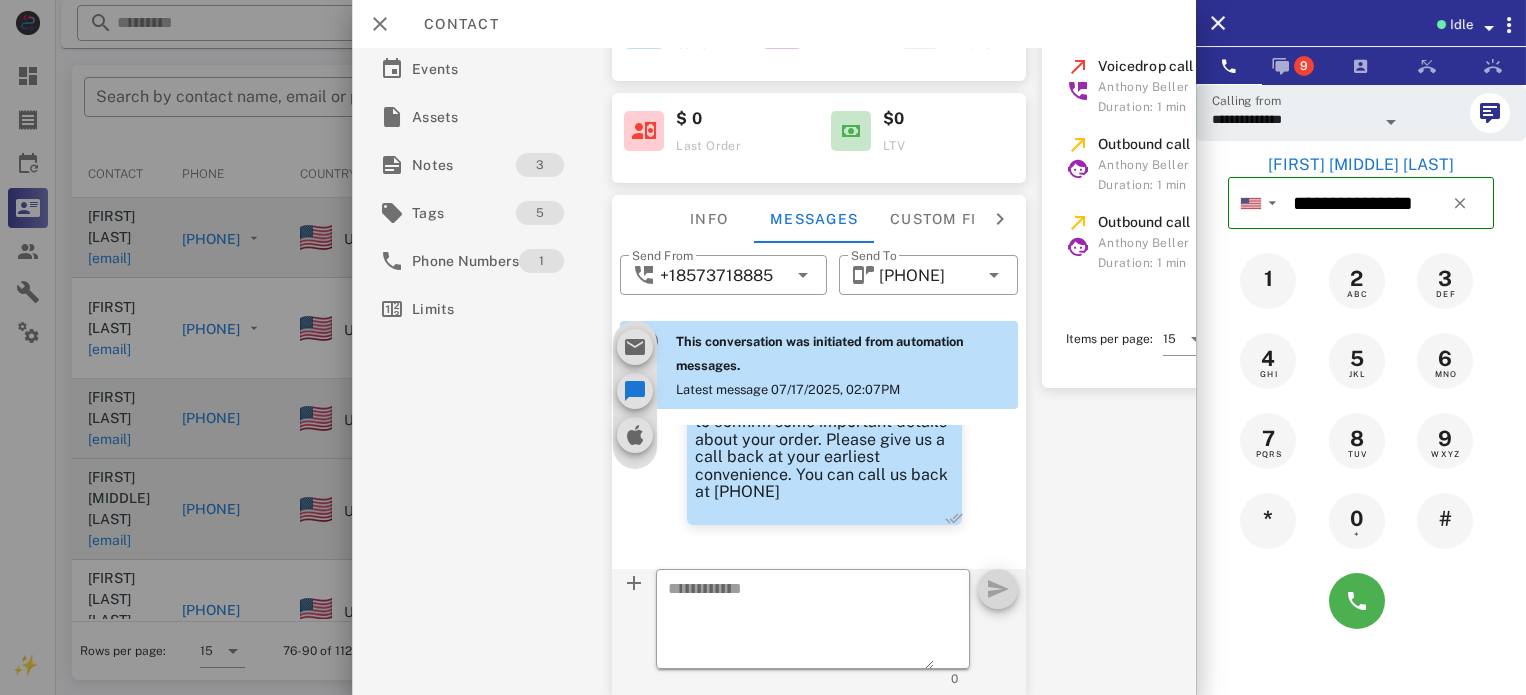 scroll, scrollTop: 1143, scrollLeft: 0, axis: vertical 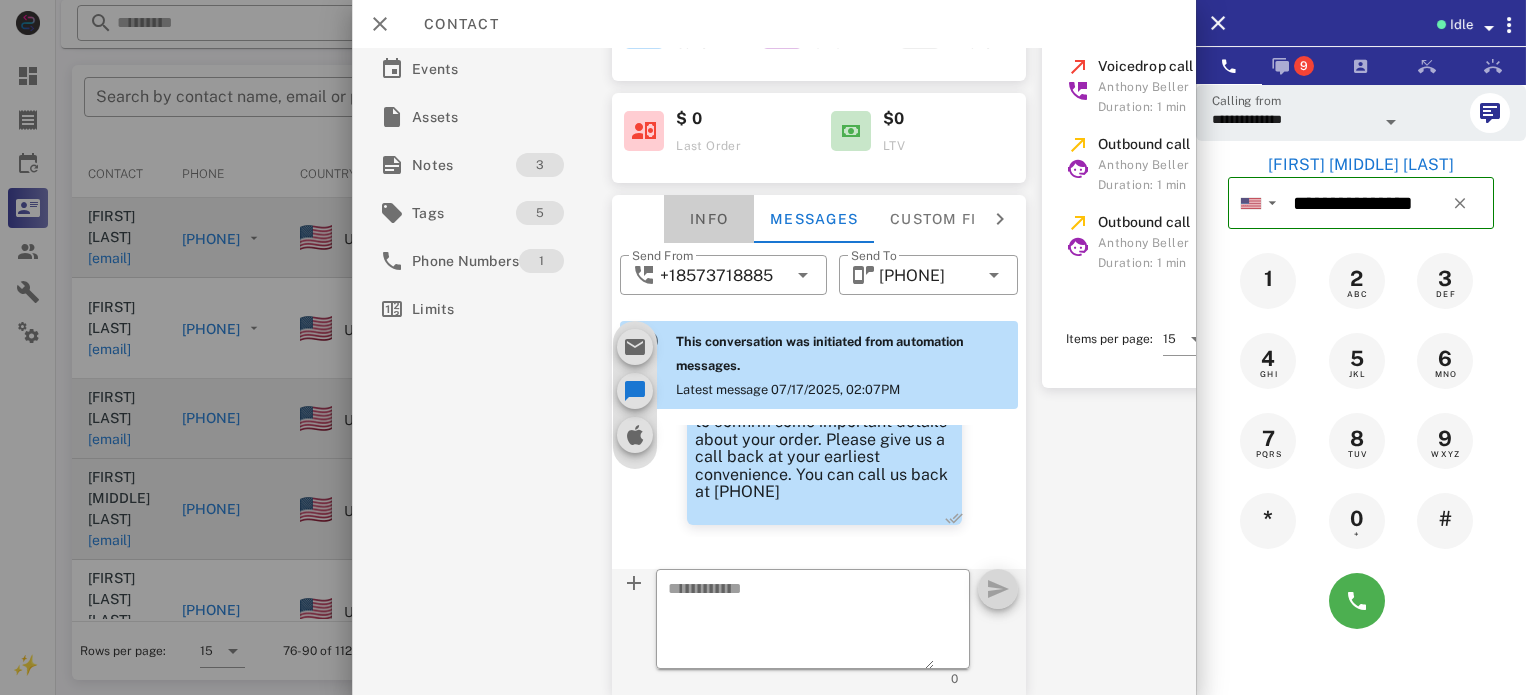 click on "Info" at bounding box center (709, 219) 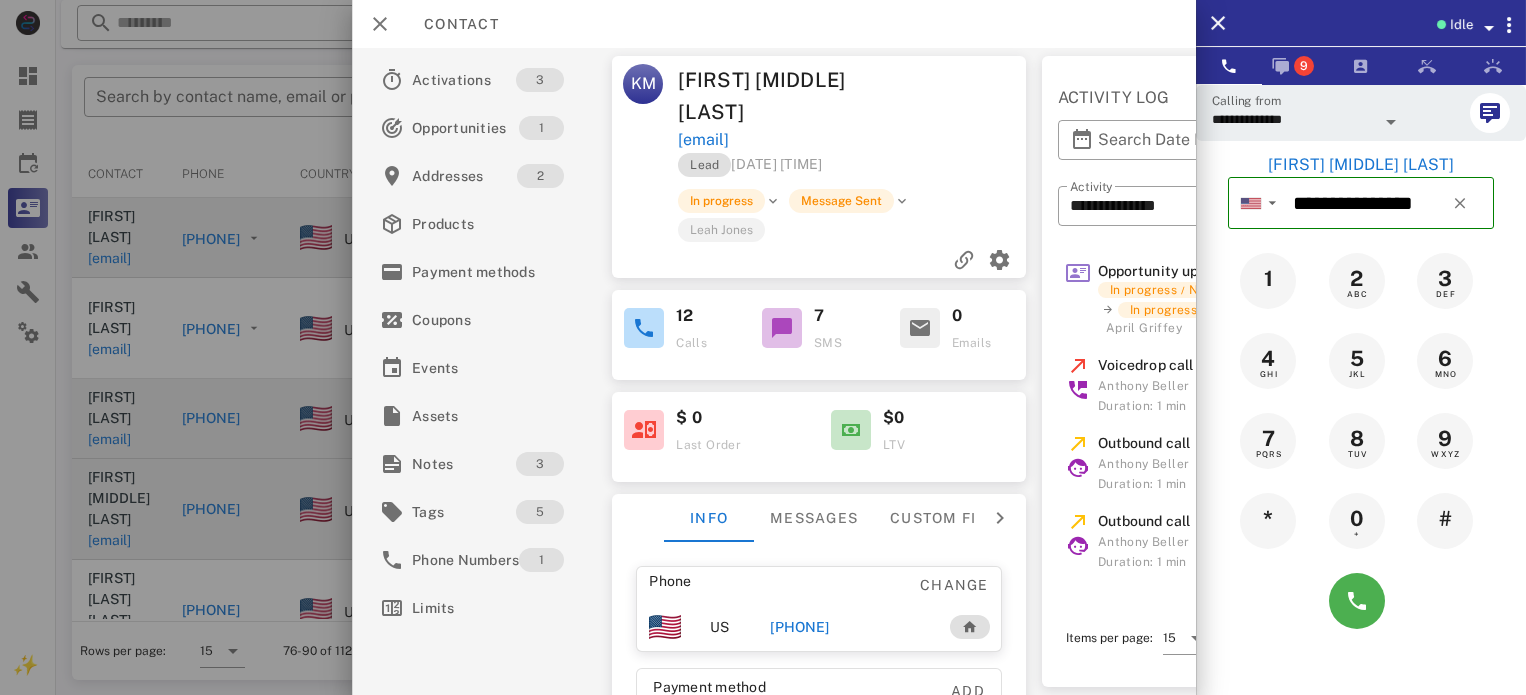 scroll, scrollTop: 100, scrollLeft: 0, axis: vertical 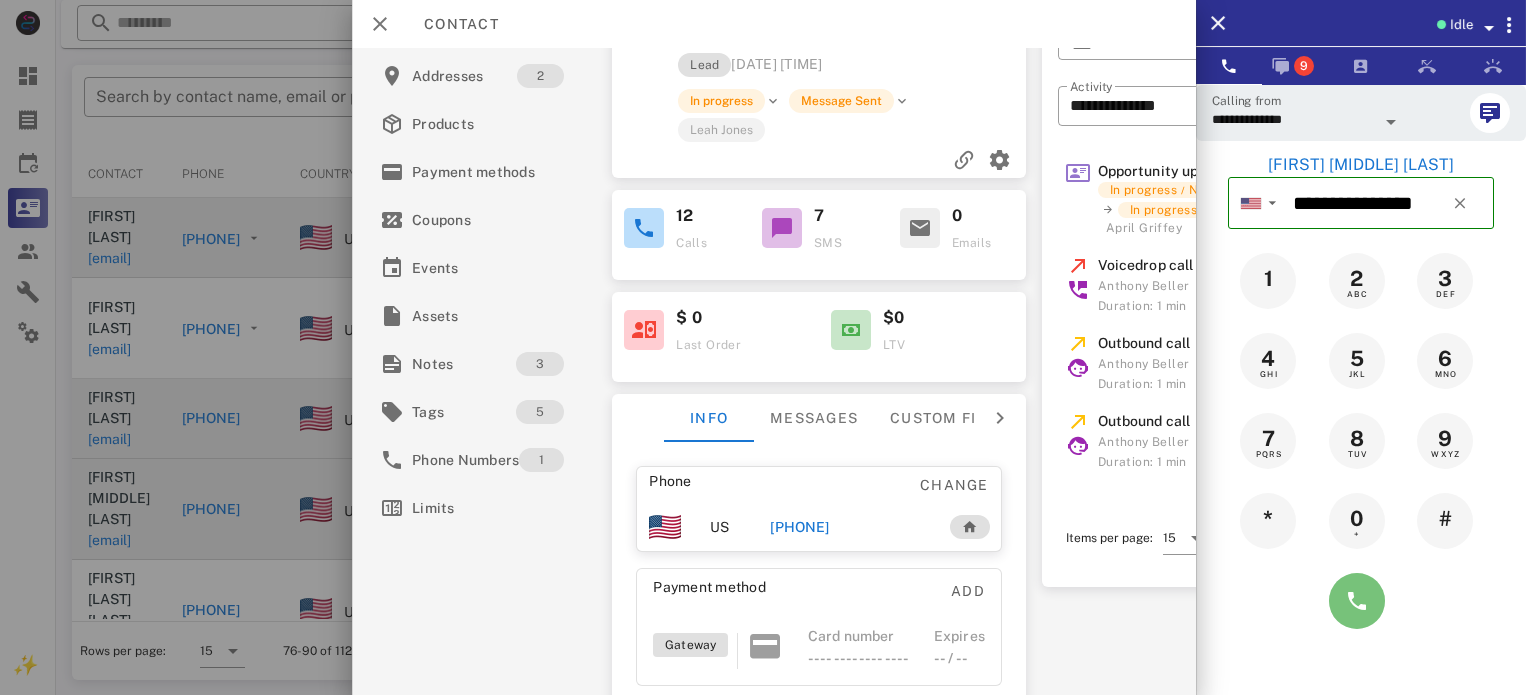 click at bounding box center (1357, 601) 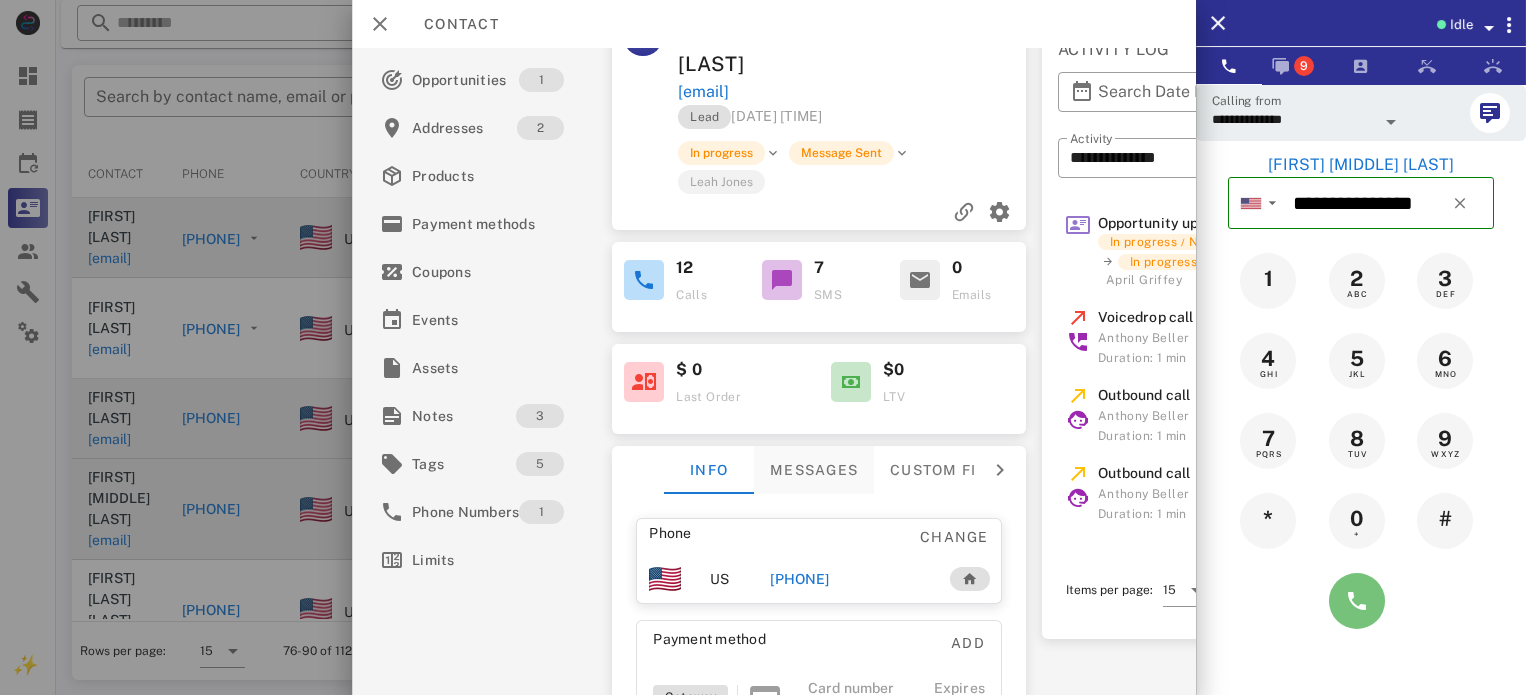 scroll, scrollTop: 0, scrollLeft: 0, axis: both 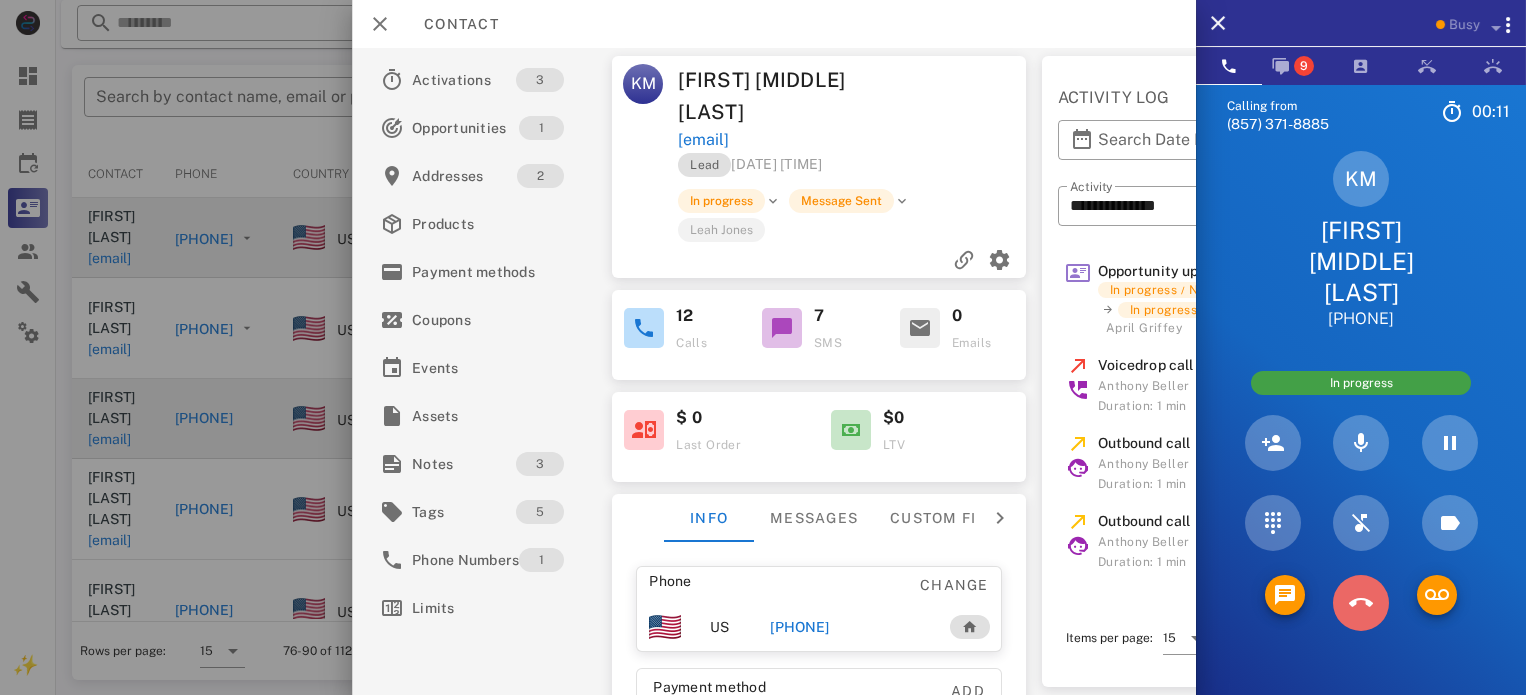 click at bounding box center [1361, 603] 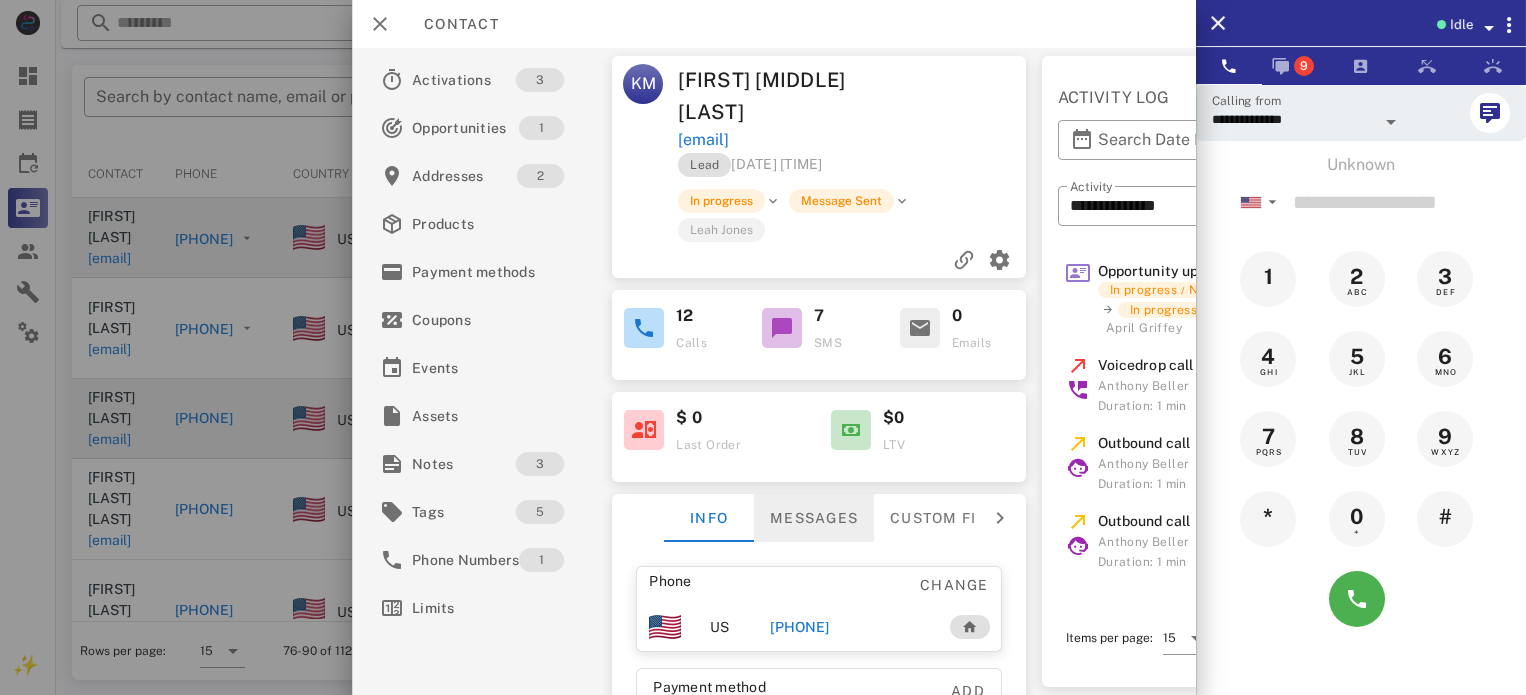 click on "Messages" at bounding box center (814, 518) 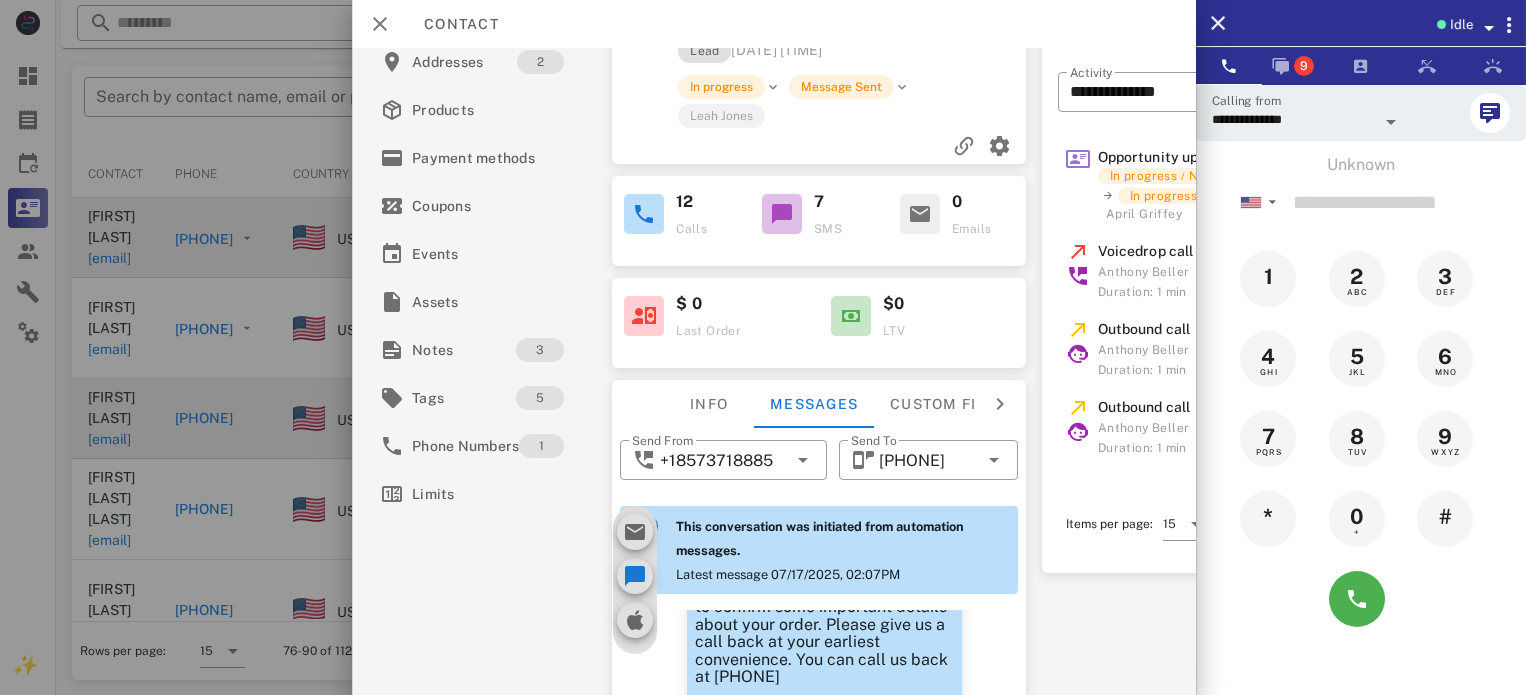 scroll, scrollTop: 310, scrollLeft: 0, axis: vertical 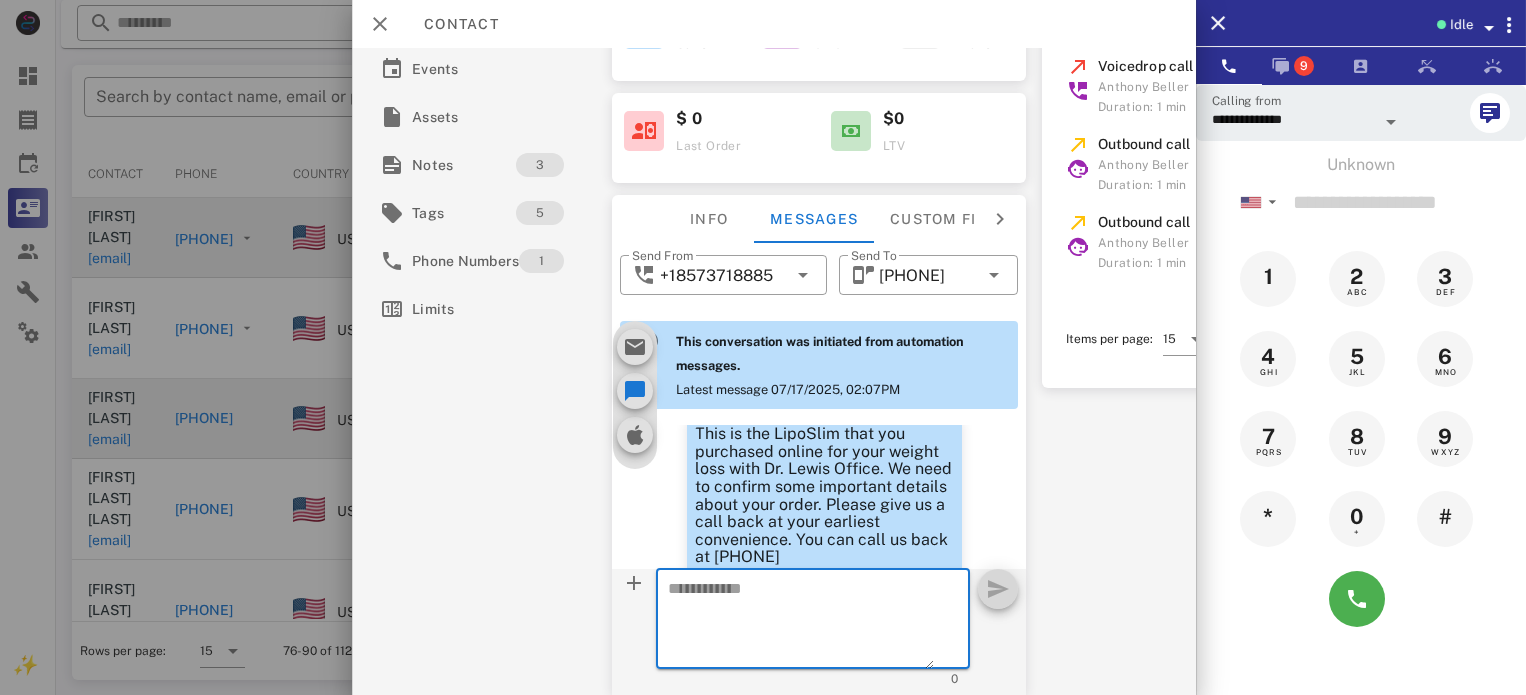 click at bounding box center (801, 622) 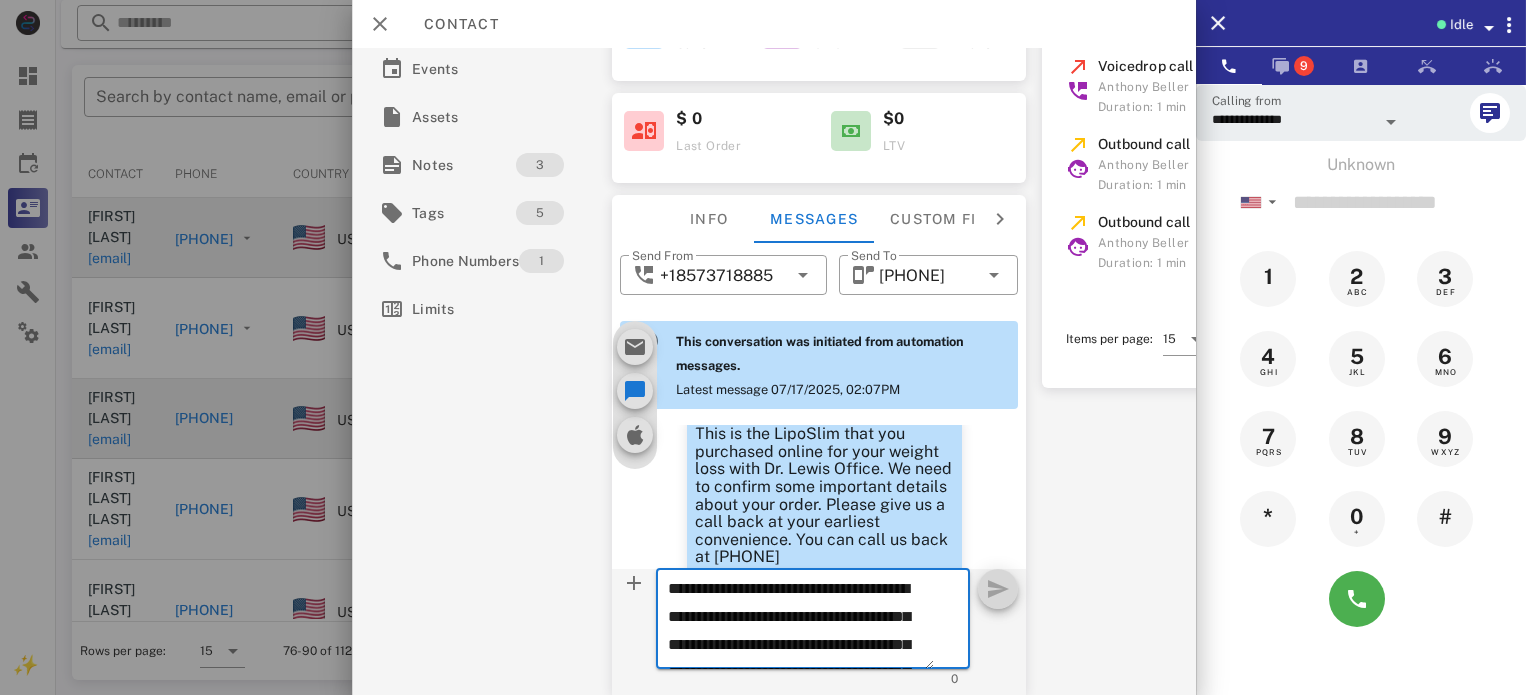 scroll, scrollTop: 181, scrollLeft: 0, axis: vertical 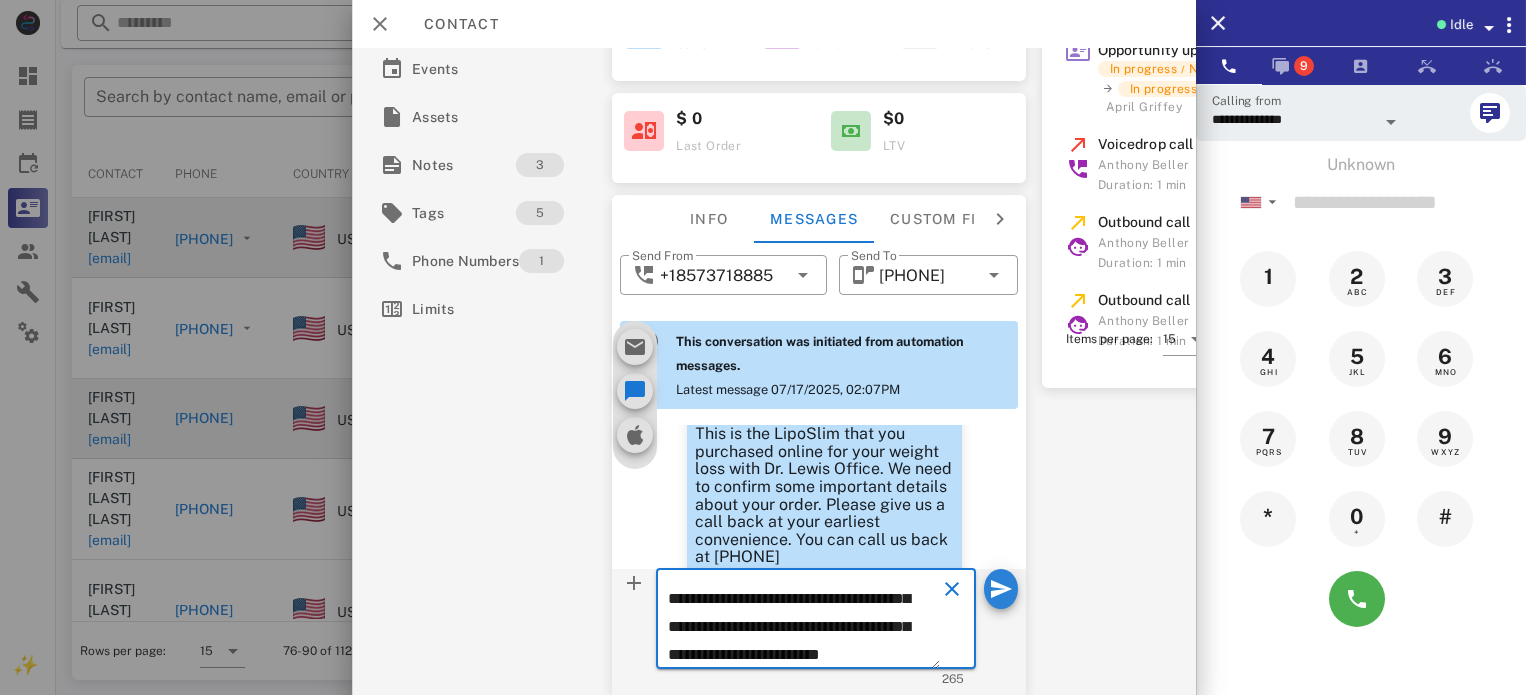 type on "**********" 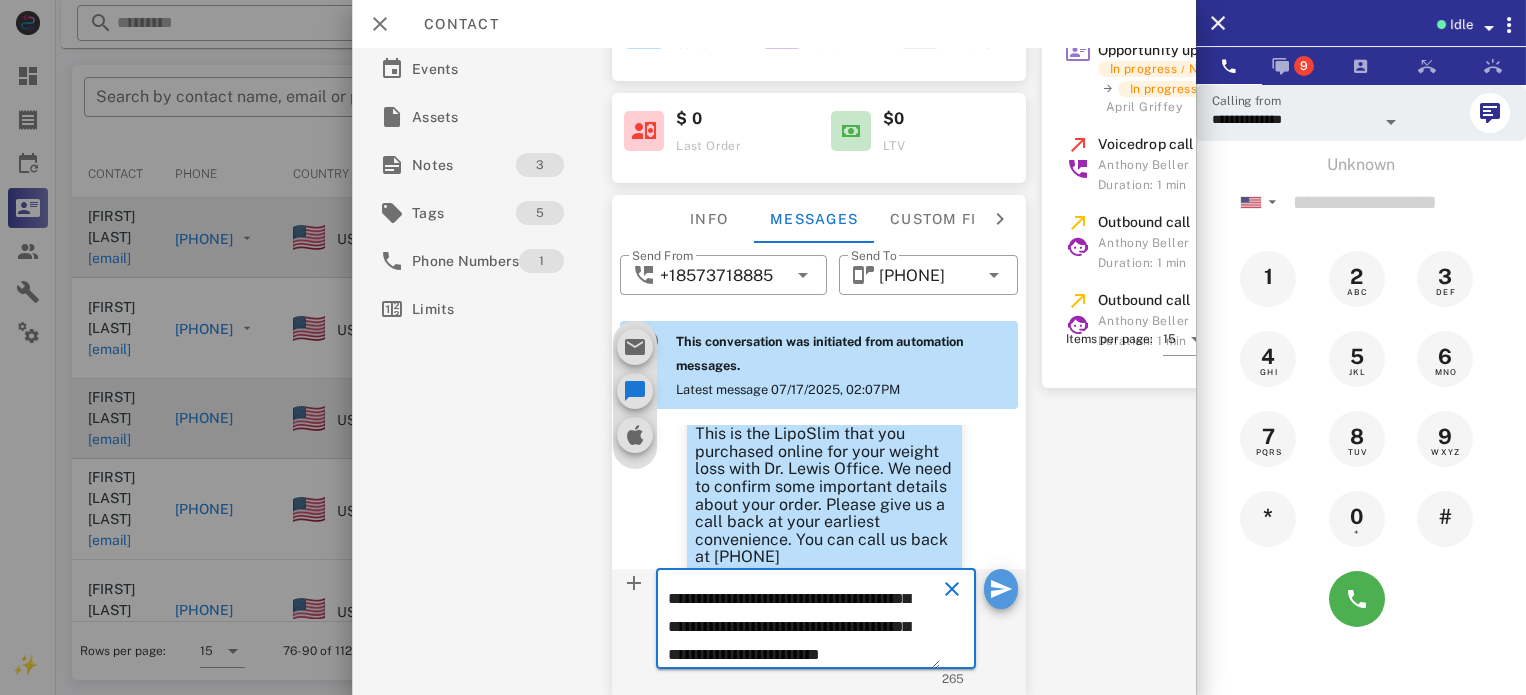 click at bounding box center (1001, 589) 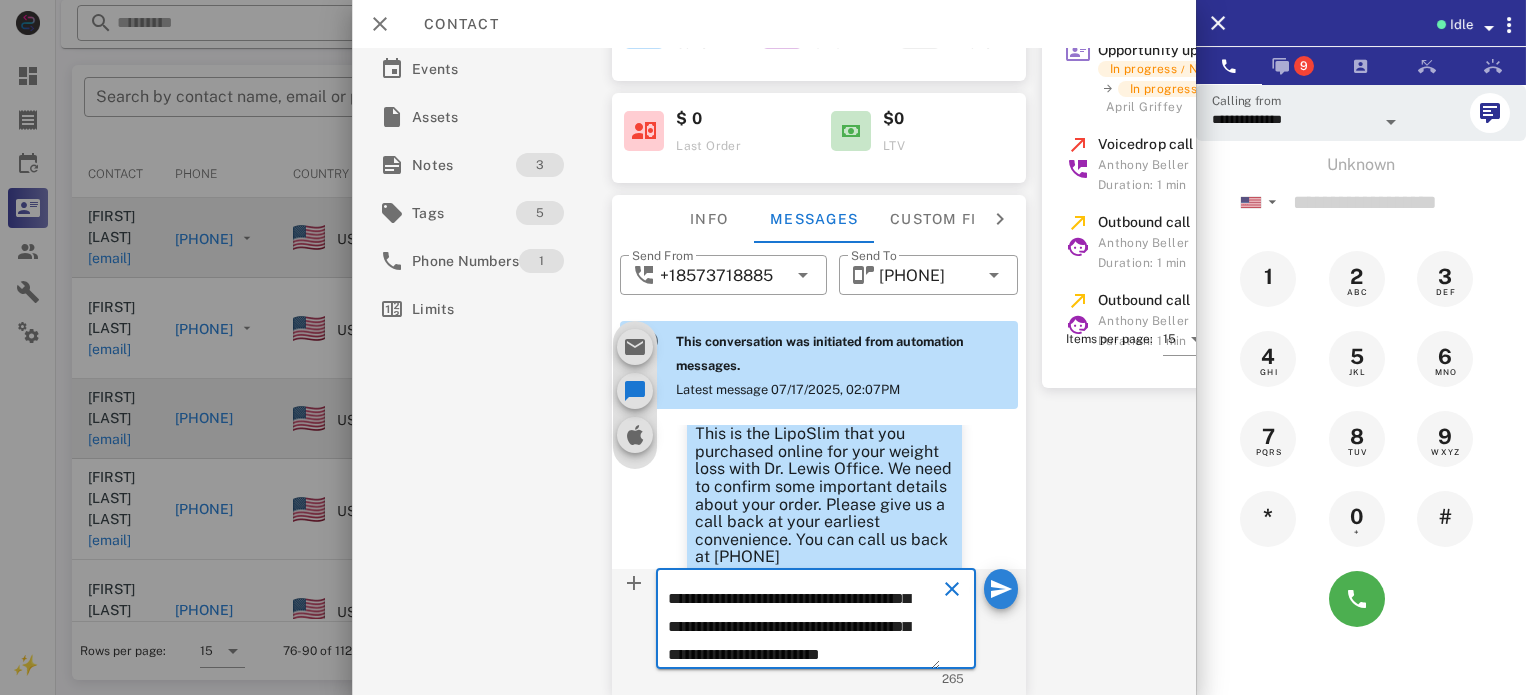 type 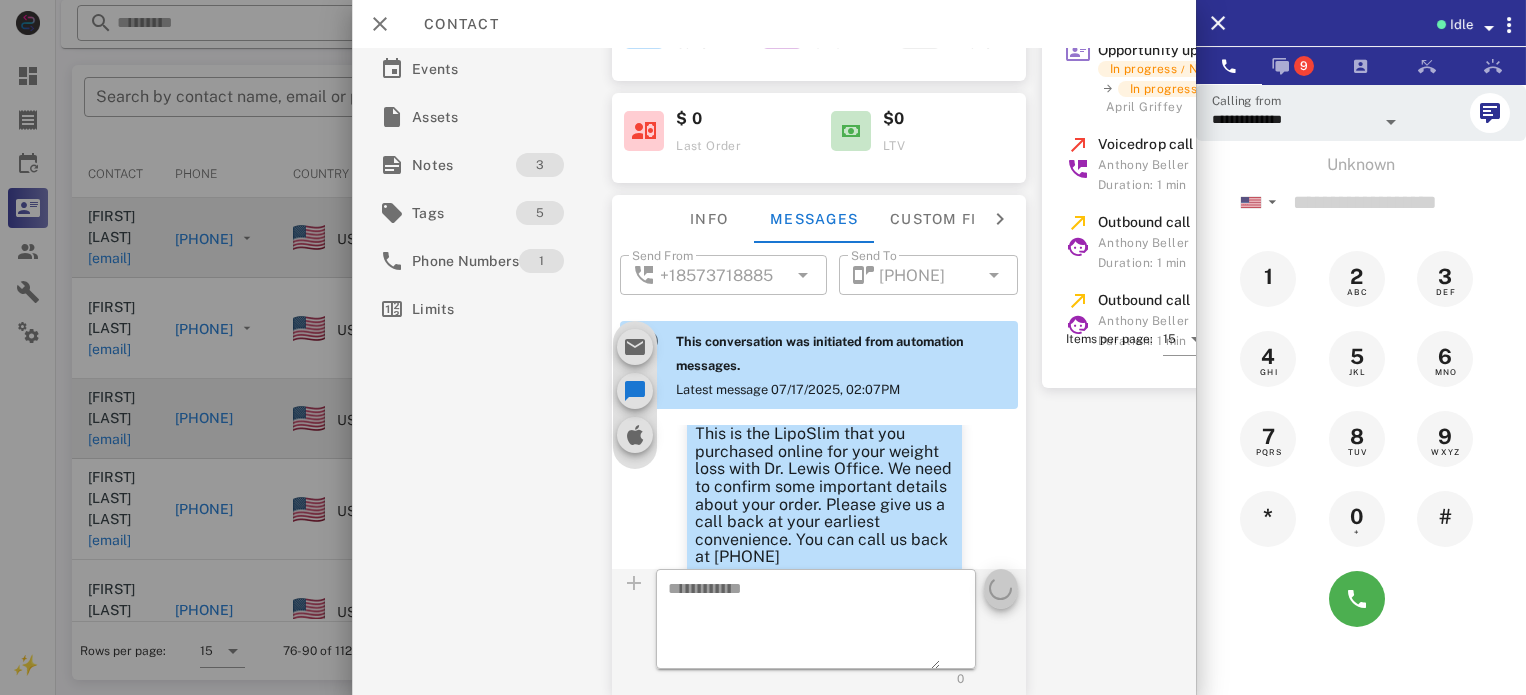 scroll, scrollTop: 0, scrollLeft: 0, axis: both 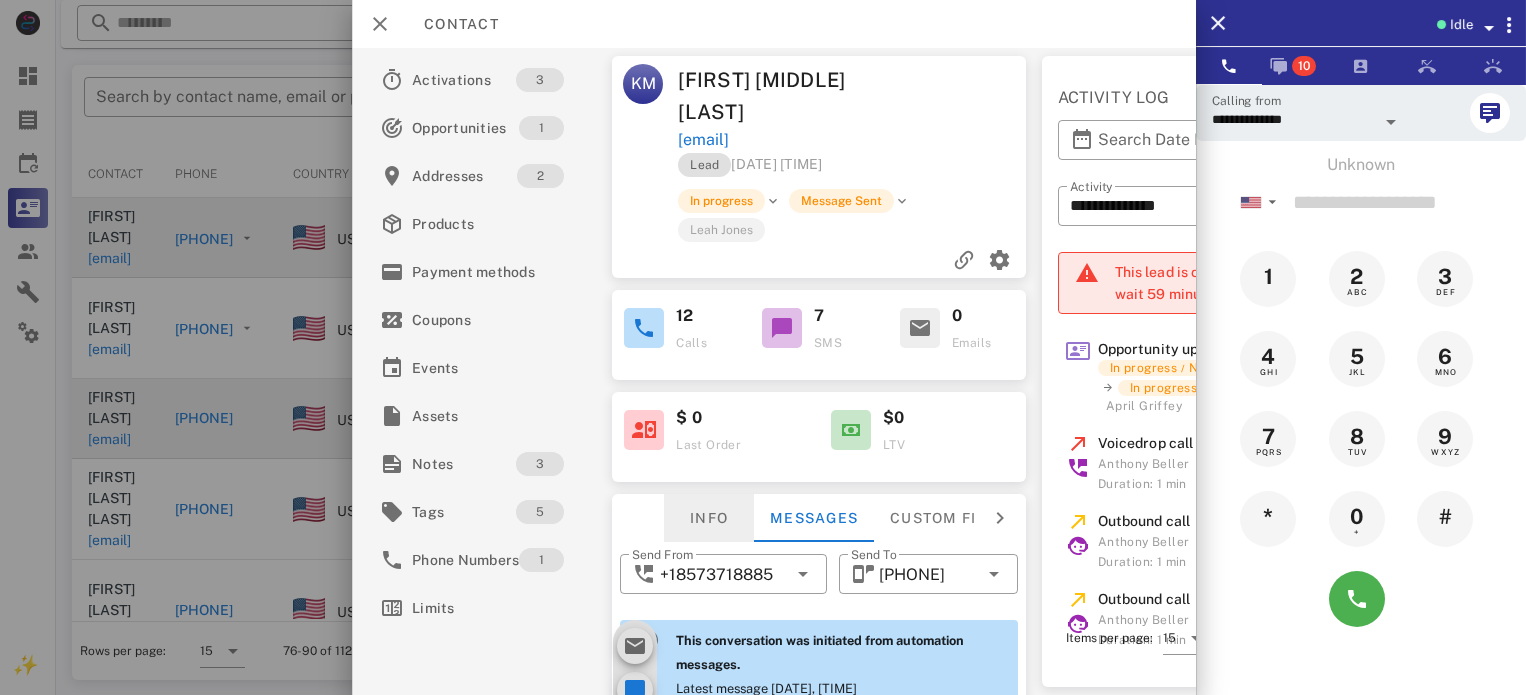 click on "Info" at bounding box center (709, 518) 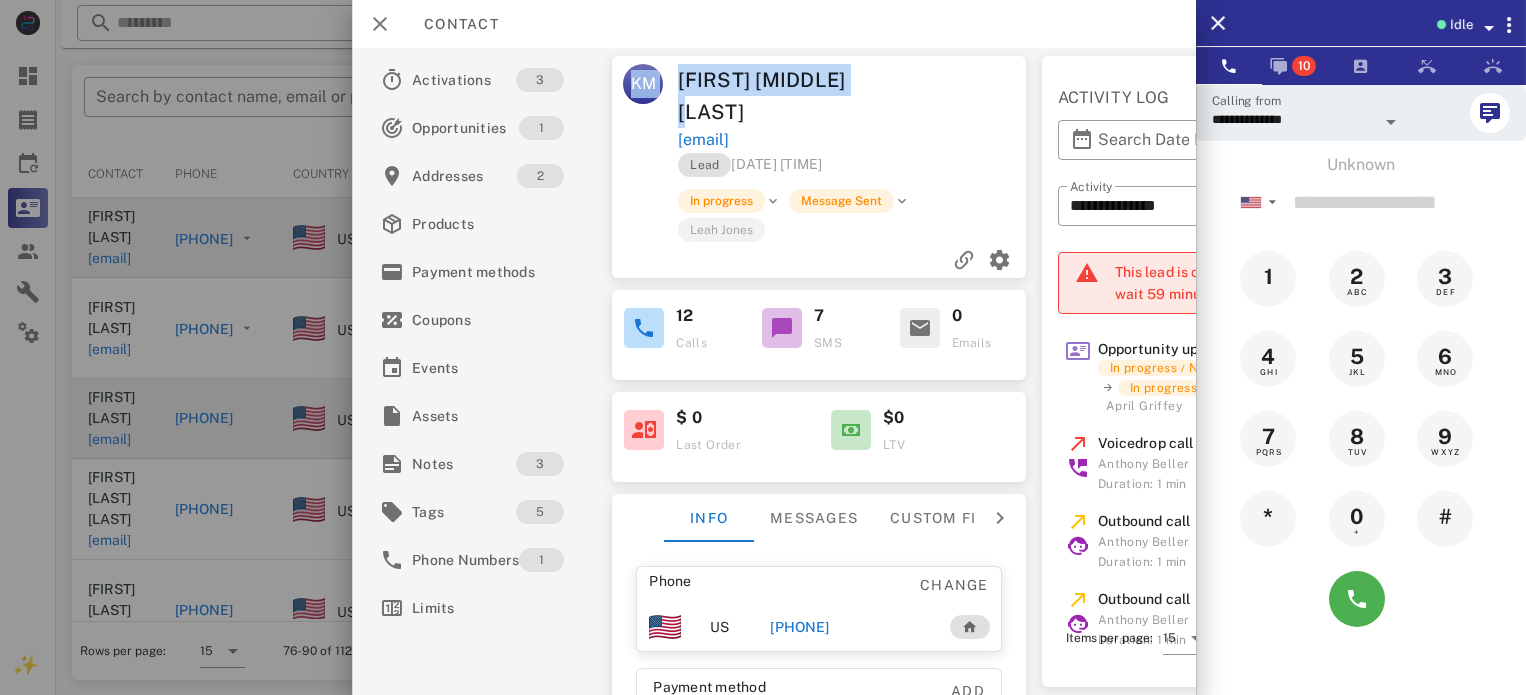 drag, startPoint x: 784, startPoint y: 115, endPoint x: 620, endPoint y: 78, distance: 168.12198 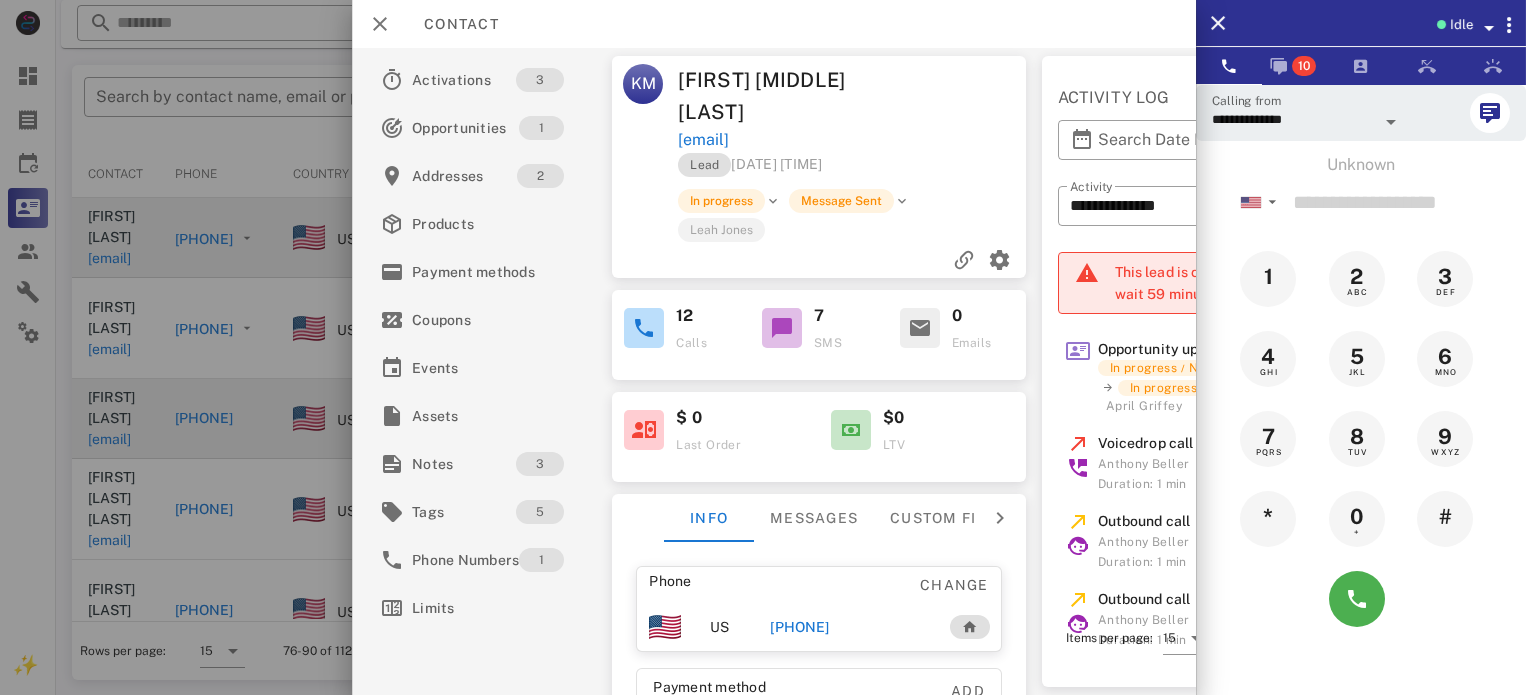 click on "+17817243506" at bounding box center (799, 627) 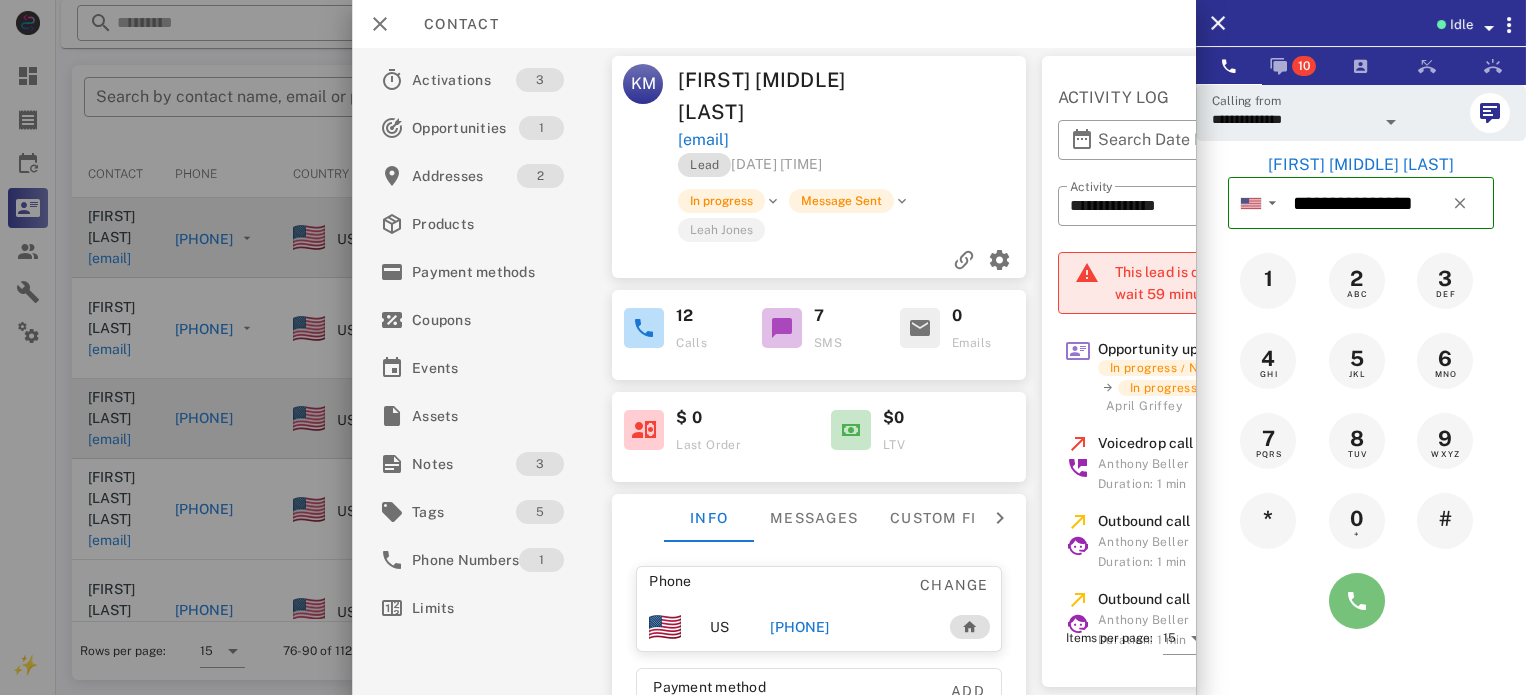 click at bounding box center (1357, 601) 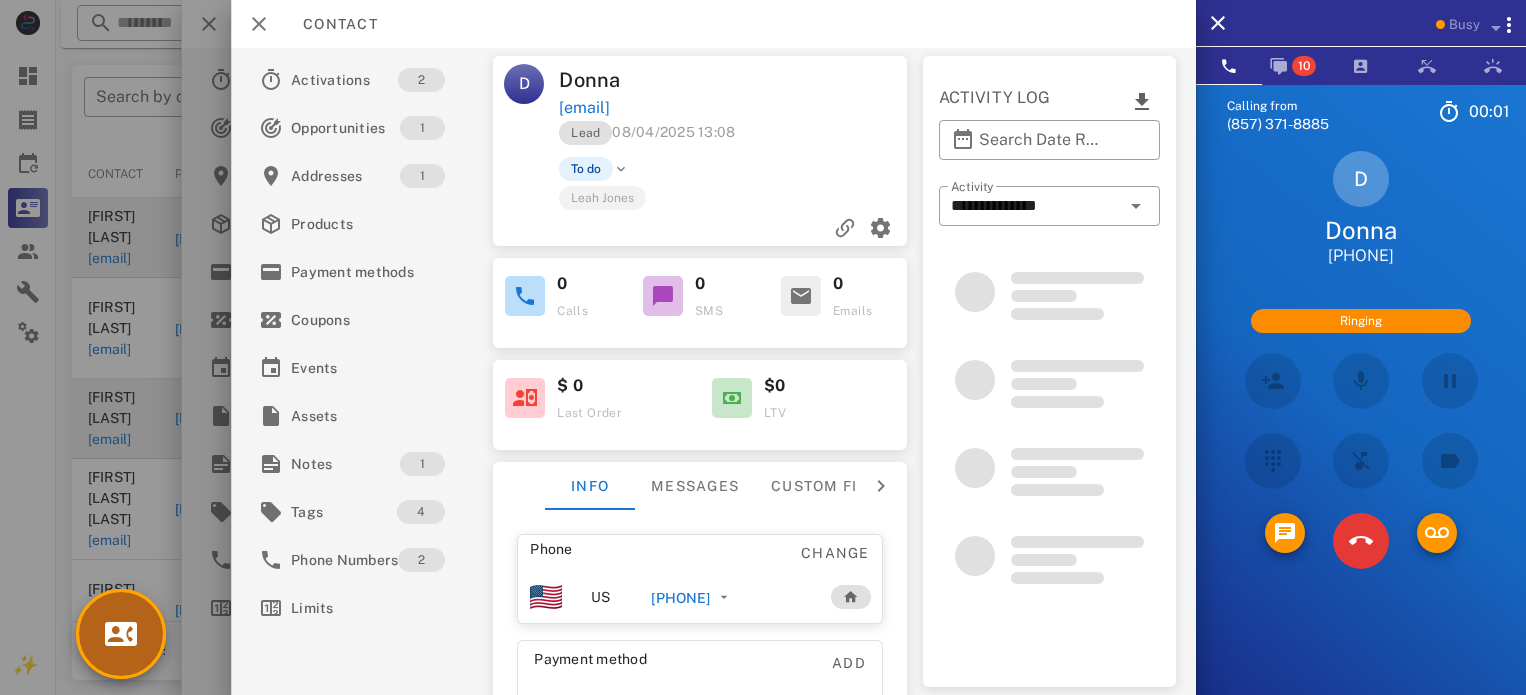 click at bounding box center [121, 634] 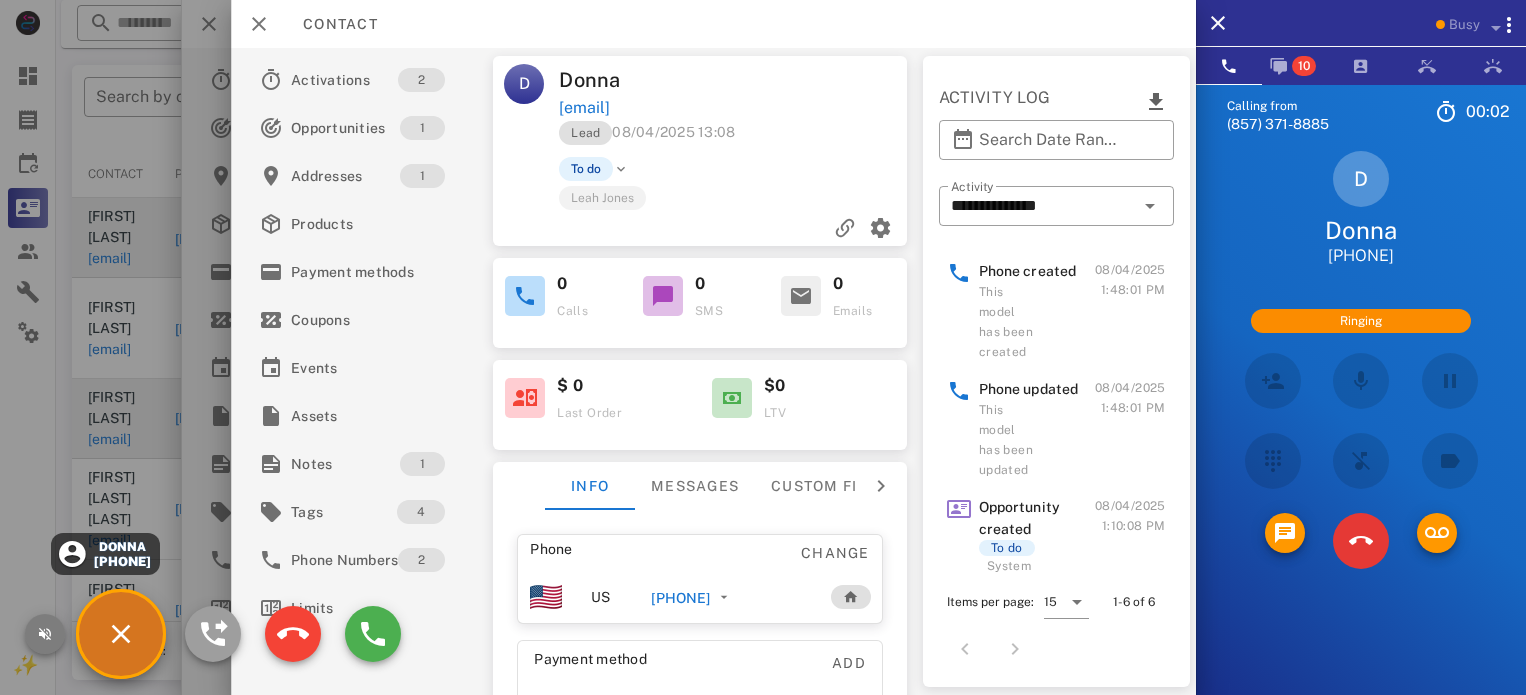 click at bounding box center (45, 634) 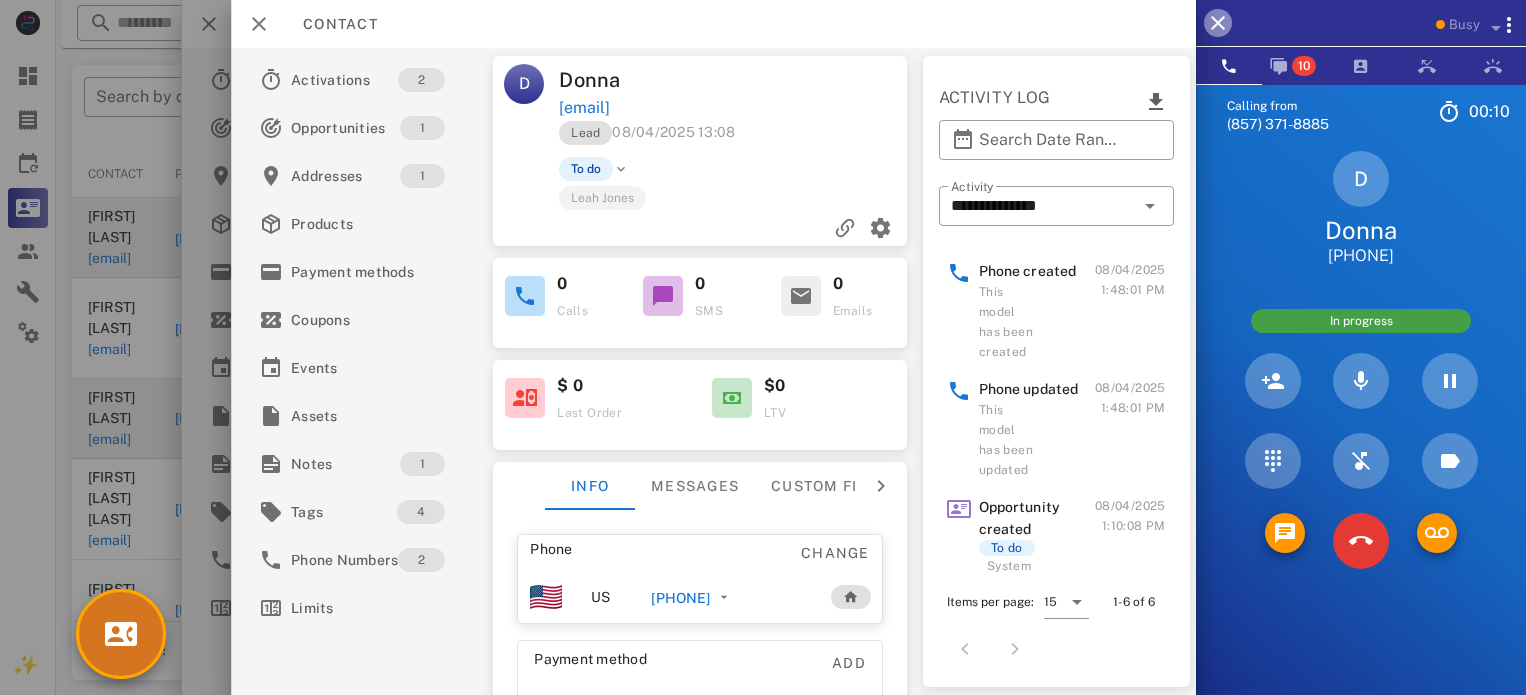 click at bounding box center (1218, 23) 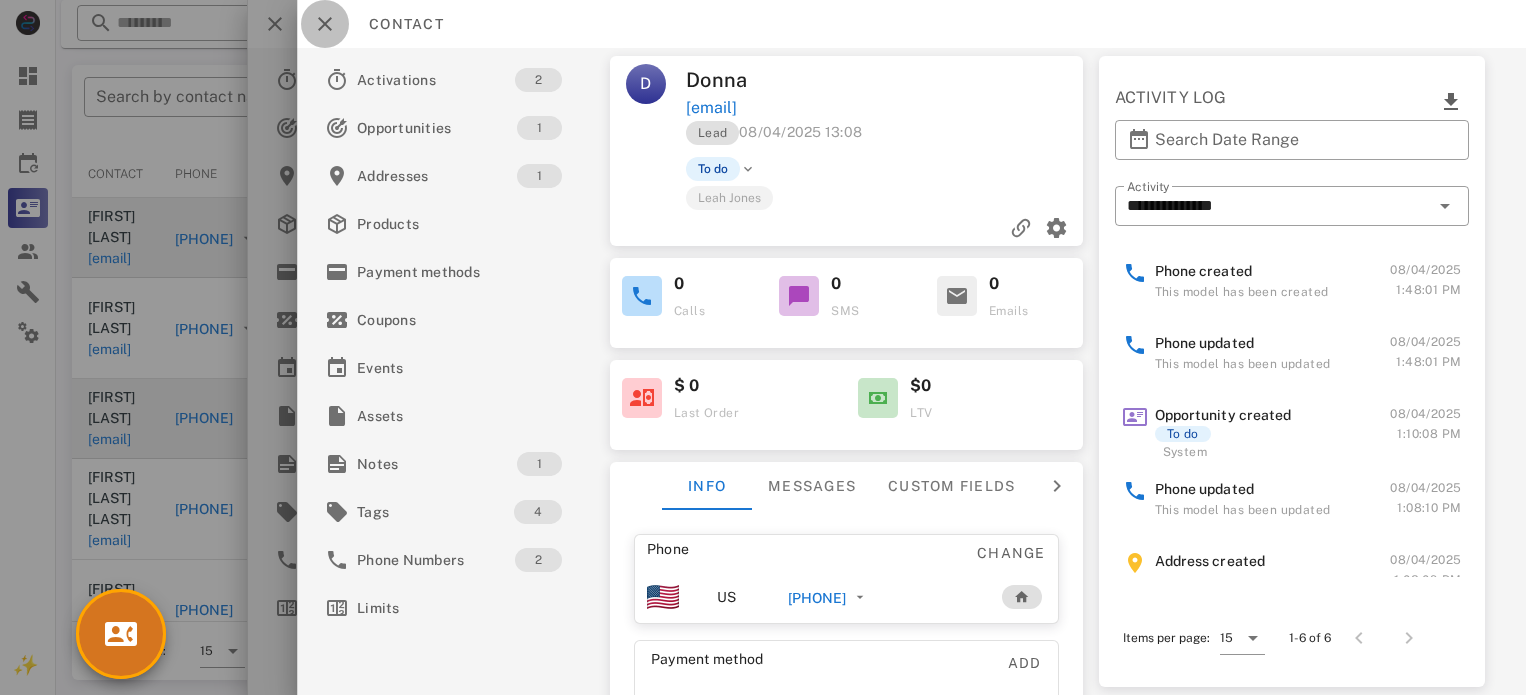 click at bounding box center [325, 24] 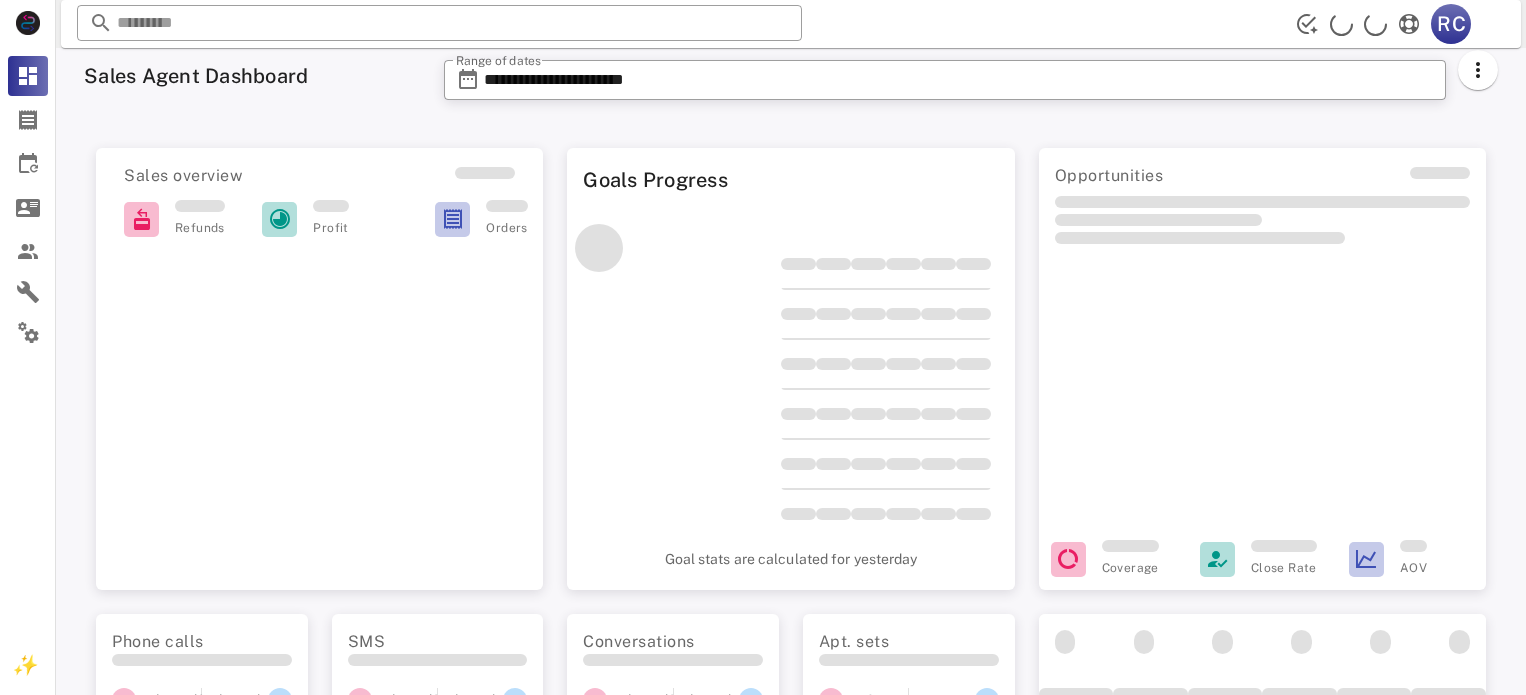 scroll, scrollTop: 0, scrollLeft: 0, axis: both 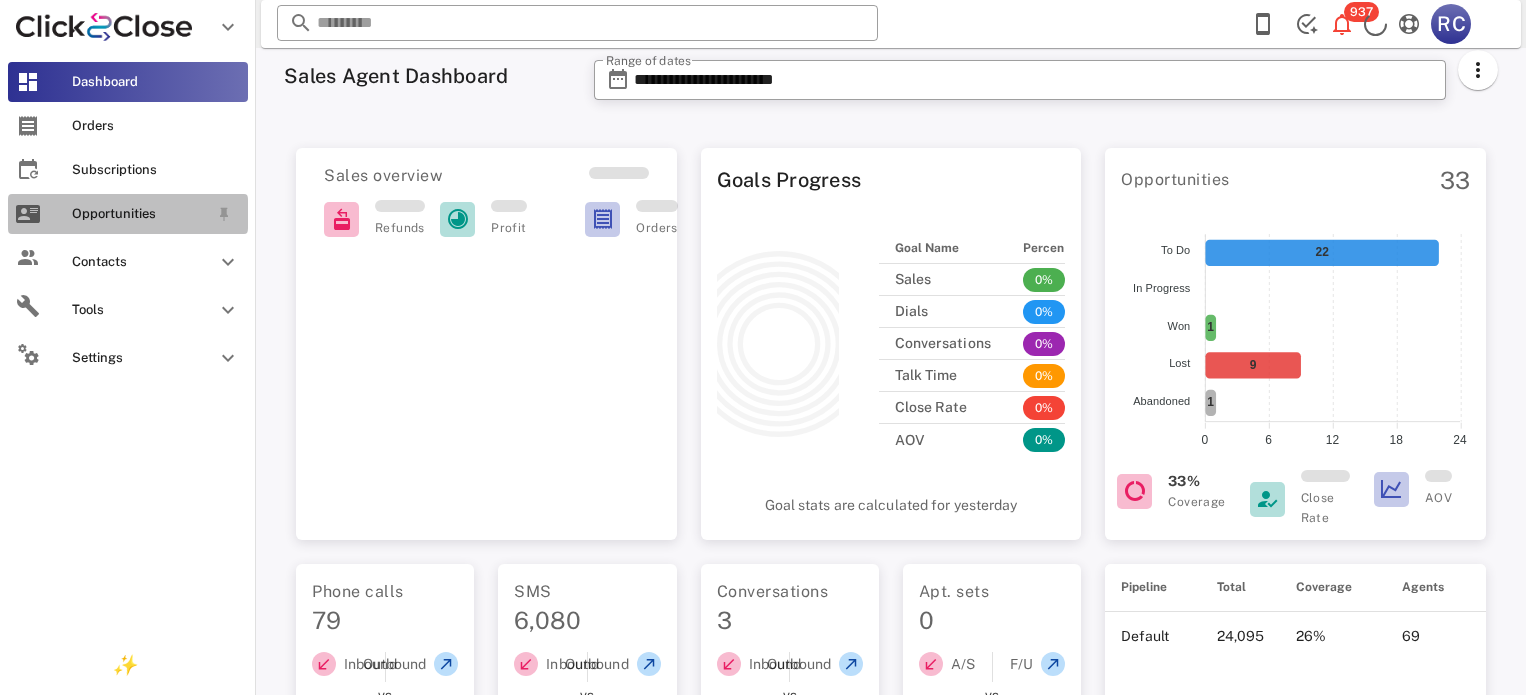 click at bounding box center [28, 214] 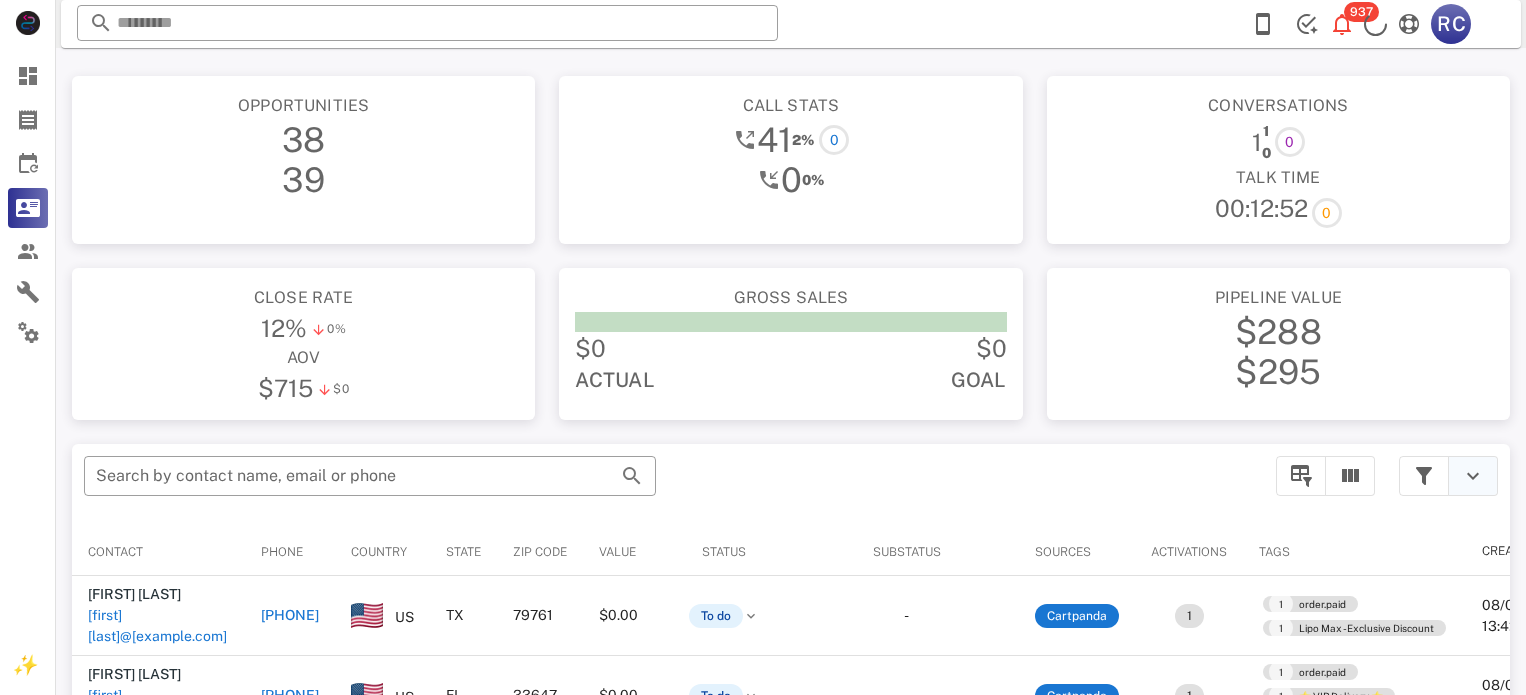 click at bounding box center [1473, 476] 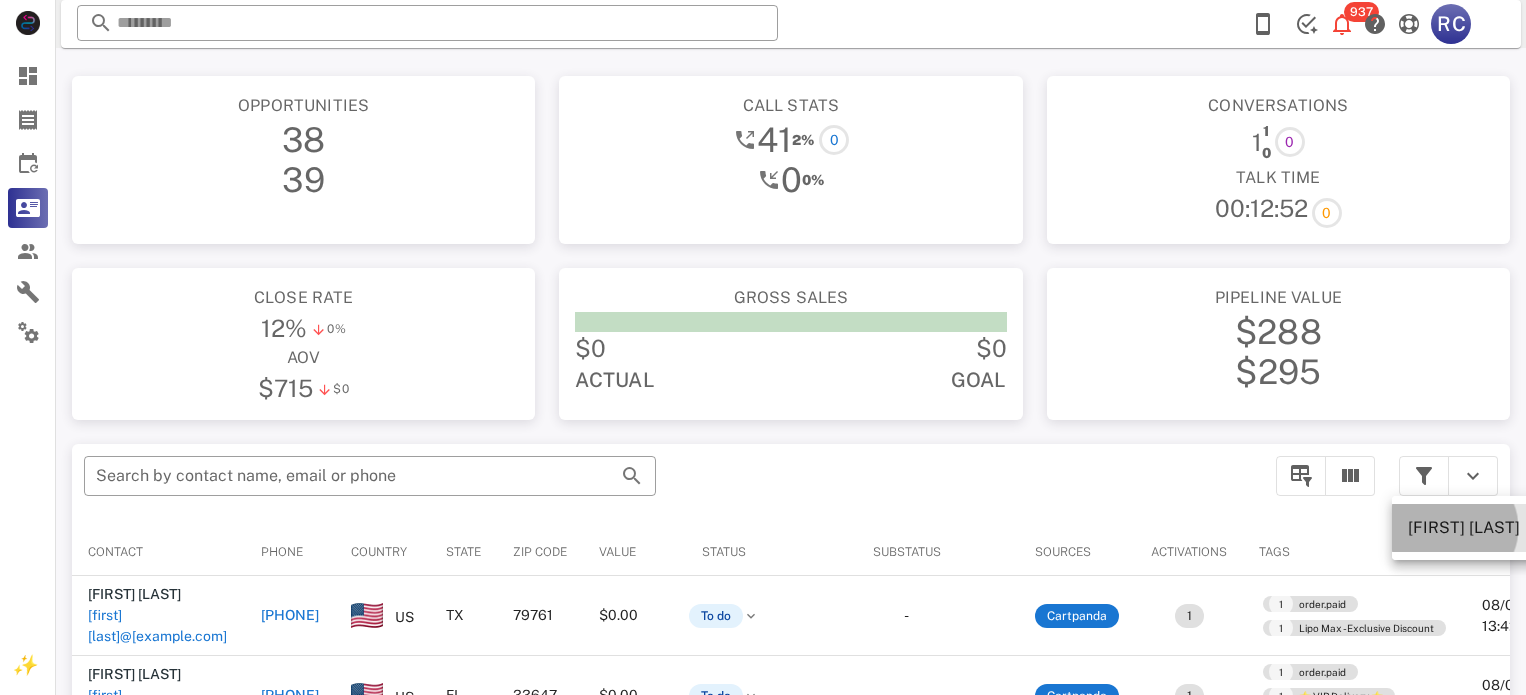 click on "[FIRST] [LAST]" at bounding box center (1464, 527) 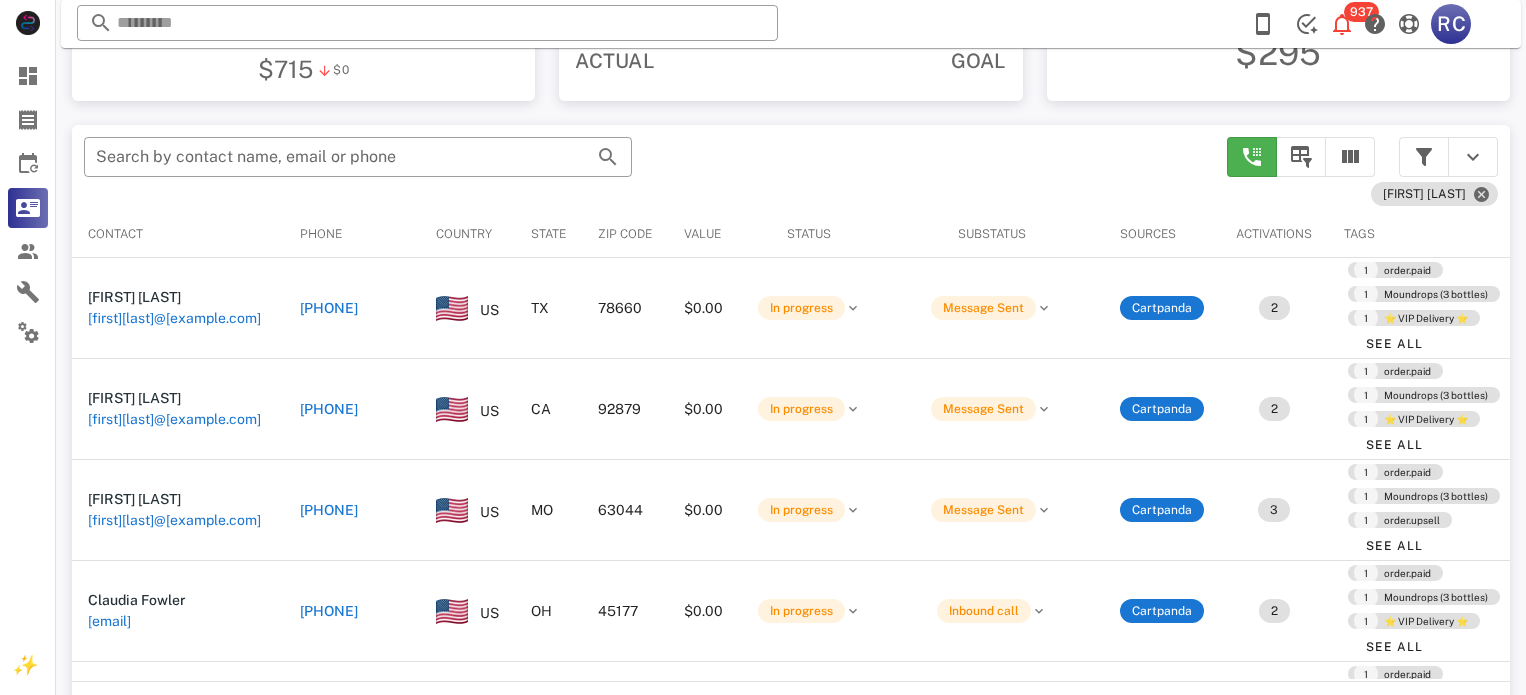 scroll, scrollTop: 379, scrollLeft: 0, axis: vertical 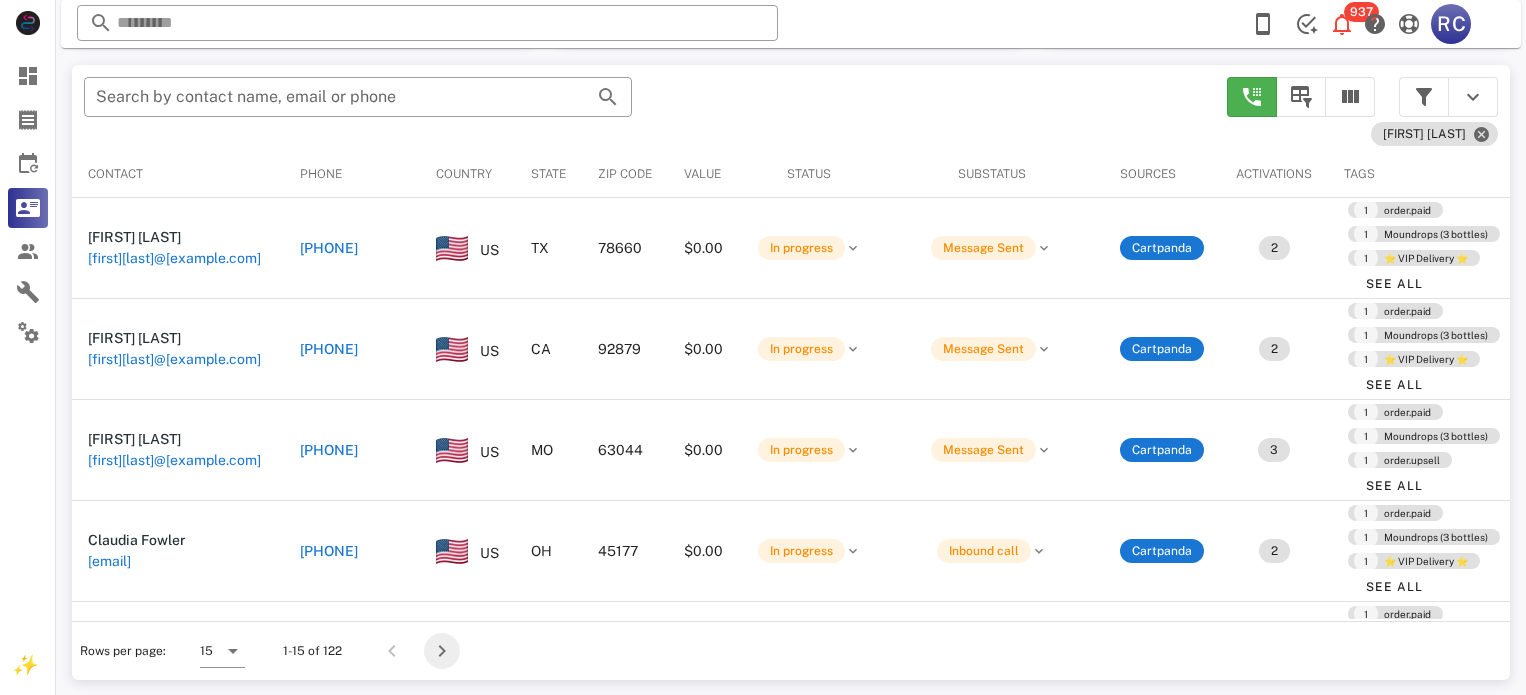 click at bounding box center [442, 651] 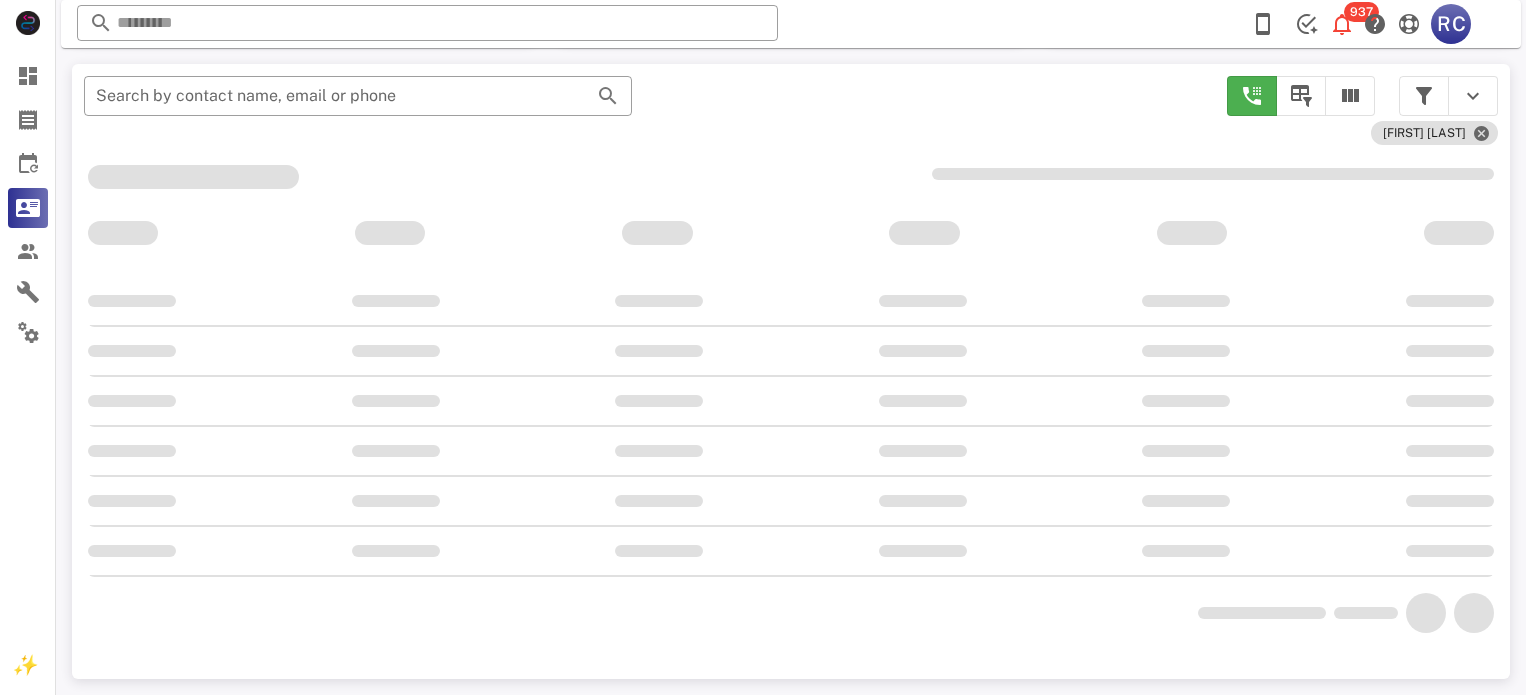 scroll, scrollTop: 379, scrollLeft: 0, axis: vertical 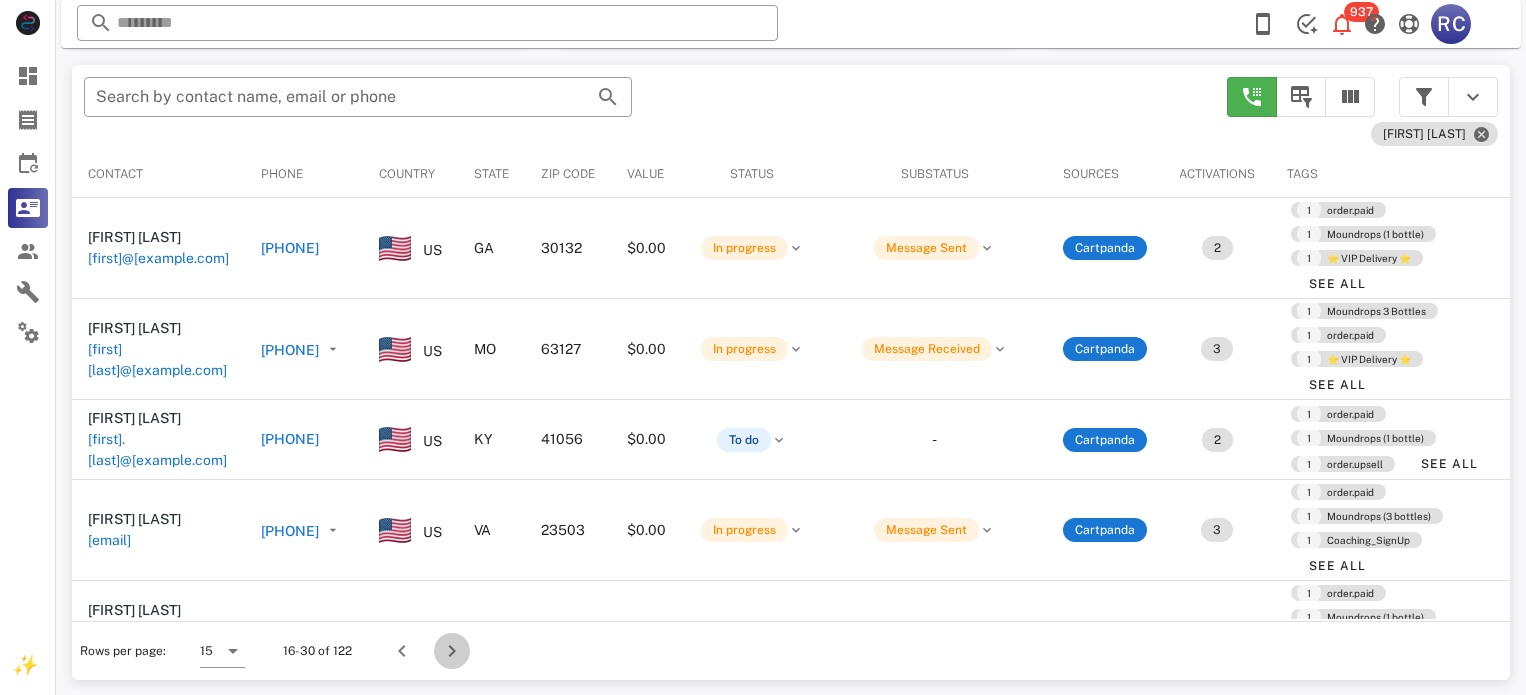 click at bounding box center (452, 651) 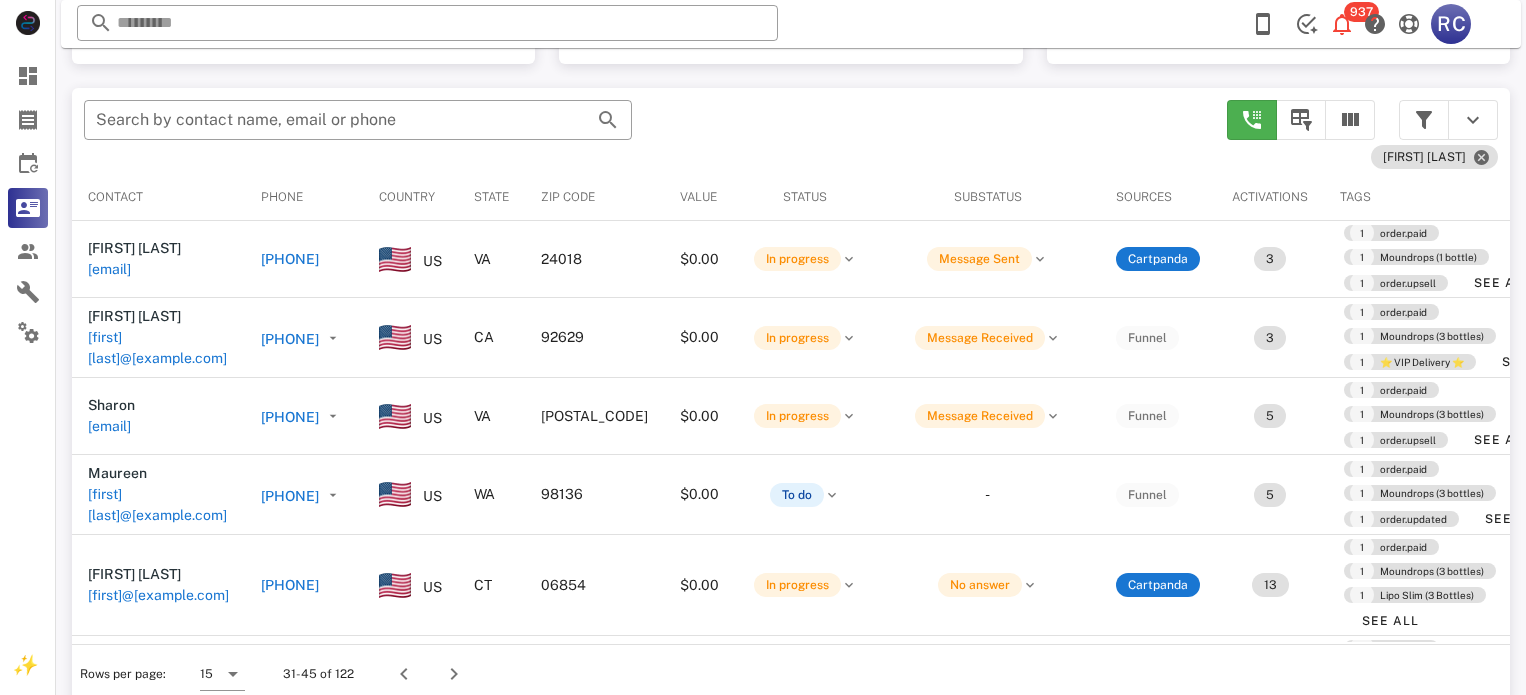 scroll, scrollTop: 379, scrollLeft: 0, axis: vertical 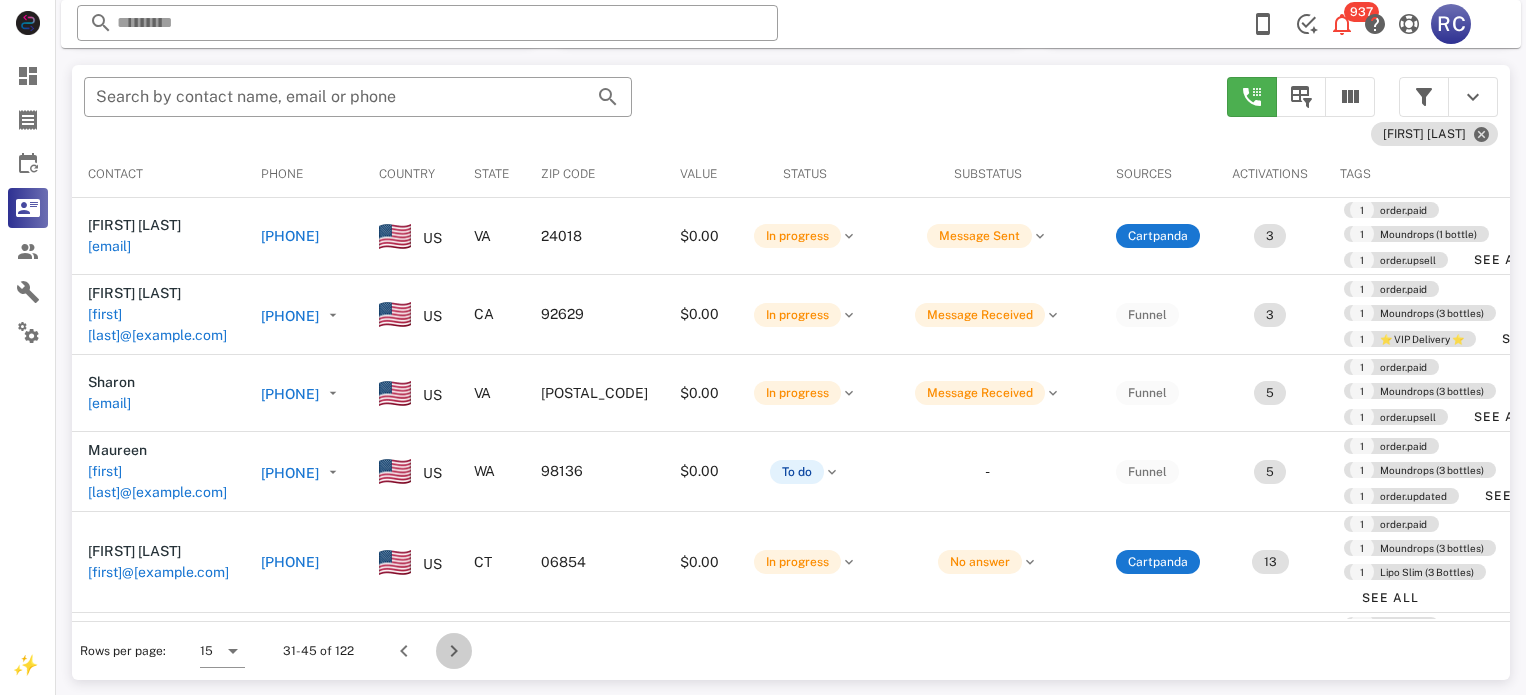 click at bounding box center [454, 651] 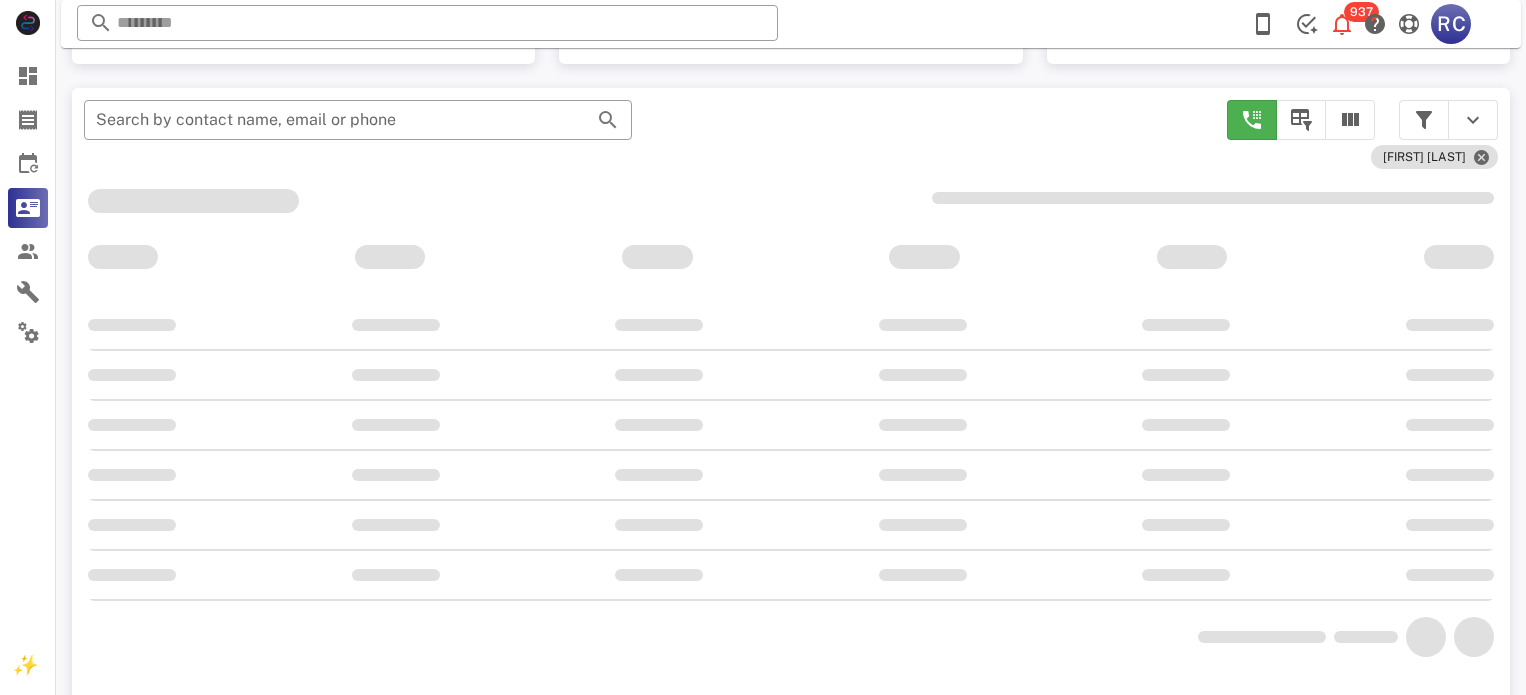 scroll, scrollTop: 379, scrollLeft: 0, axis: vertical 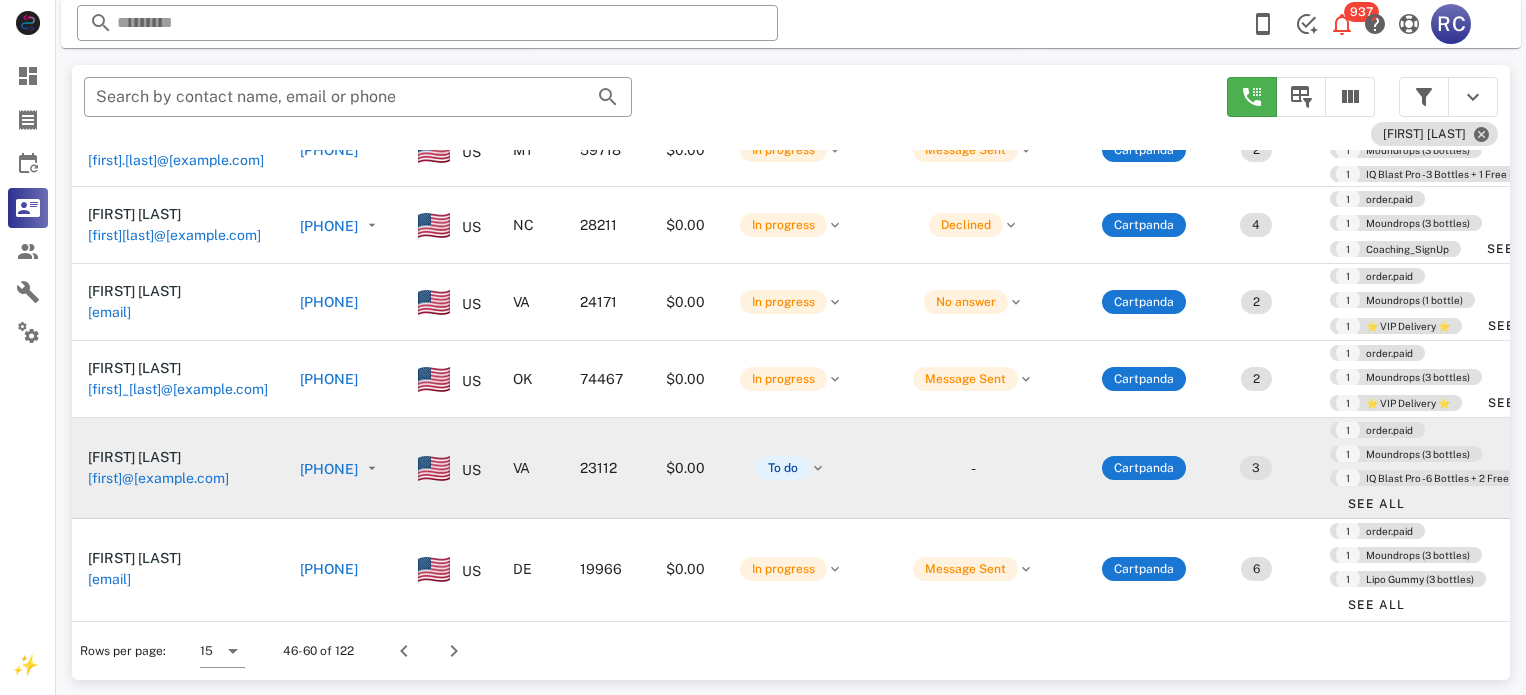 click on "[PHONE]" at bounding box center [329, 469] 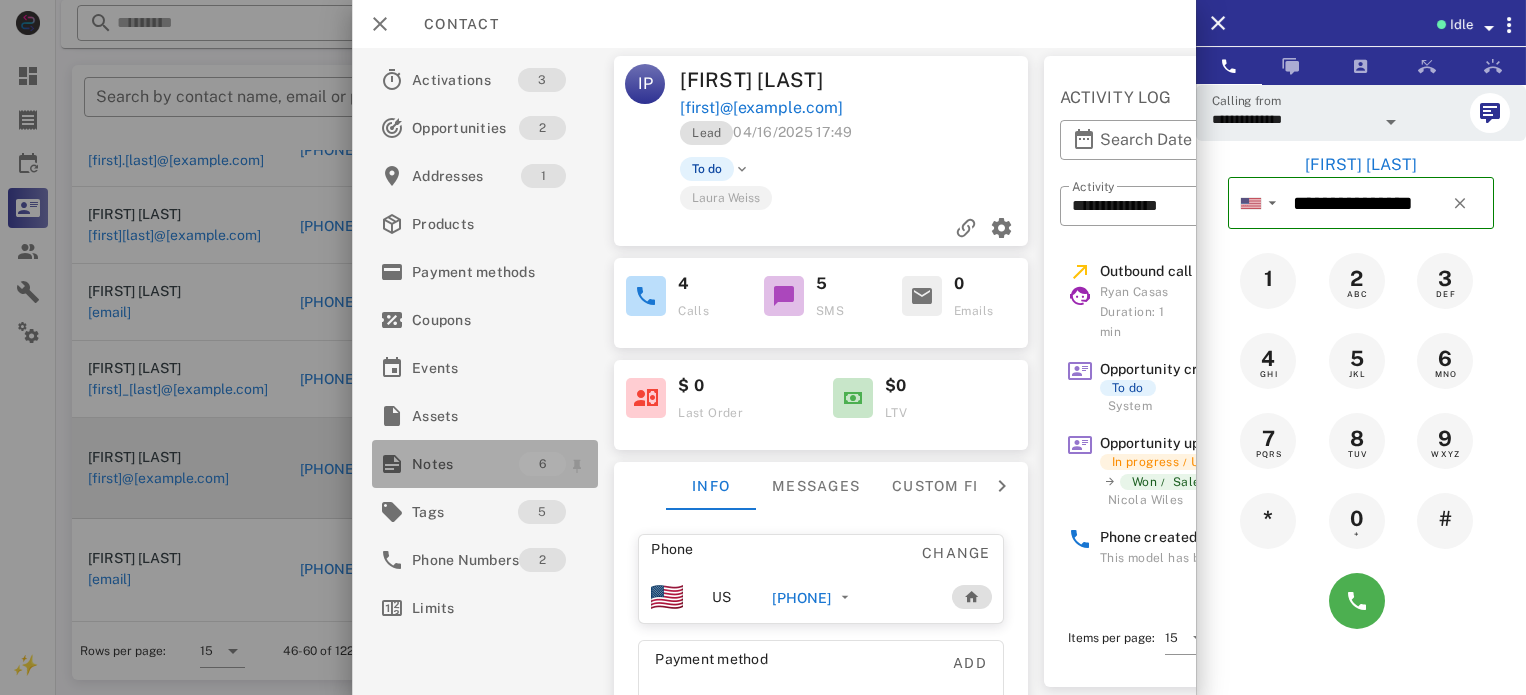 click on "Notes" at bounding box center (465, 464) 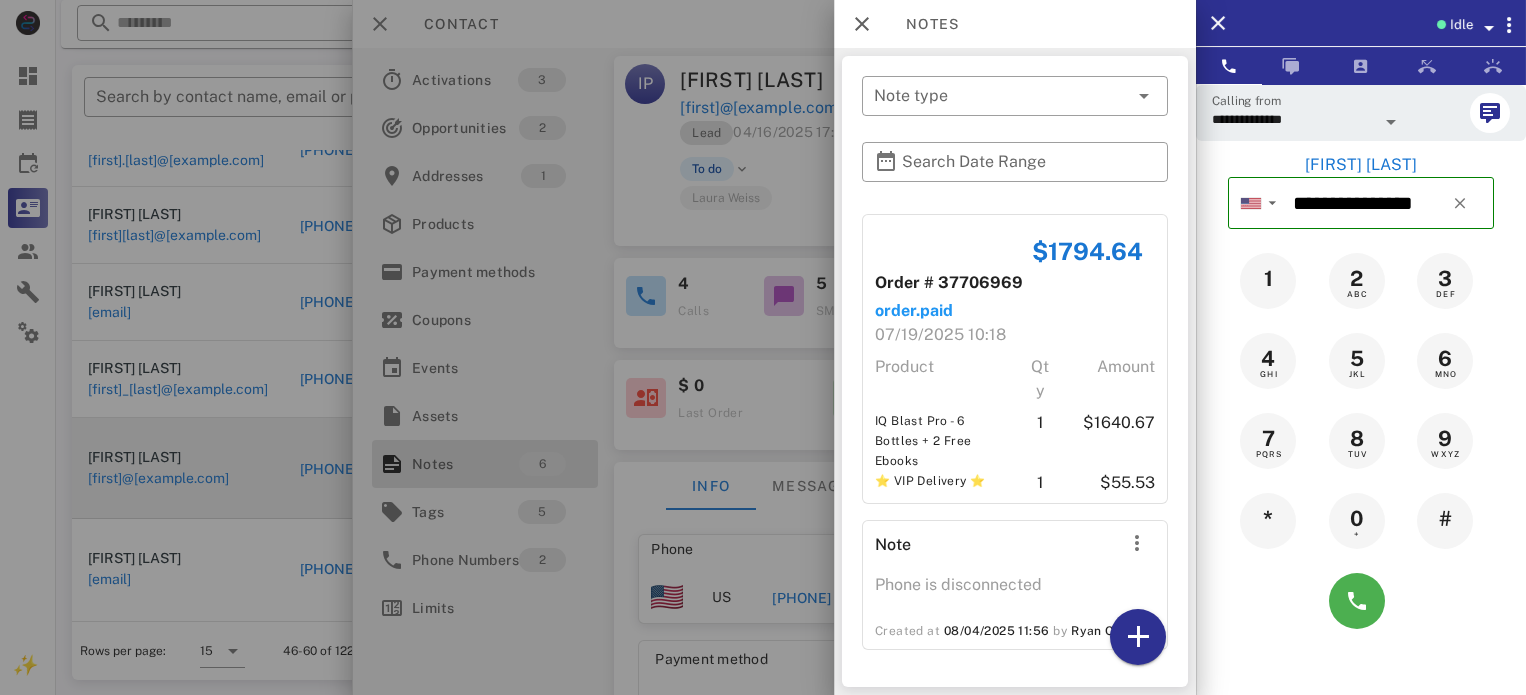 scroll, scrollTop: 851, scrollLeft: 0, axis: vertical 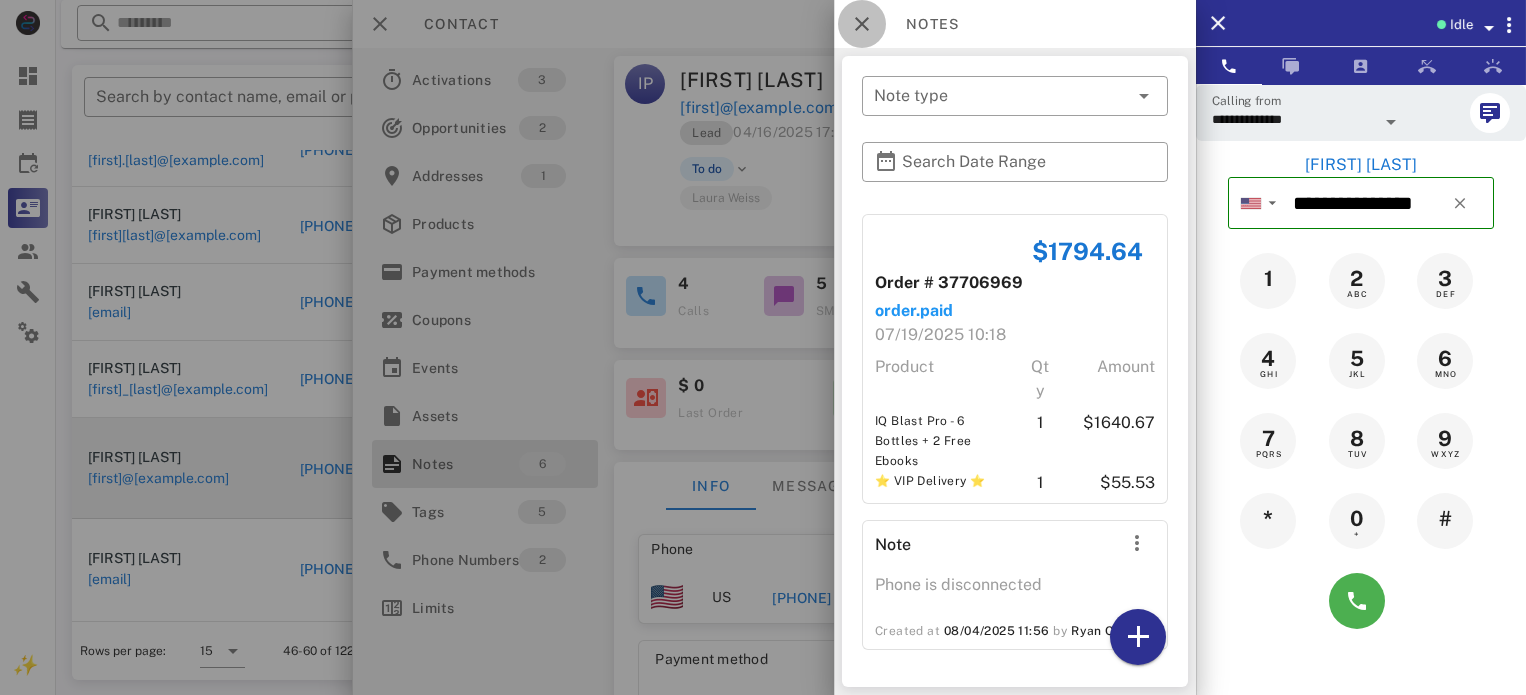 click at bounding box center (862, 24) 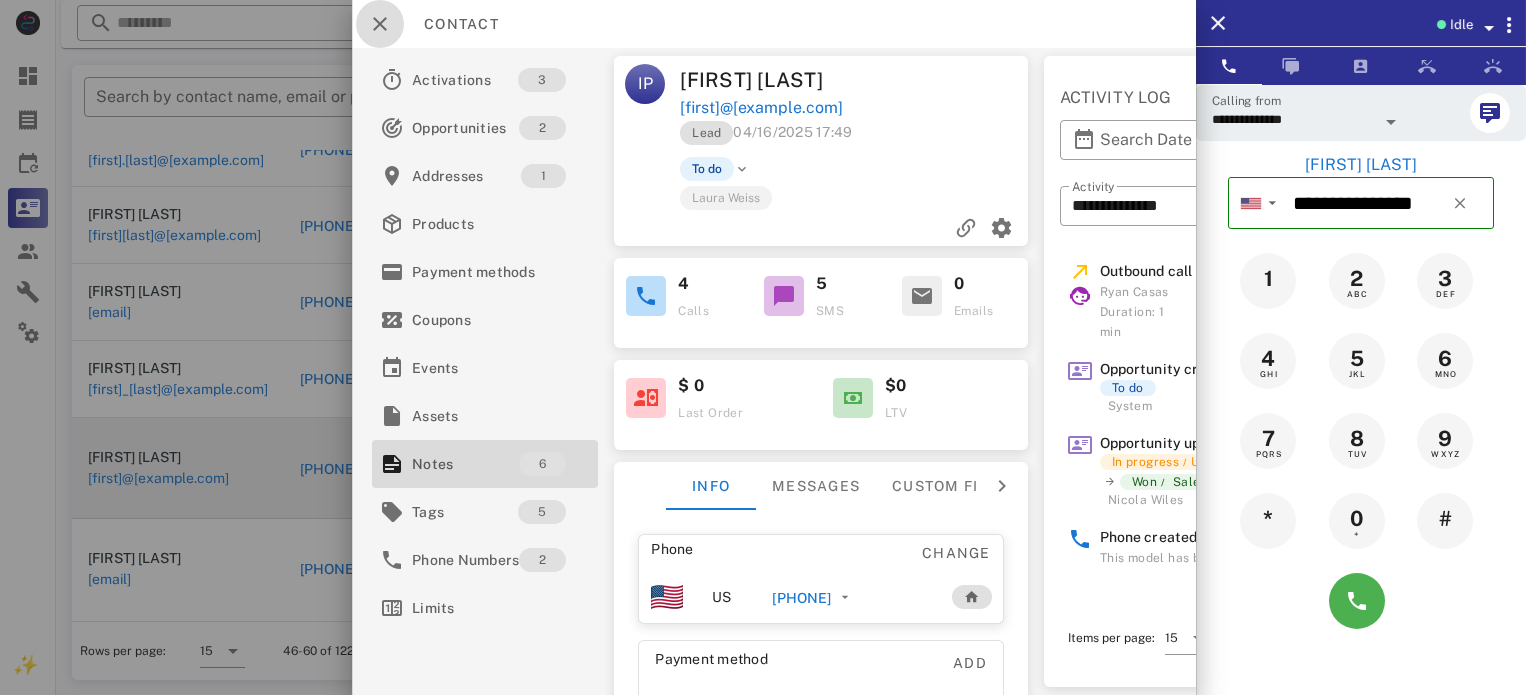 click at bounding box center [380, 24] 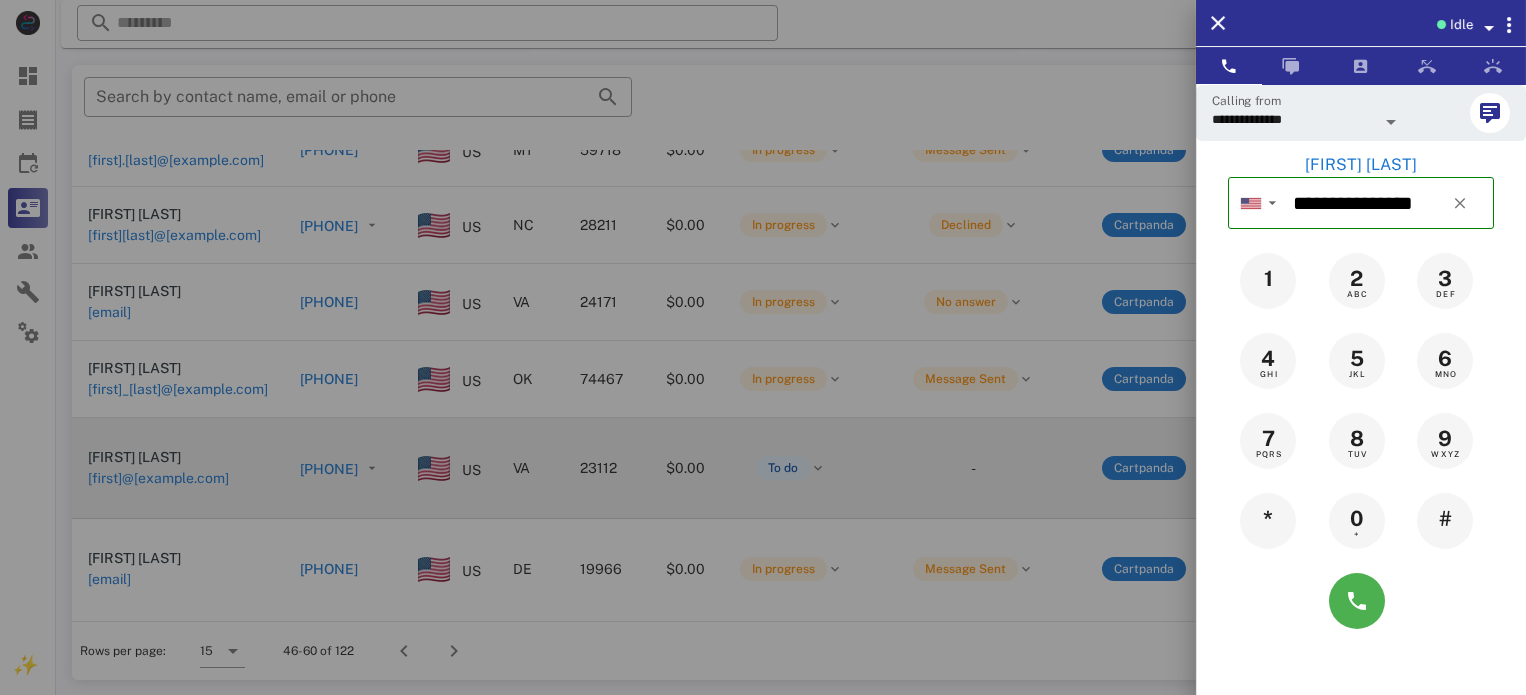 click at bounding box center (763, 347) 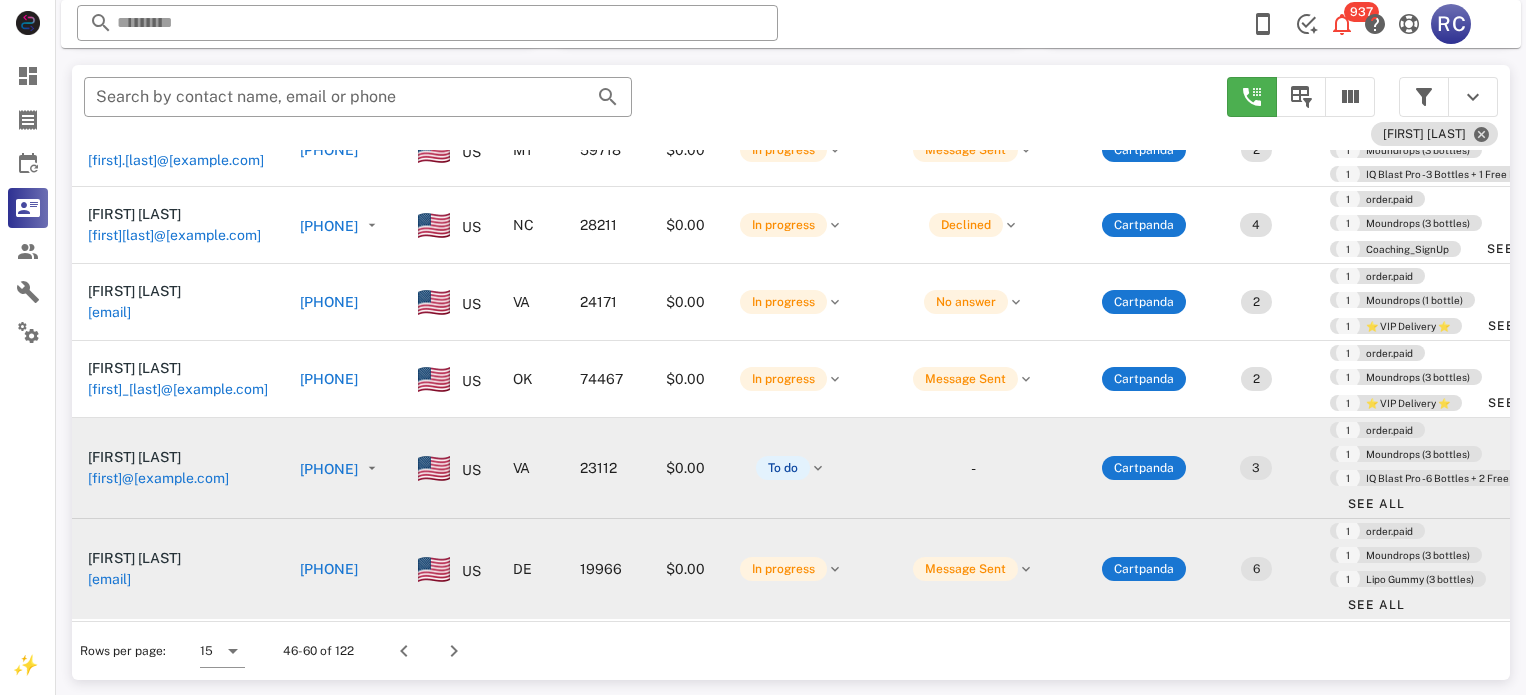click on "[PHONE]" at bounding box center (329, 569) 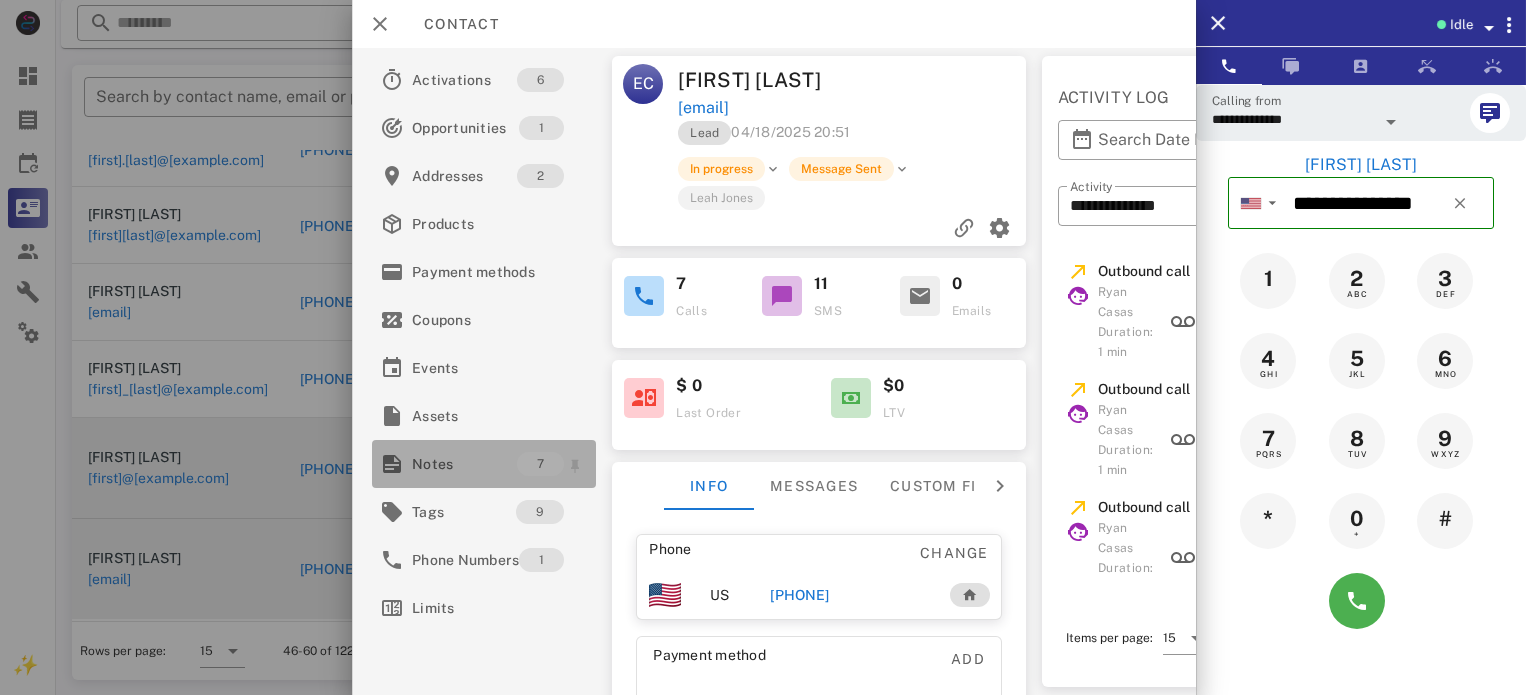 click on "Notes" at bounding box center (464, 464) 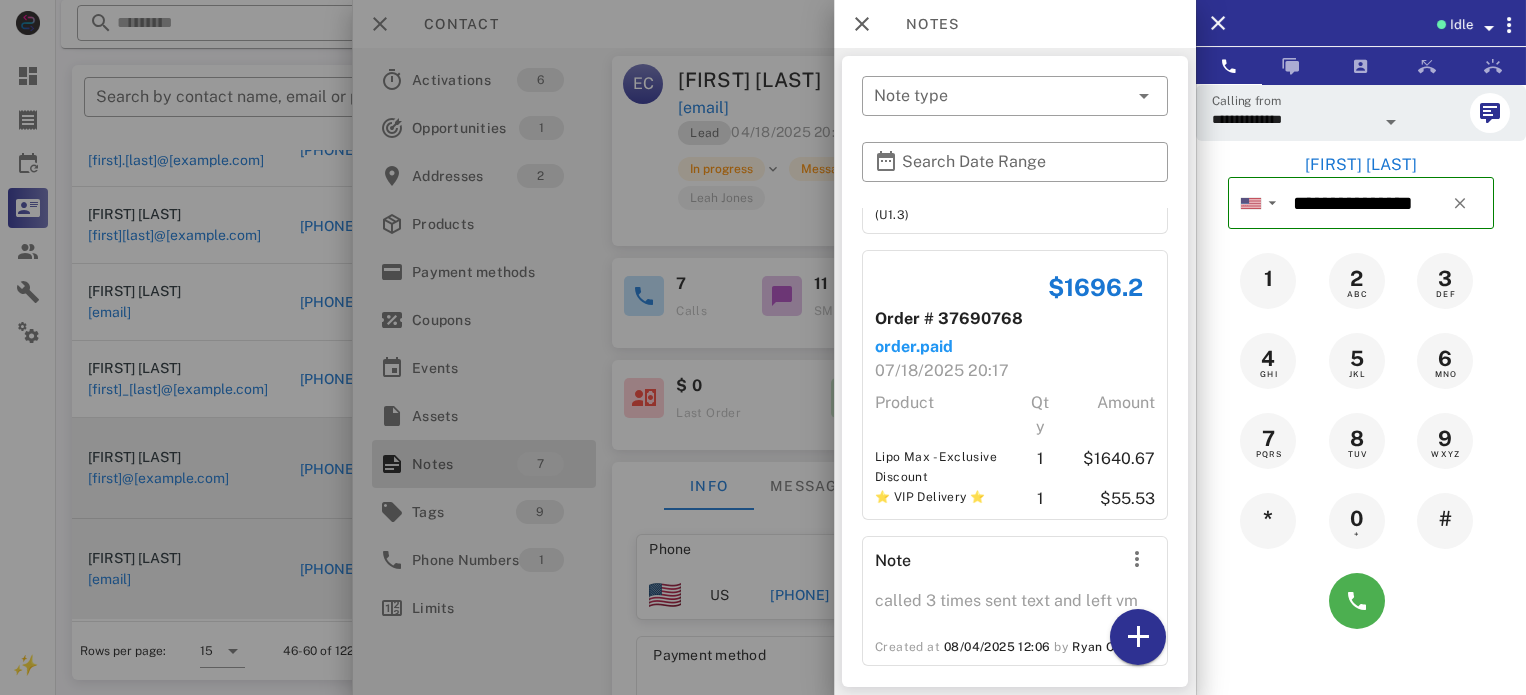 scroll, scrollTop: 1400, scrollLeft: 0, axis: vertical 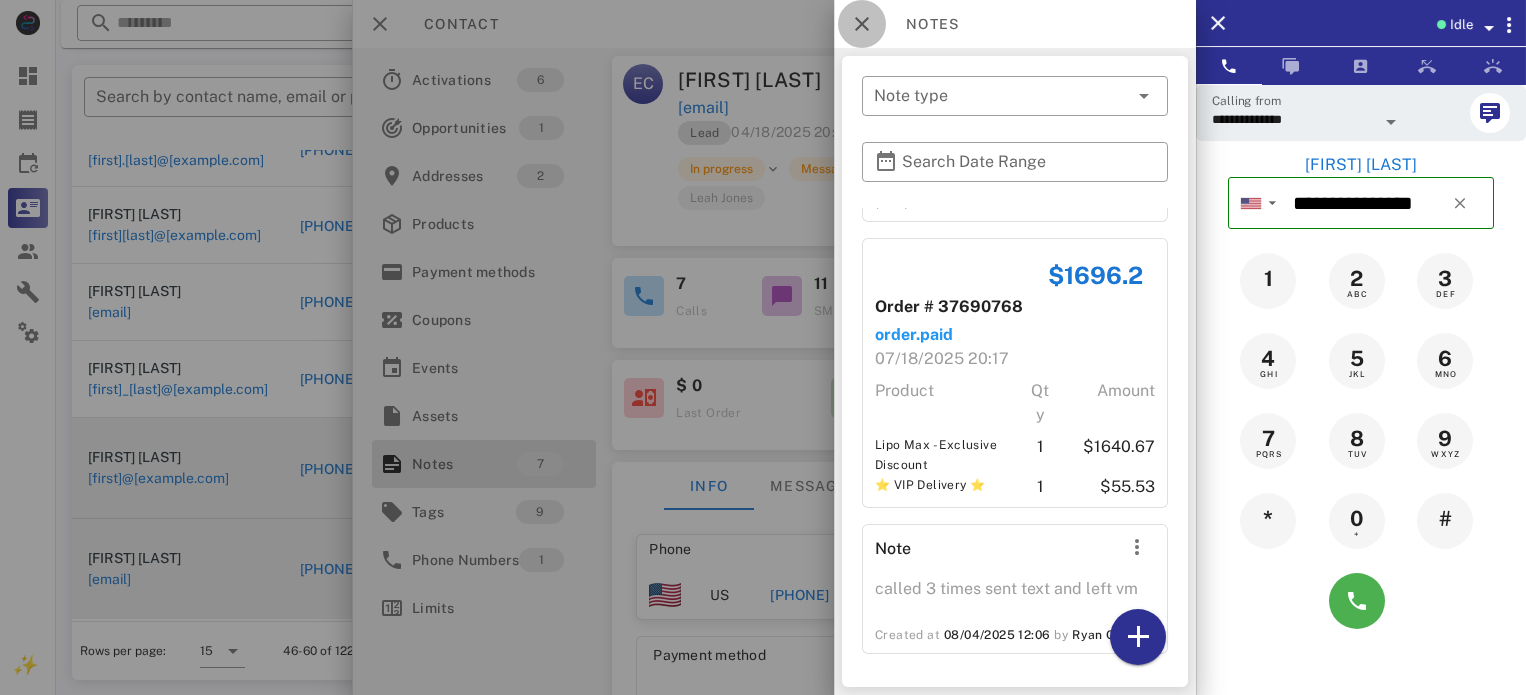 click at bounding box center (862, 24) 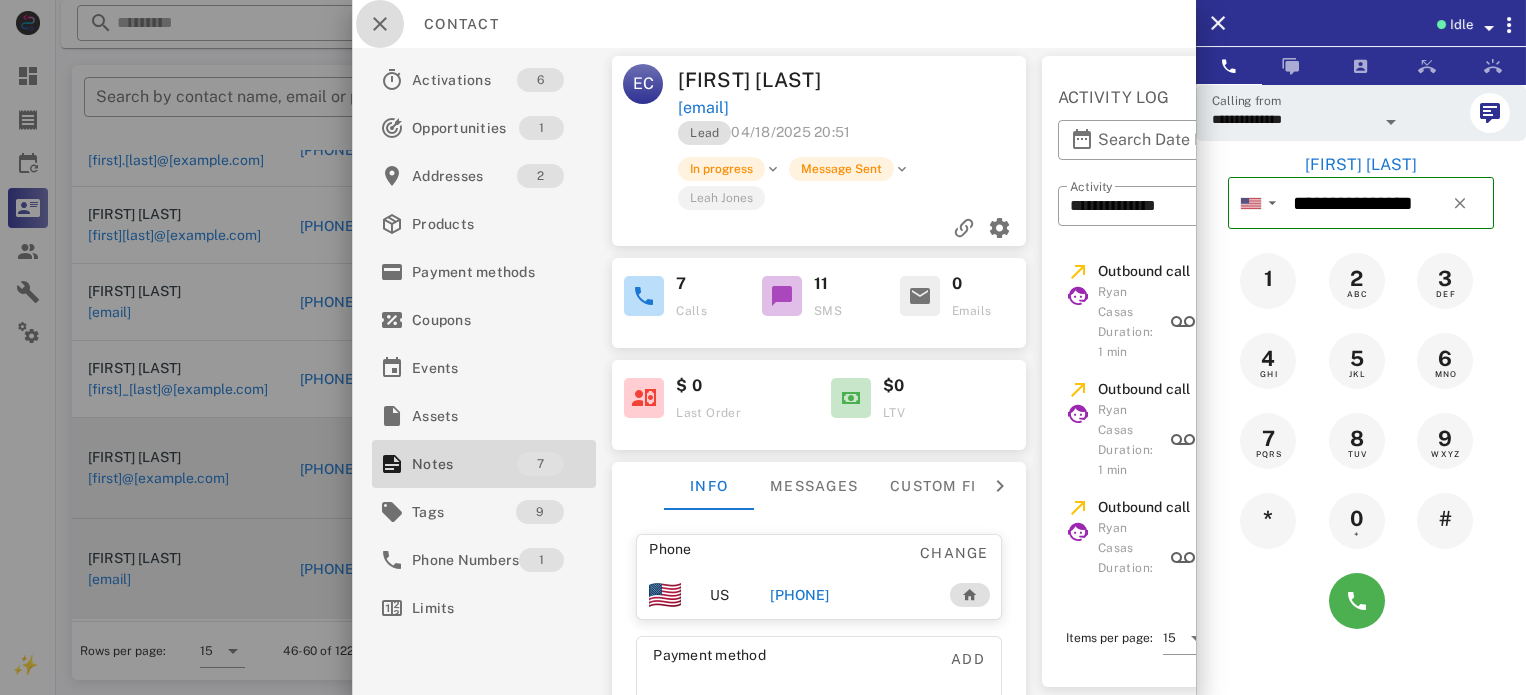 click at bounding box center [380, 24] 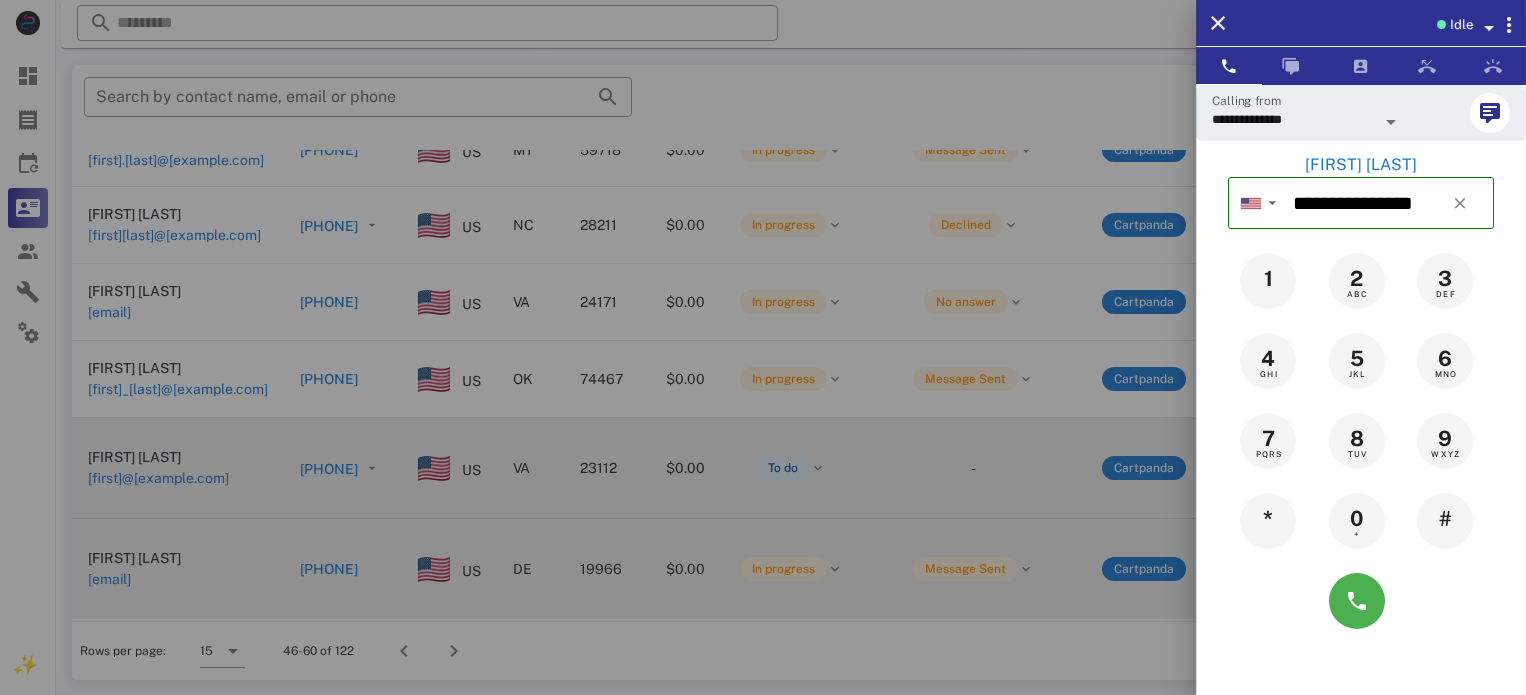click at bounding box center [763, 347] 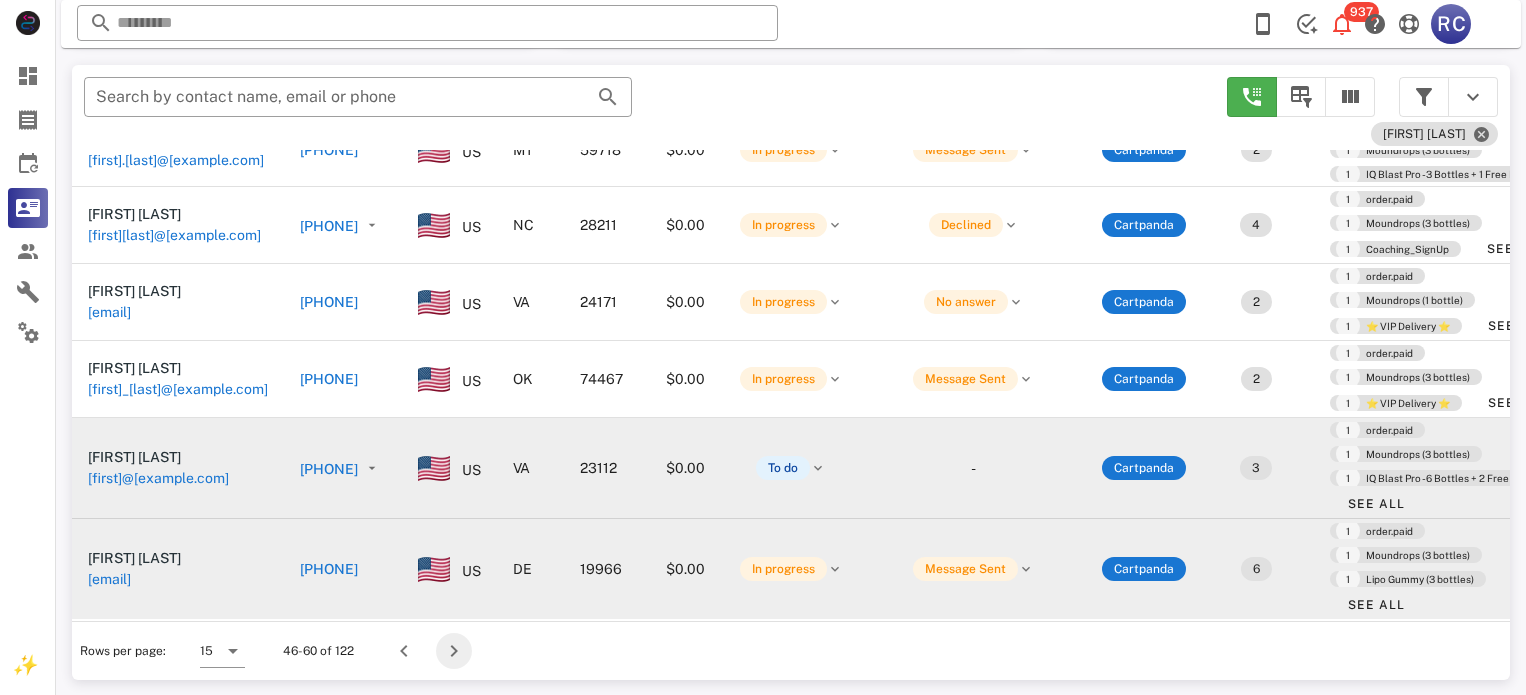 click at bounding box center [454, 651] 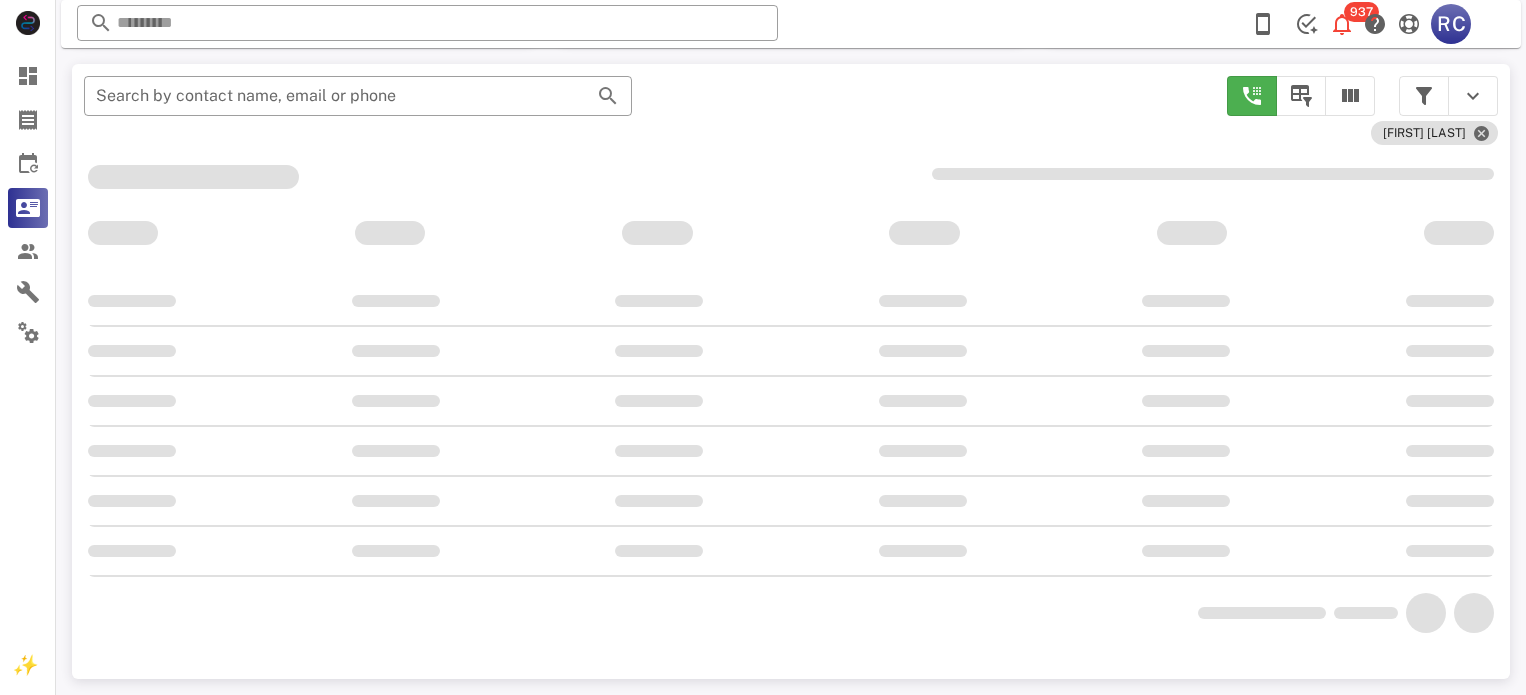 scroll, scrollTop: 379, scrollLeft: 0, axis: vertical 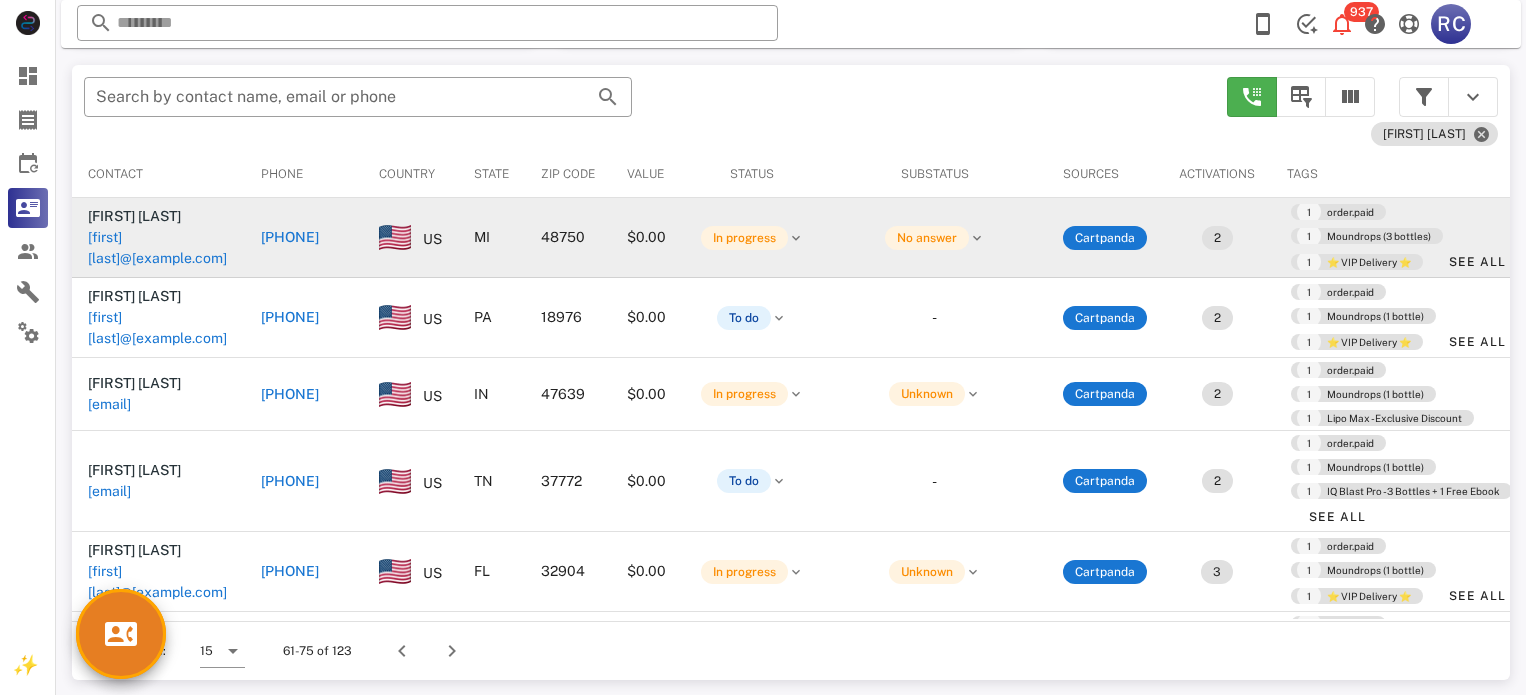 click on "[PHONE]" at bounding box center [290, 237] 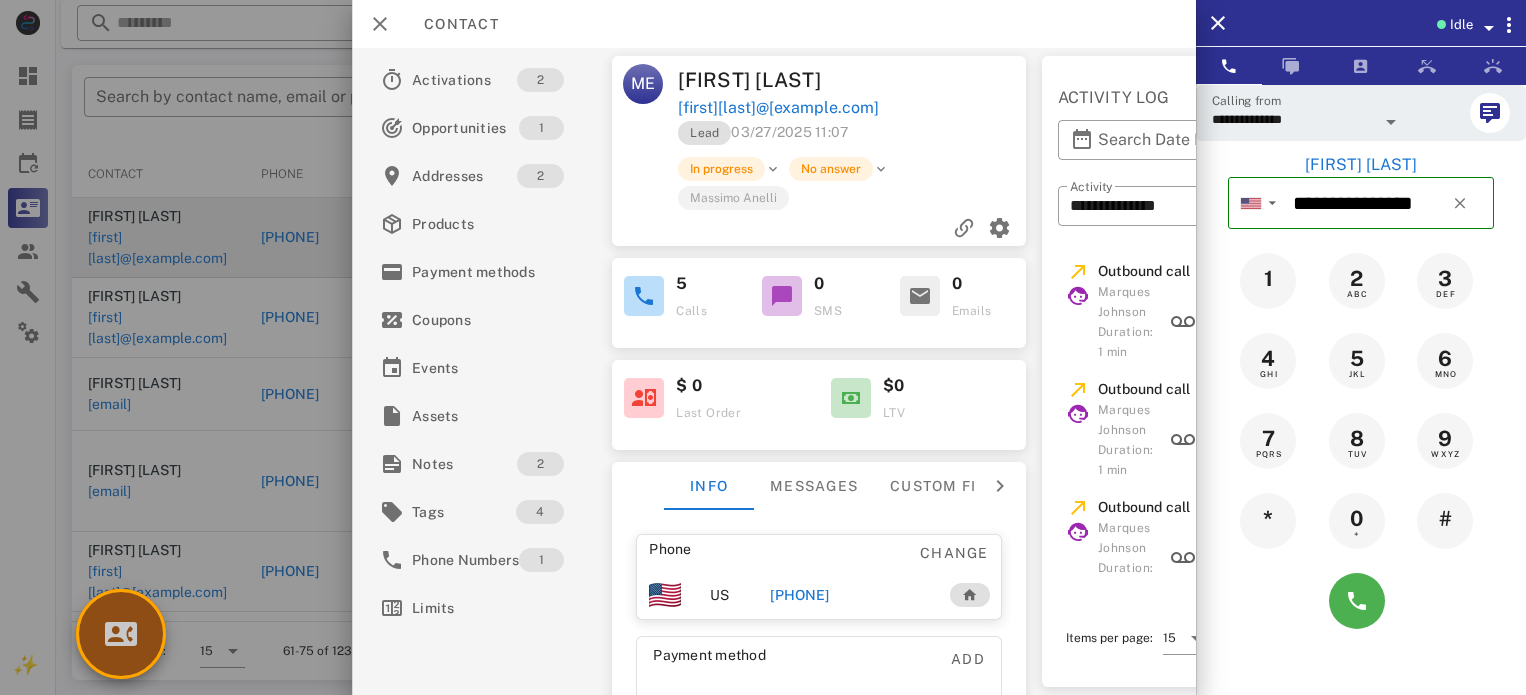 drag, startPoint x: 131, startPoint y: 661, endPoint x: 101, endPoint y: 662, distance: 30.016663 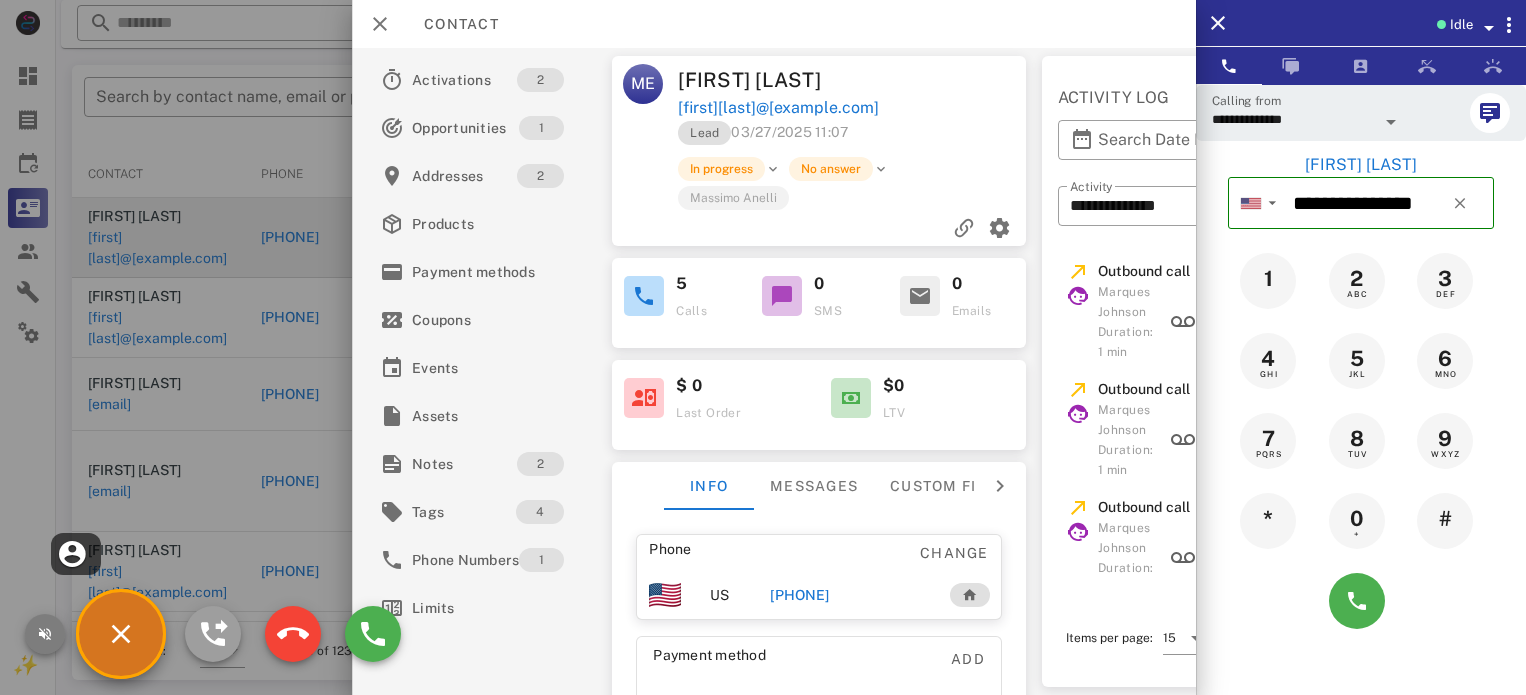 click at bounding box center (45, 634) 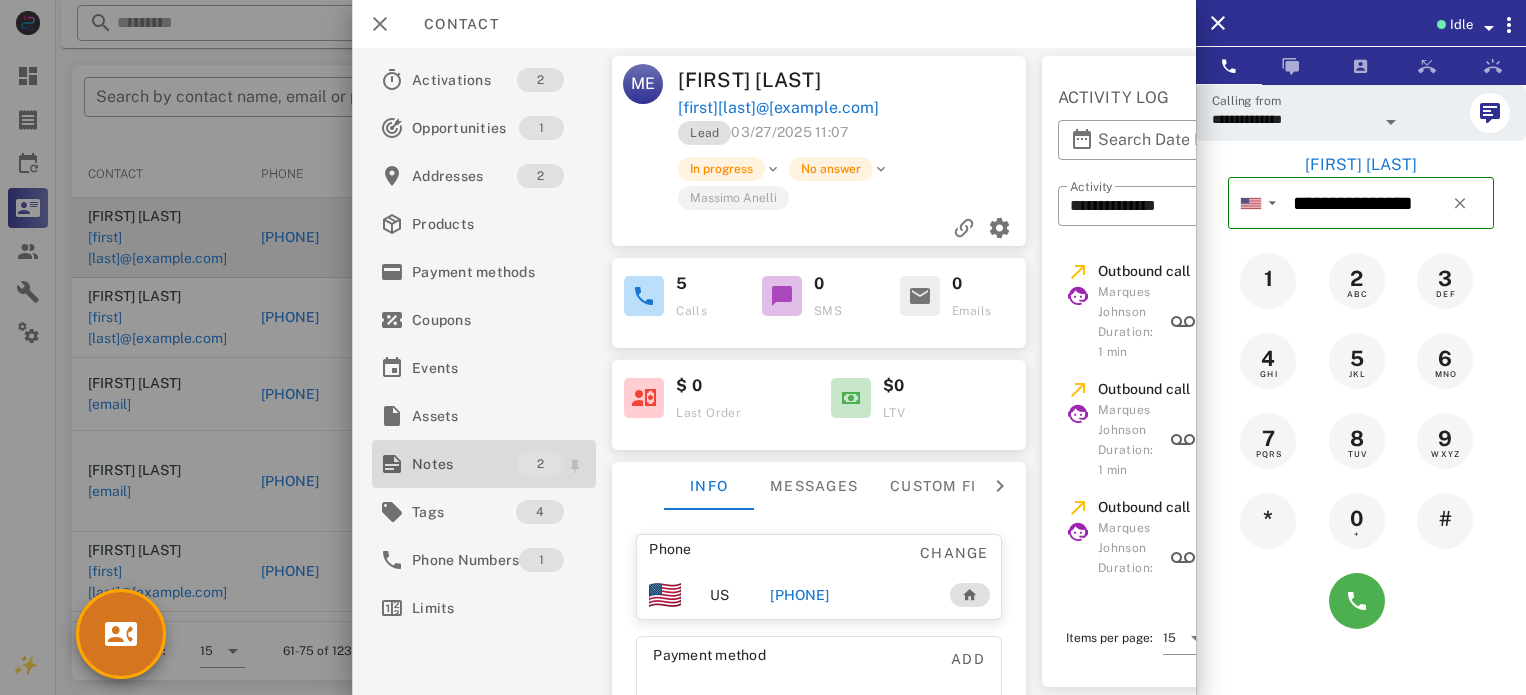 click on "Notes" at bounding box center [464, 464] 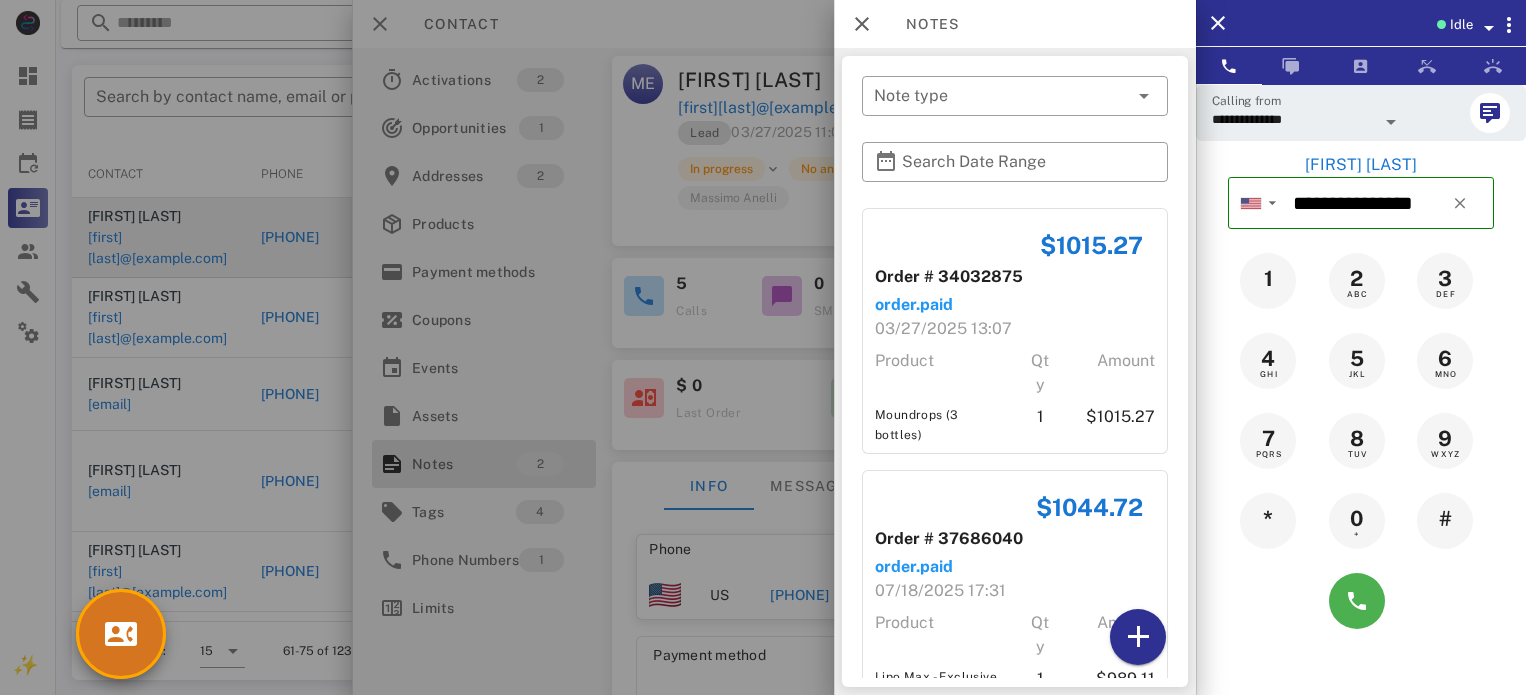scroll, scrollTop: 0, scrollLeft: 0, axis: both 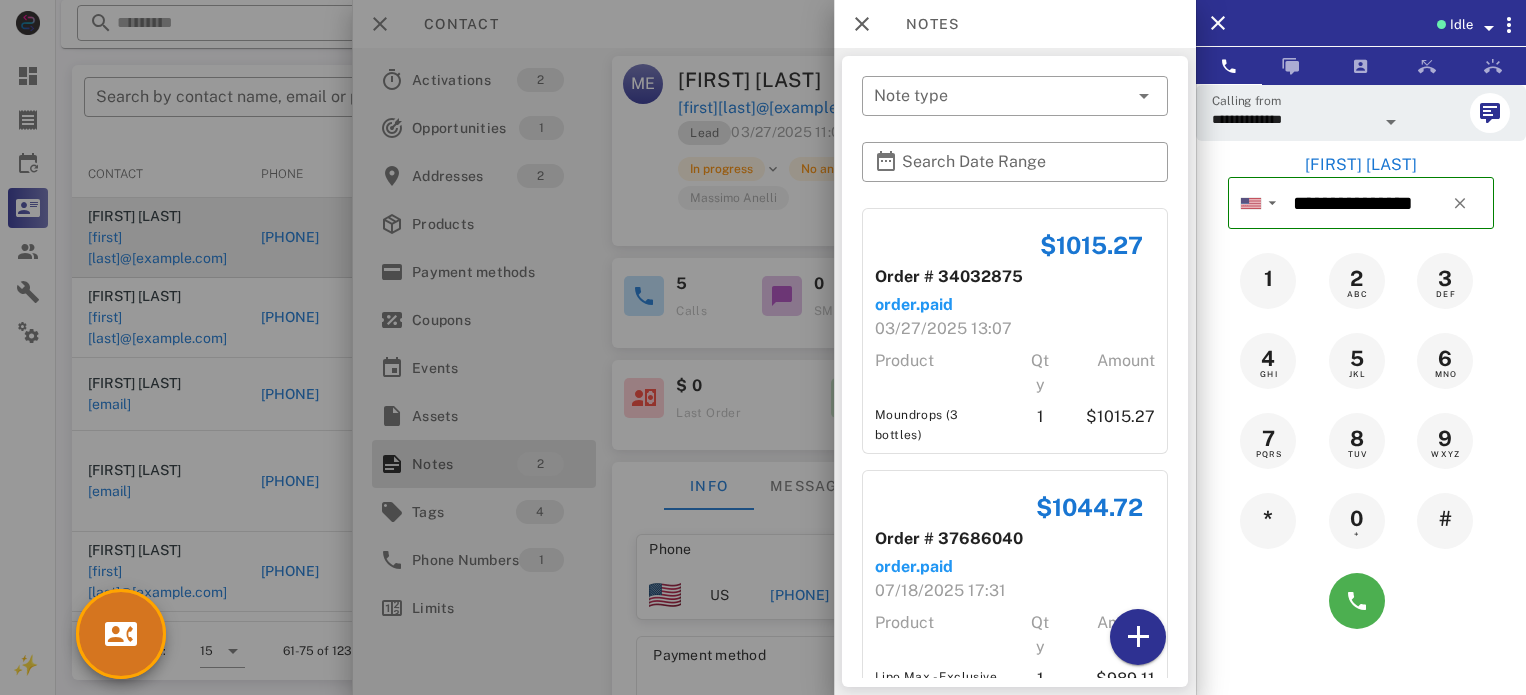 click at bounding box center [763, 347] 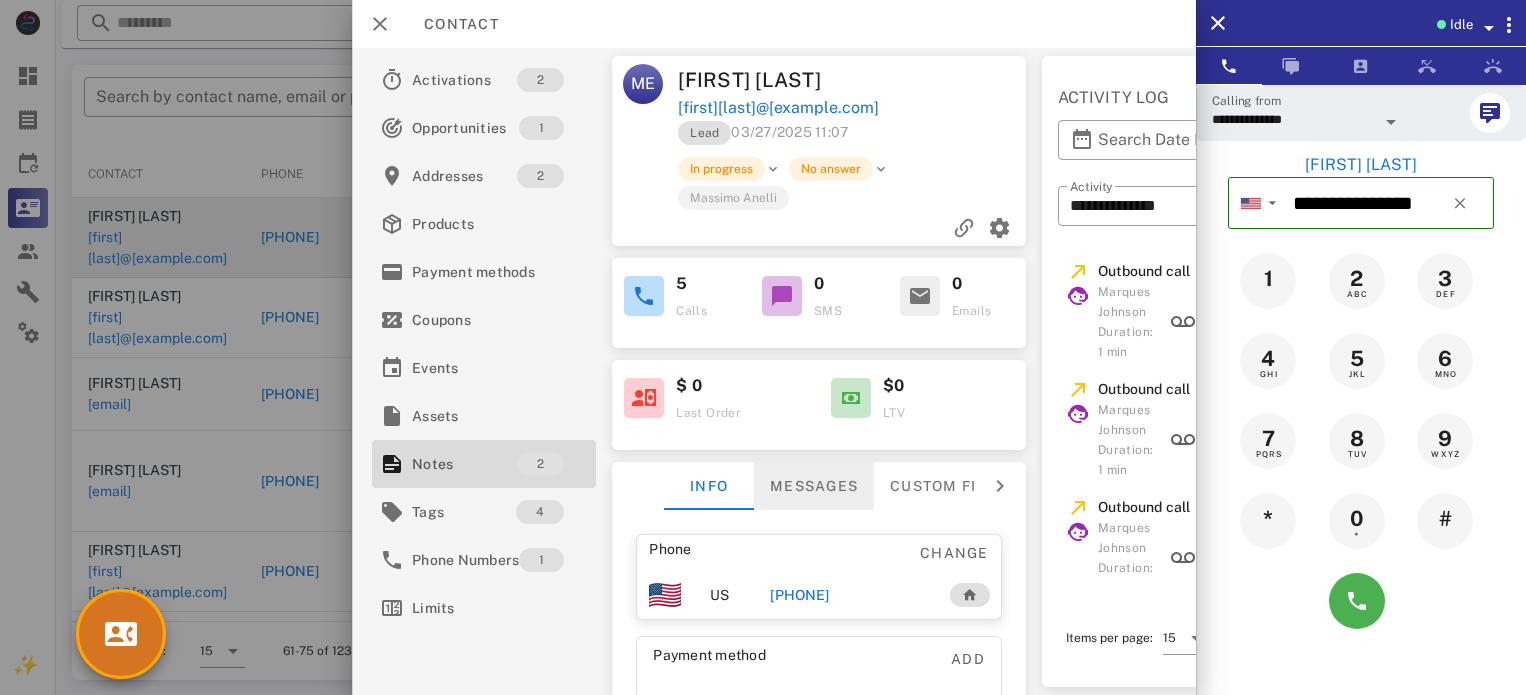 click on "Messages" at bounding box center (814, 486) 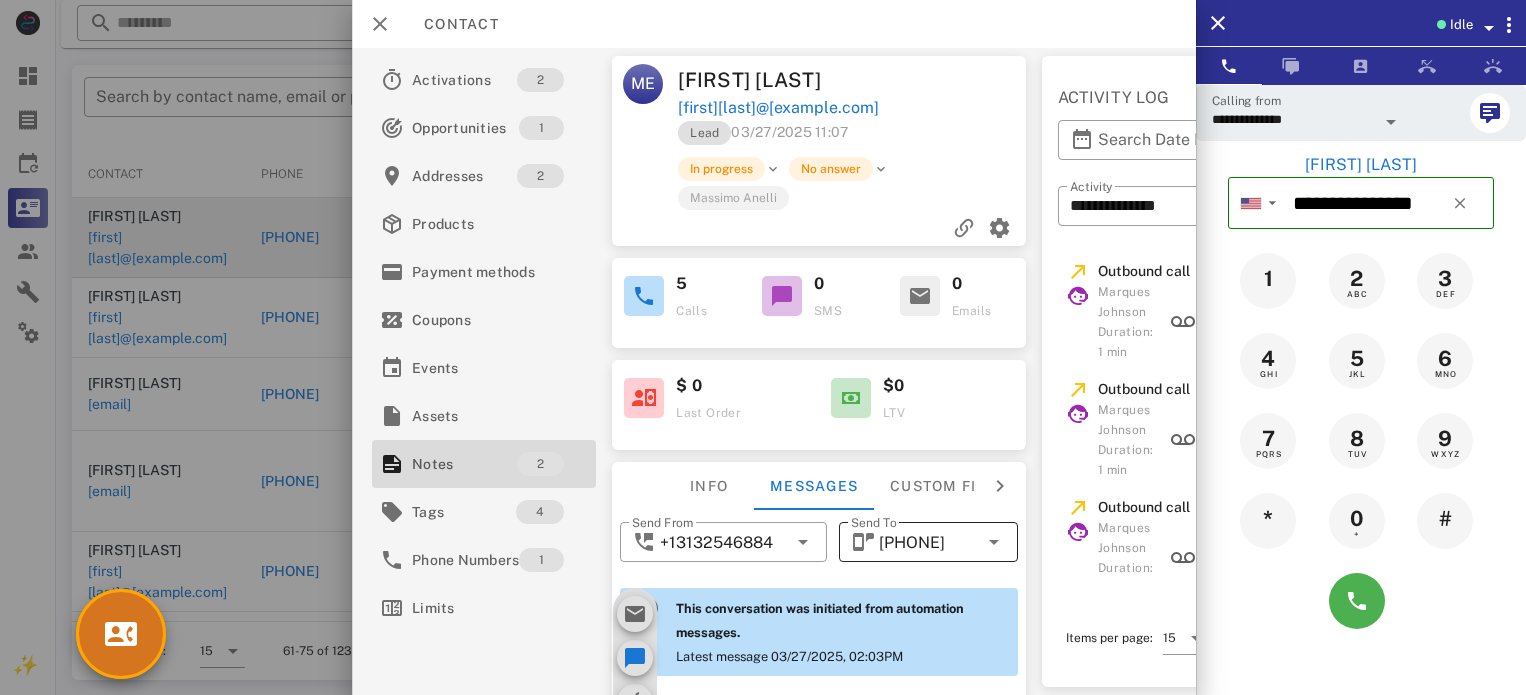 scroll, scrollTop: 889, scrollLeft: 0, axis: vertical 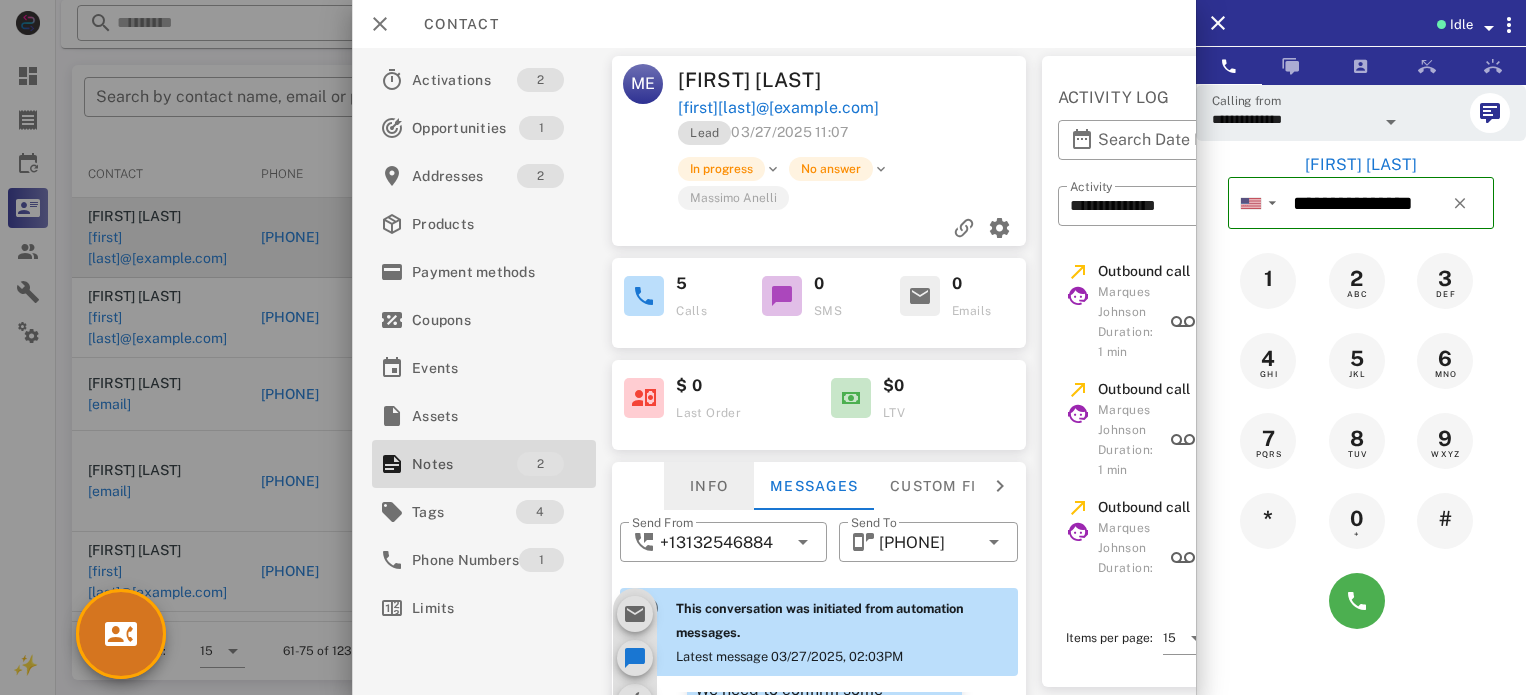 click on "Info" at bounding box center (709, 486) 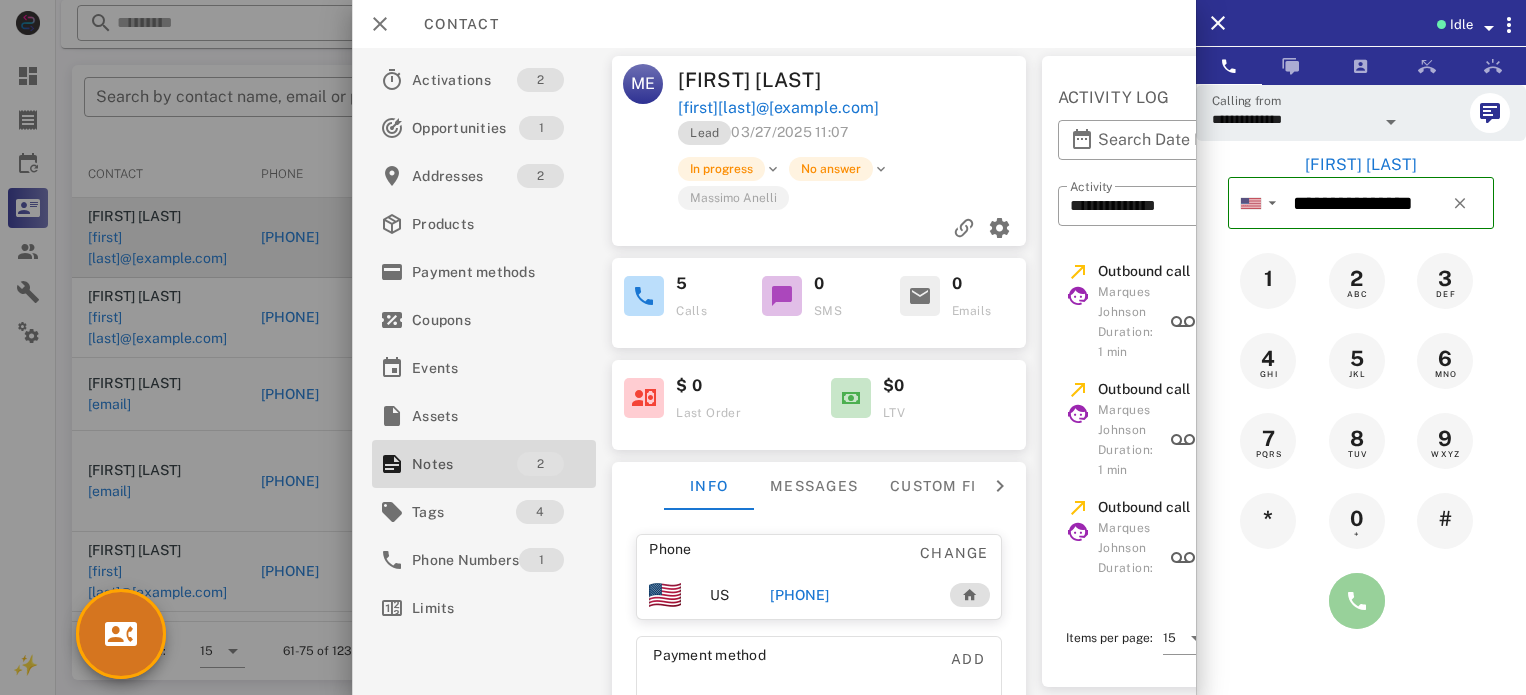 click at bounding box center [1357, 601] 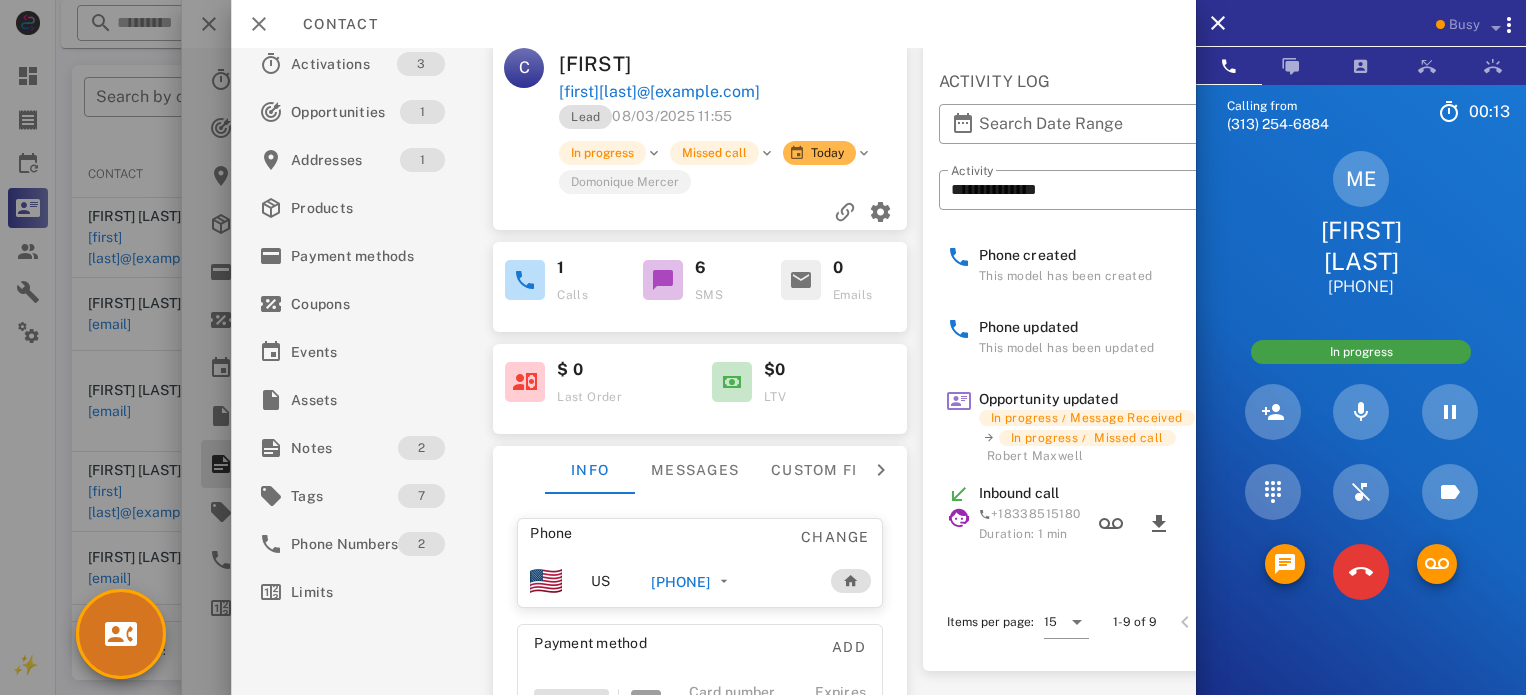 scroll, scrollTop: 0, scrollLeft: 0, axis: both 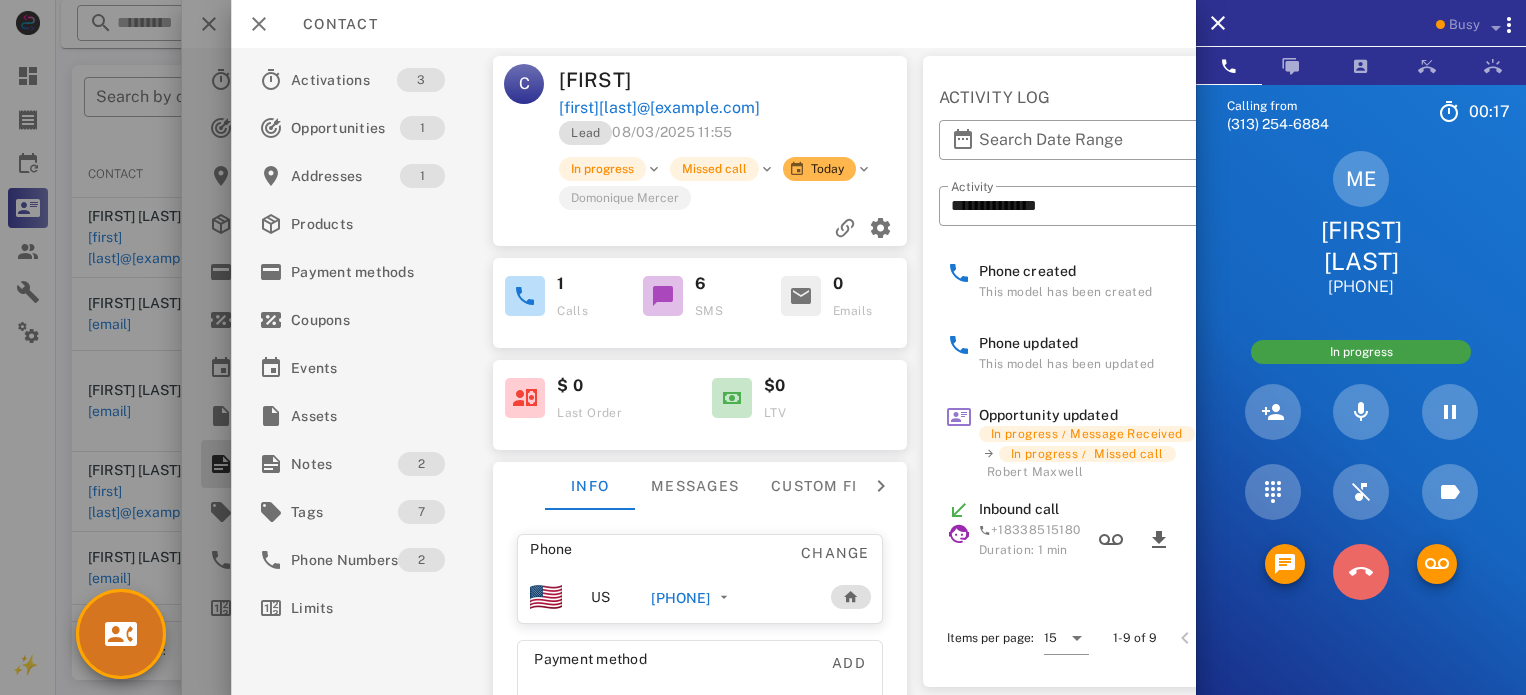 click at bounding box center [1361, 572] 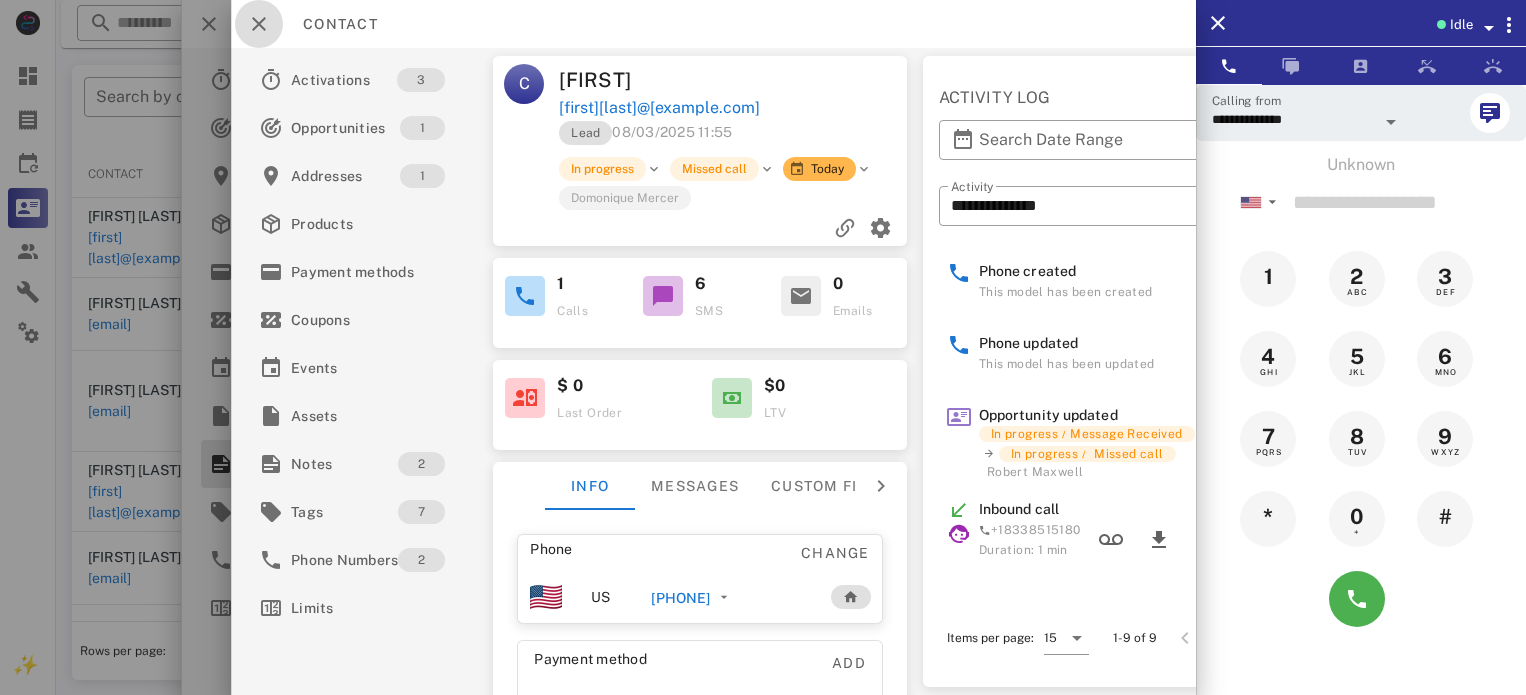 click at bounding box center [259, 24] 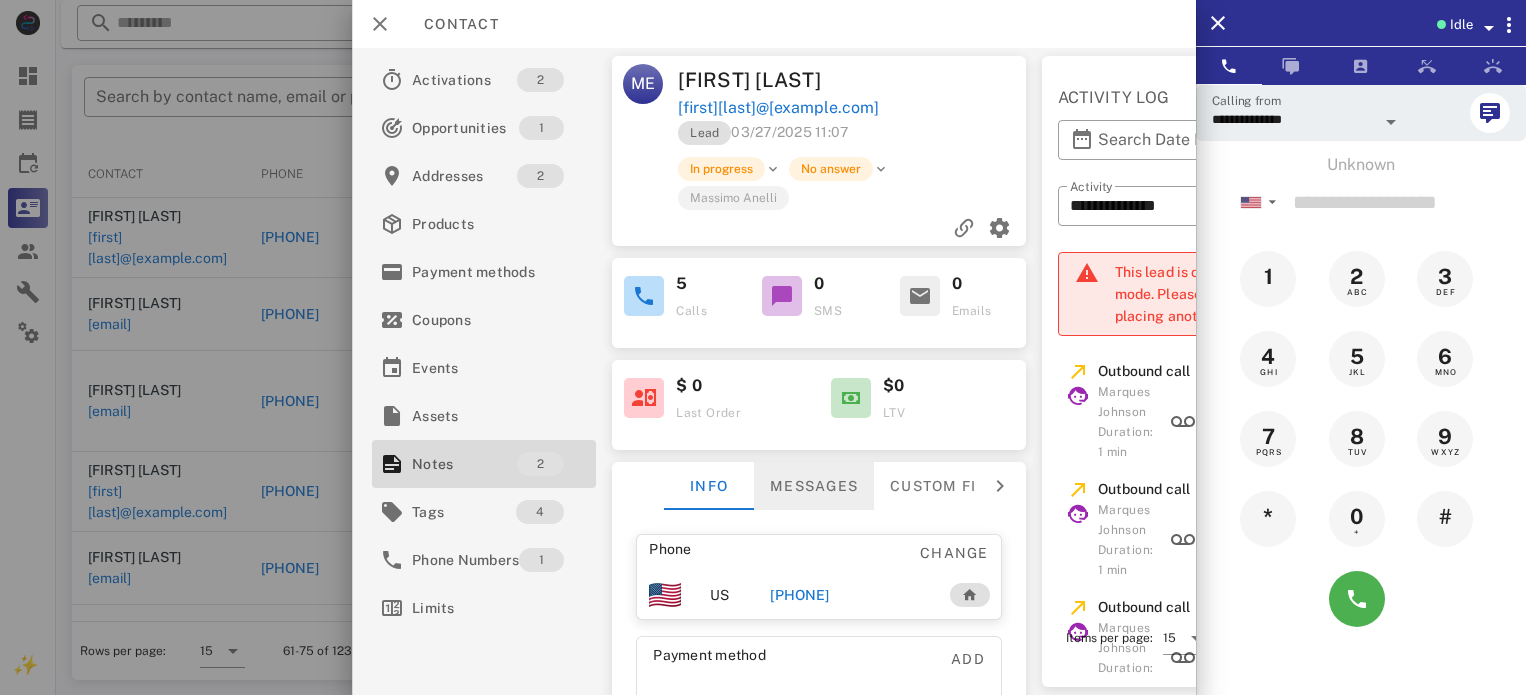 click on "Messages" at bounding box center [814, 486] 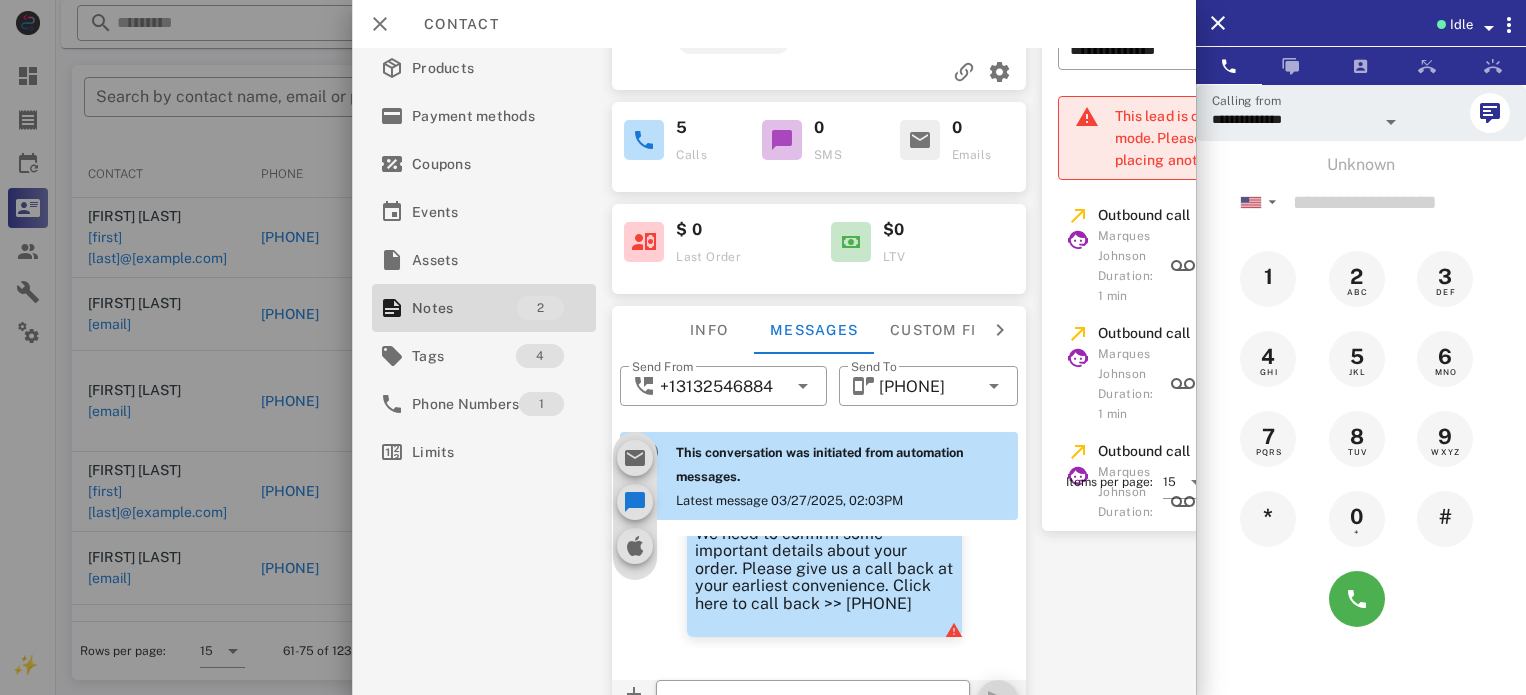 scroll, scrollTop: 278, scrollLeft: 0, axis: vertical 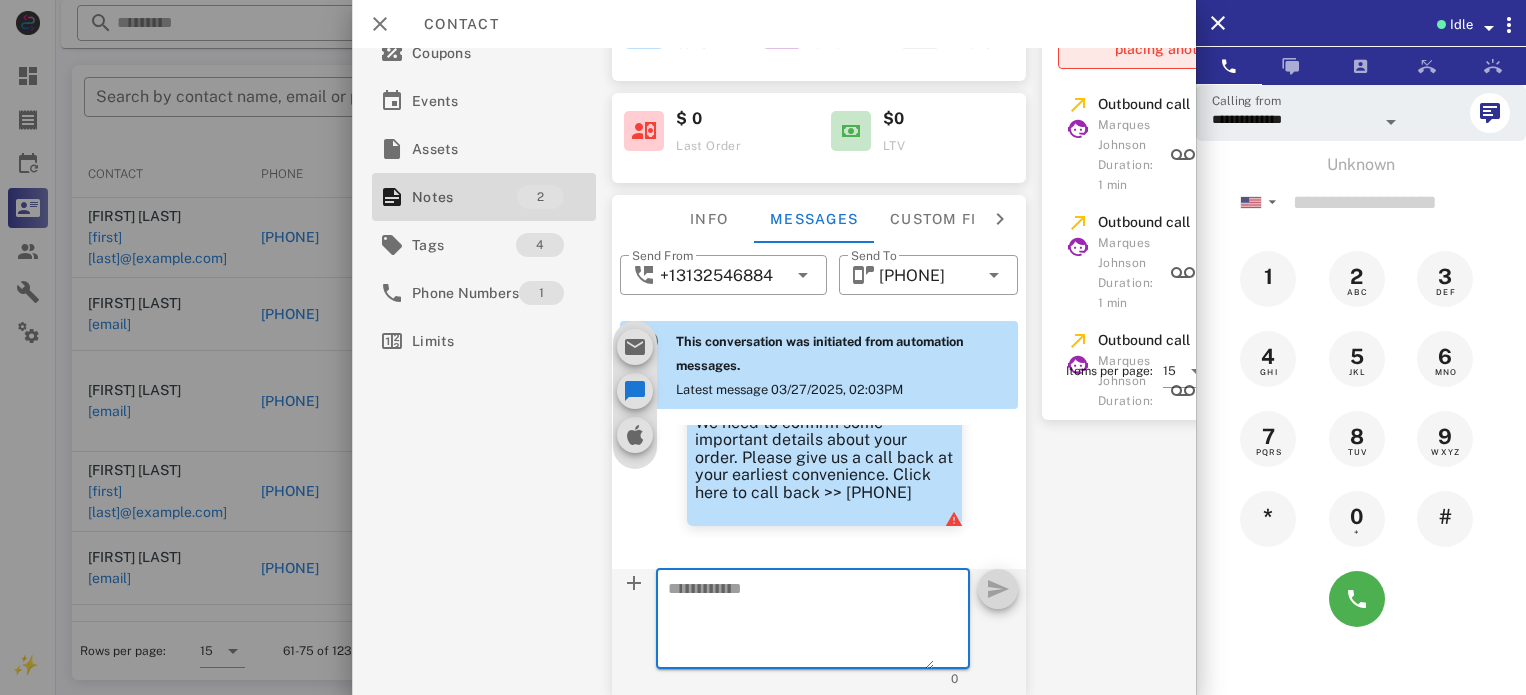 paste on "**********" 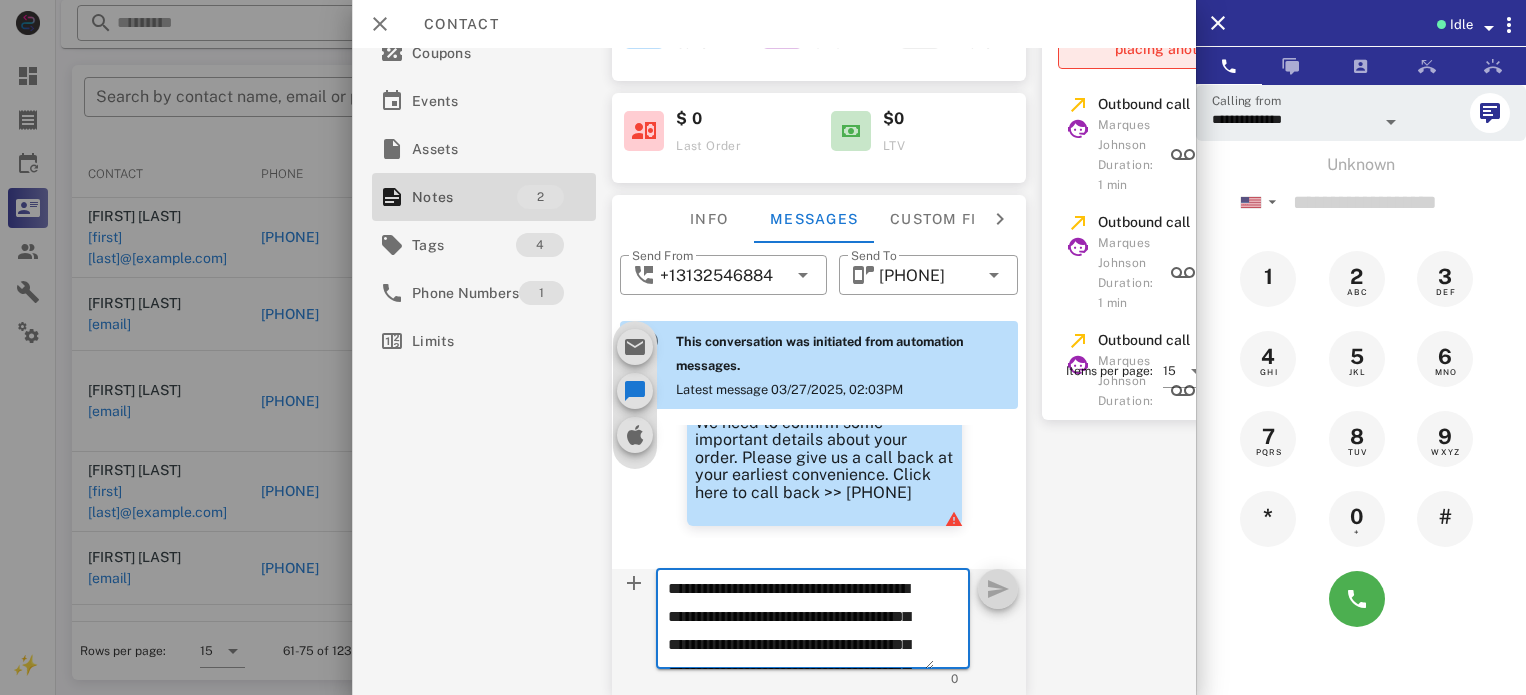scroll, scrollTop: 181, scrollLeft: 0, axis: vertical 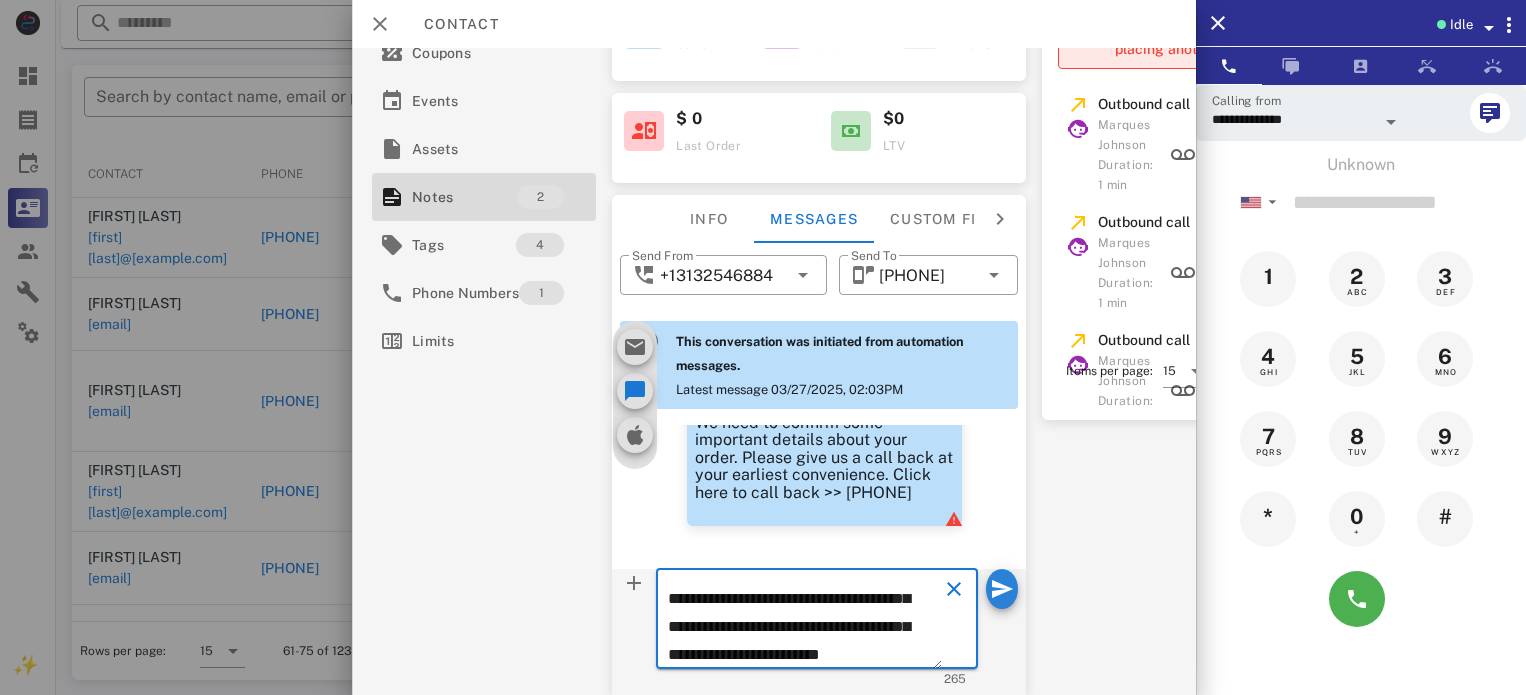 type on "**********" 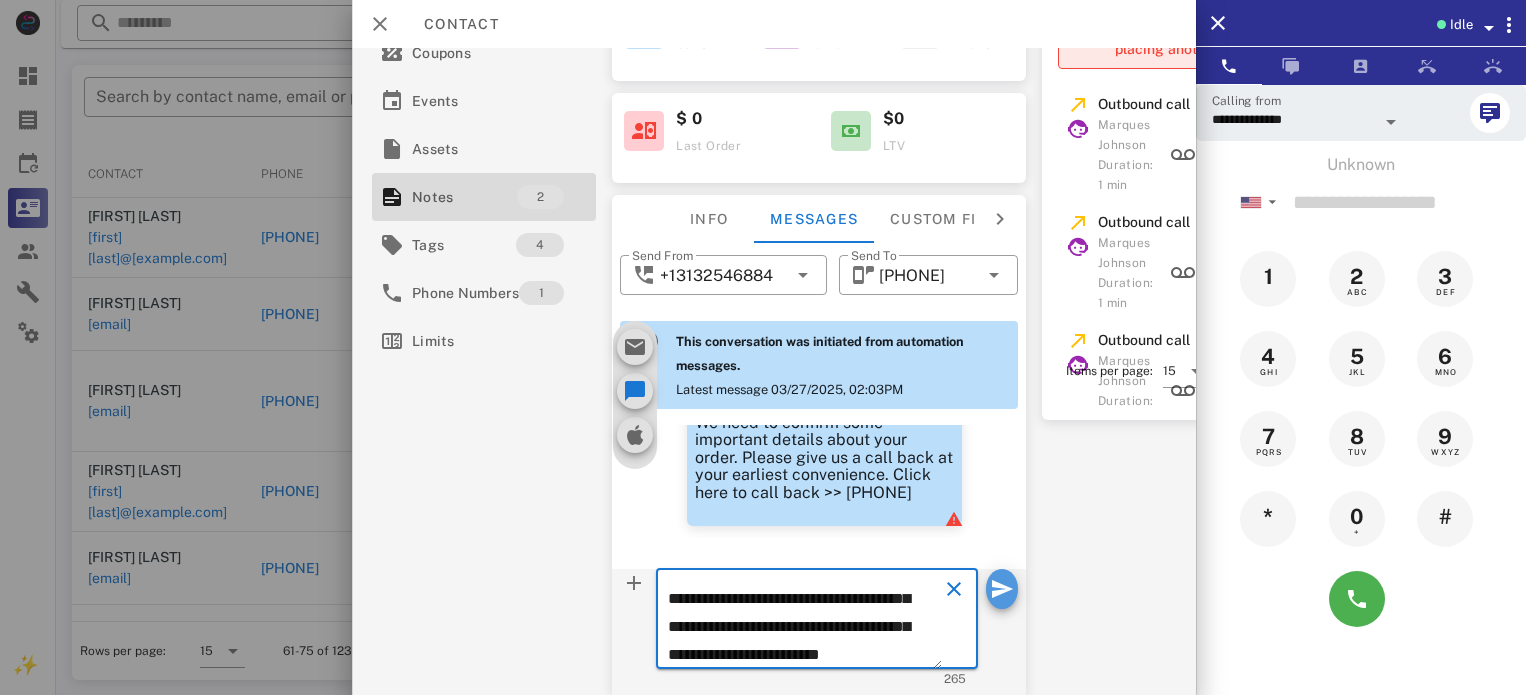 click at bounding box center [1002, 589] 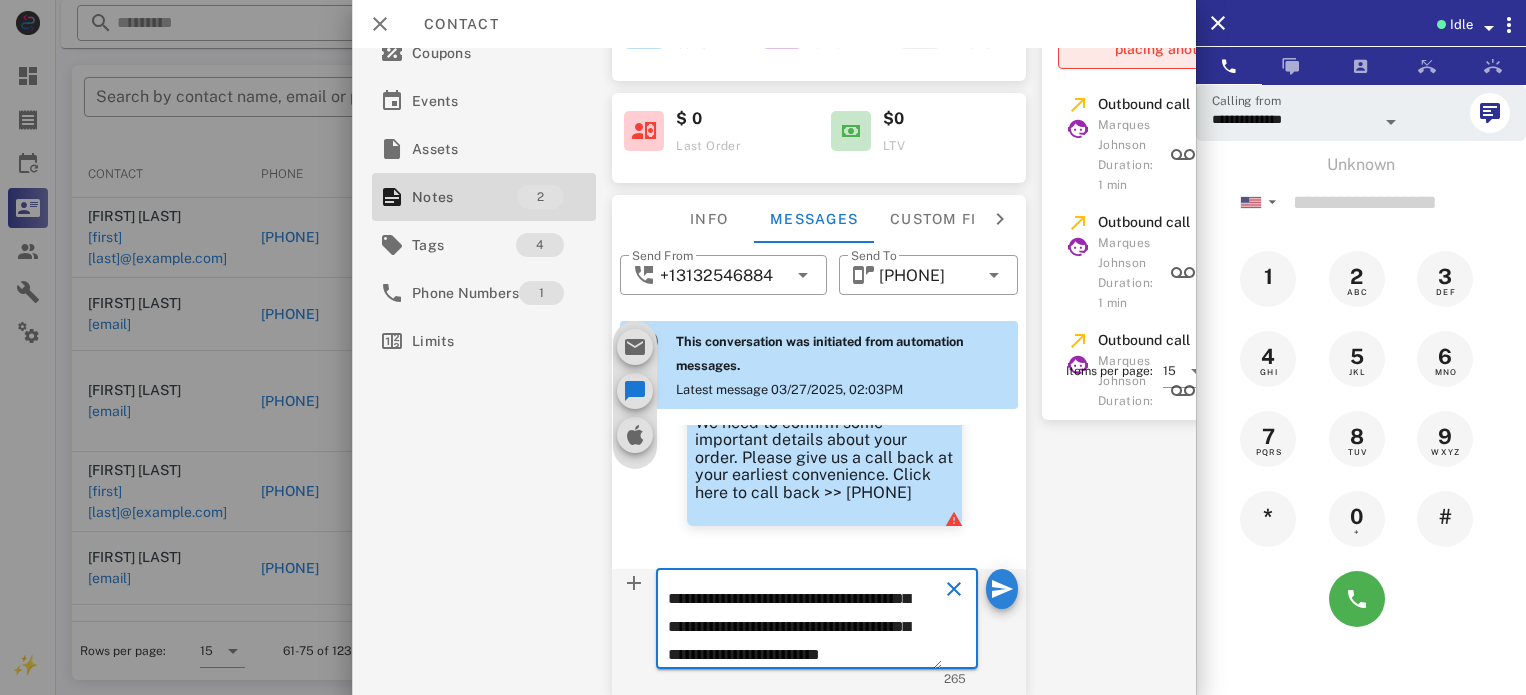 type 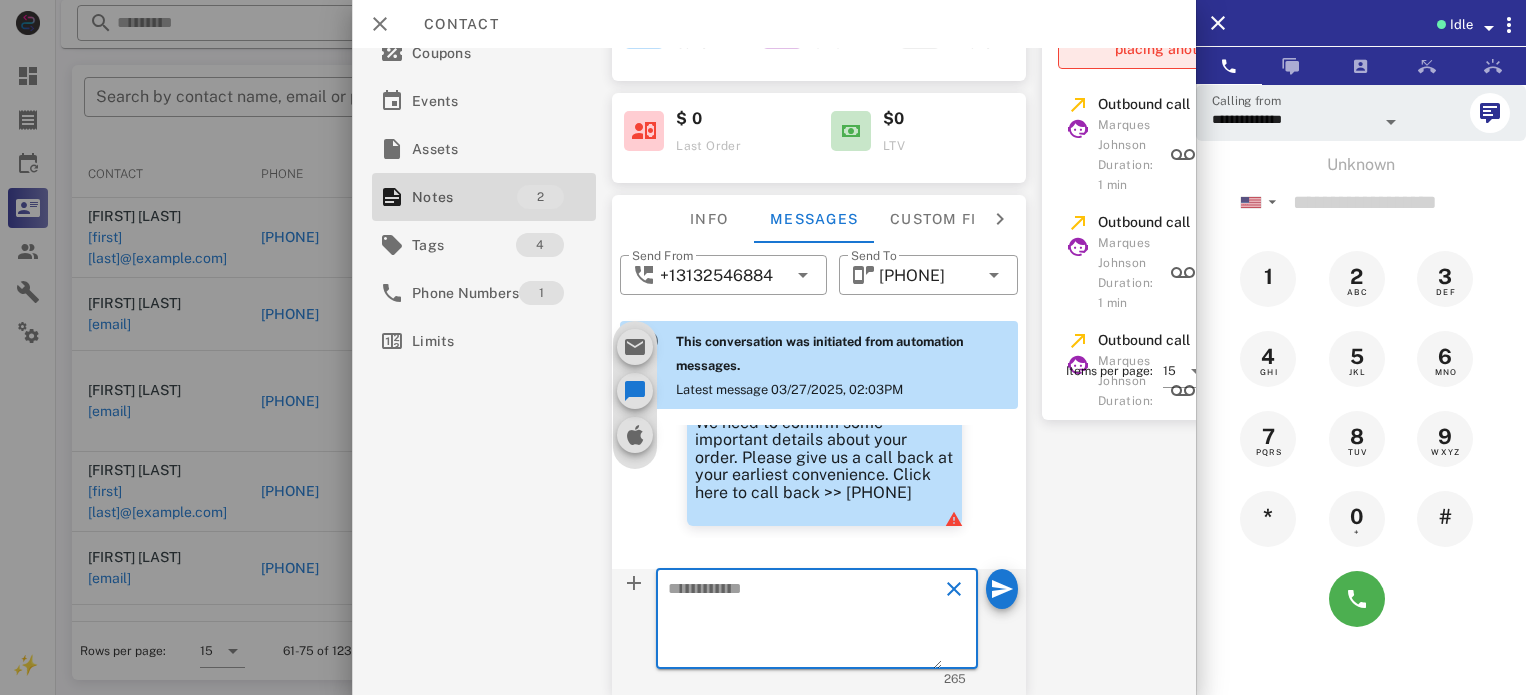 scroll, scrollTop: 0, scrollLeft: 0, axis: both 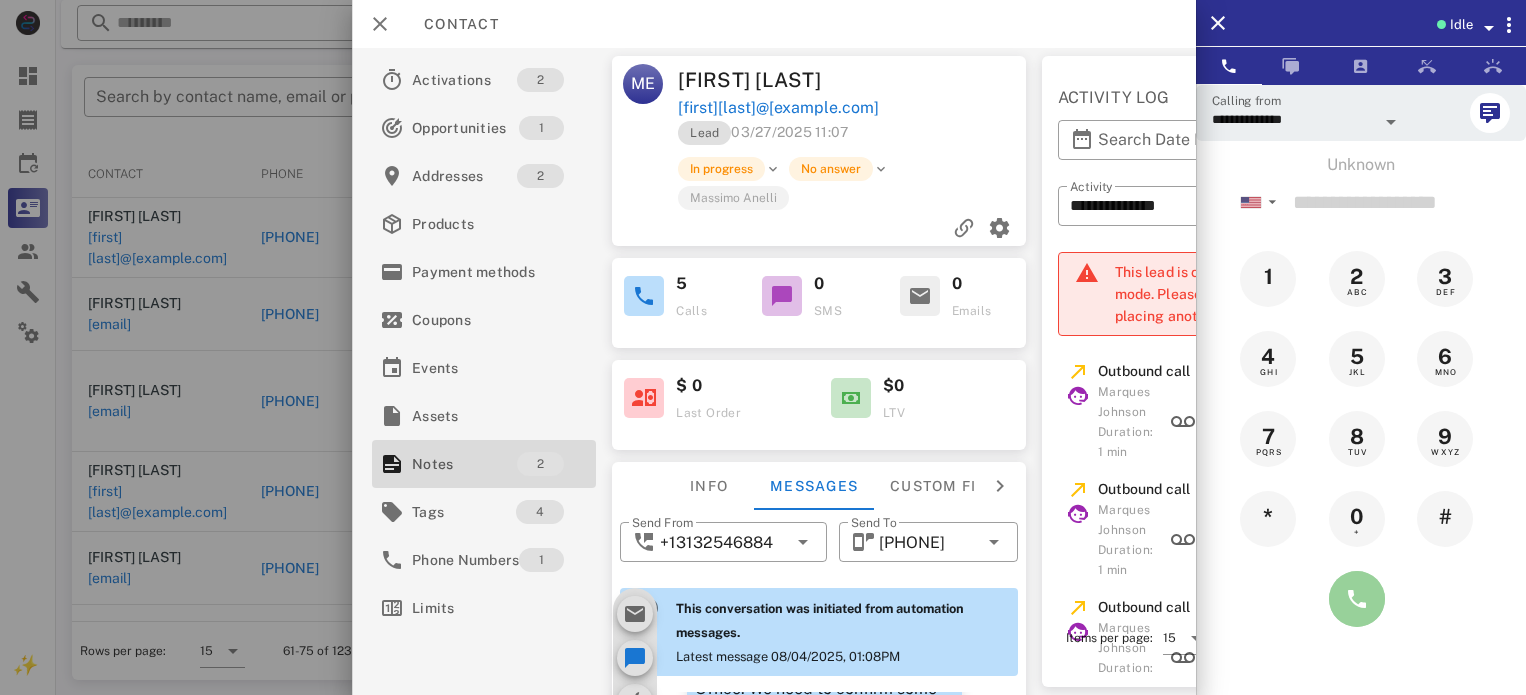 click at bounding box center [1357, 599] 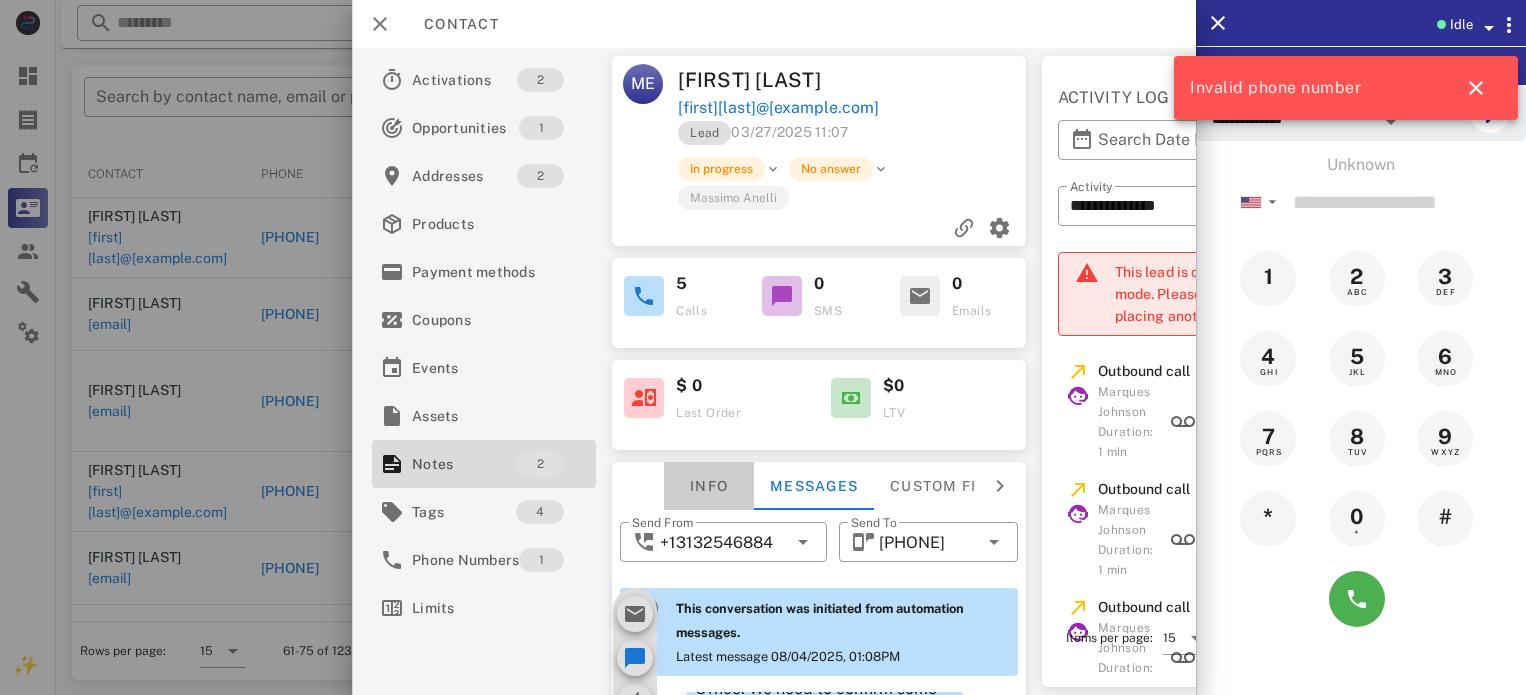 click on "Info" at bounding box center [709, 486] 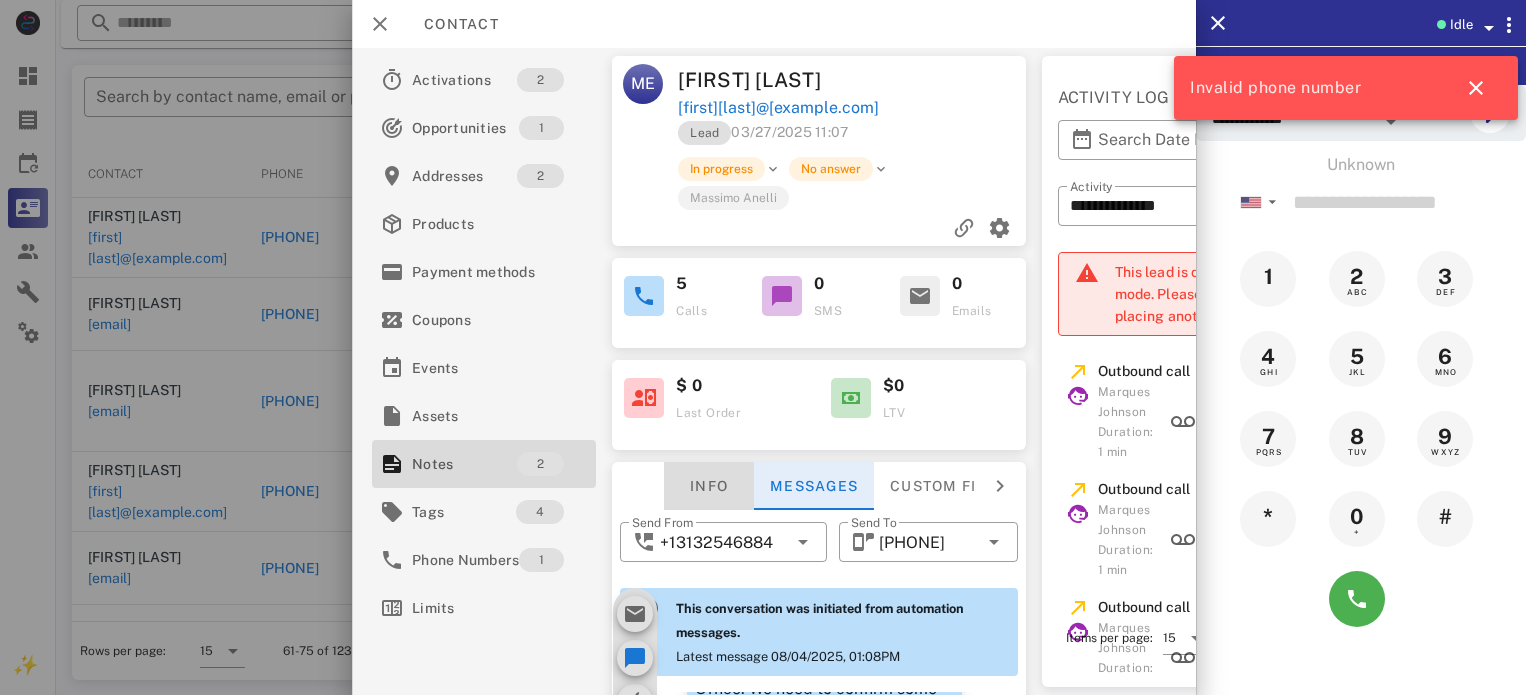 scroll, scrollTop: 1125, scrollLeft: 0, axis: vertical 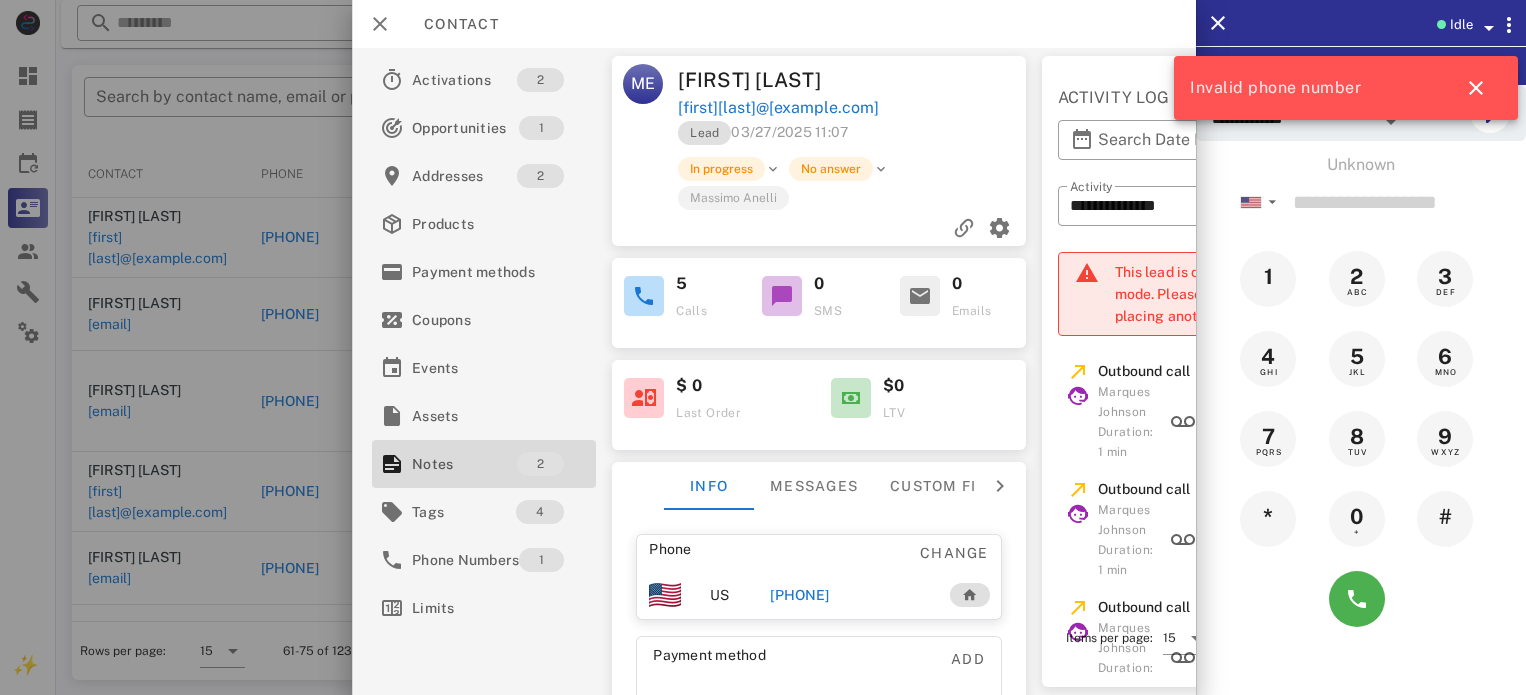 click on "[PHONE]" at bounding box center [799, 595] 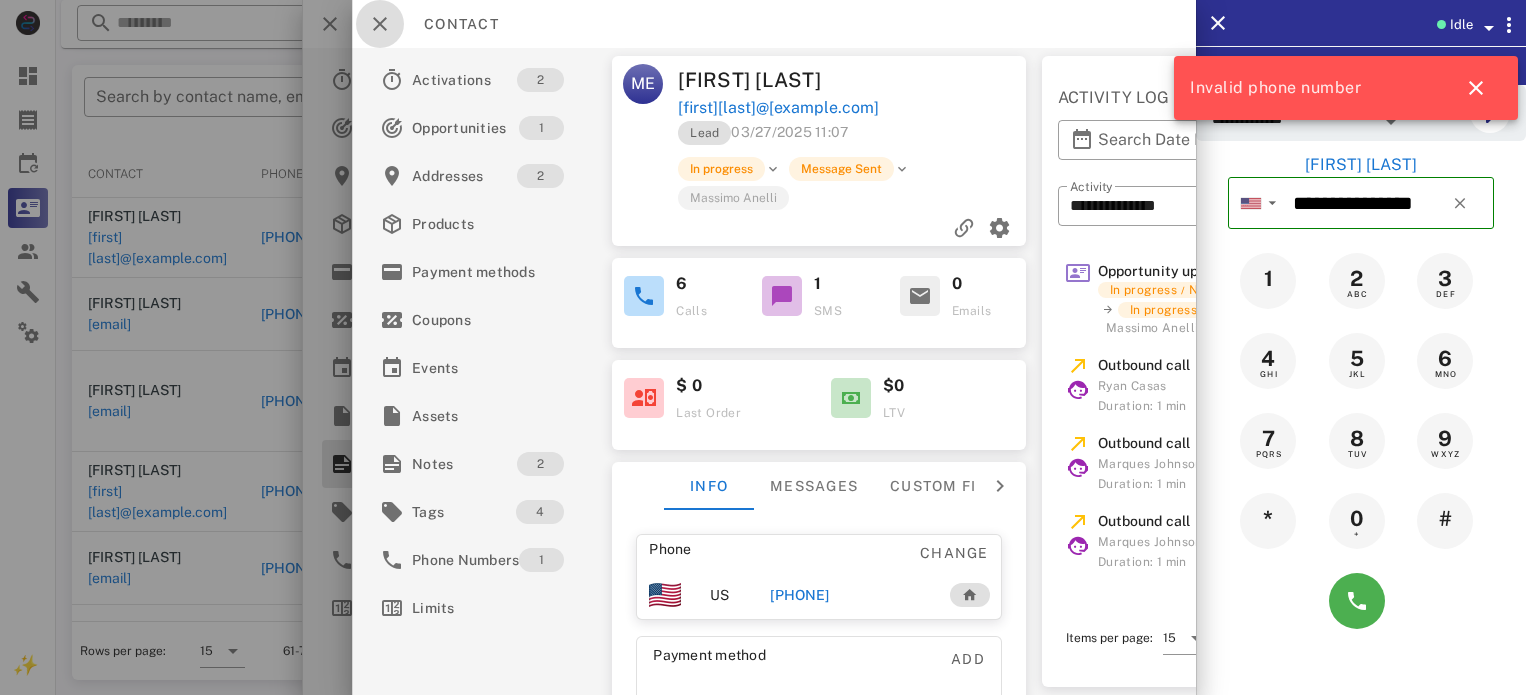 click at bounding box center (380, 24) 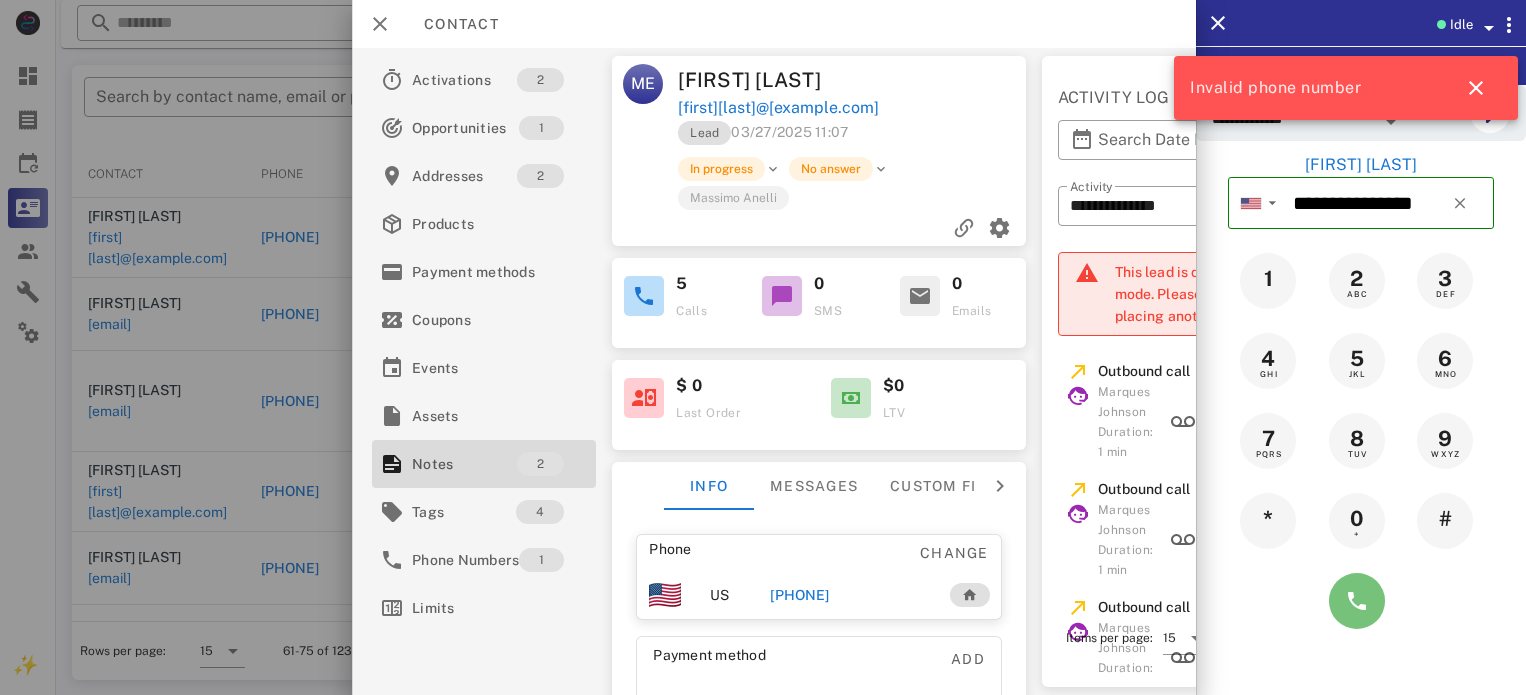 click at bounding box center [1357, 601] 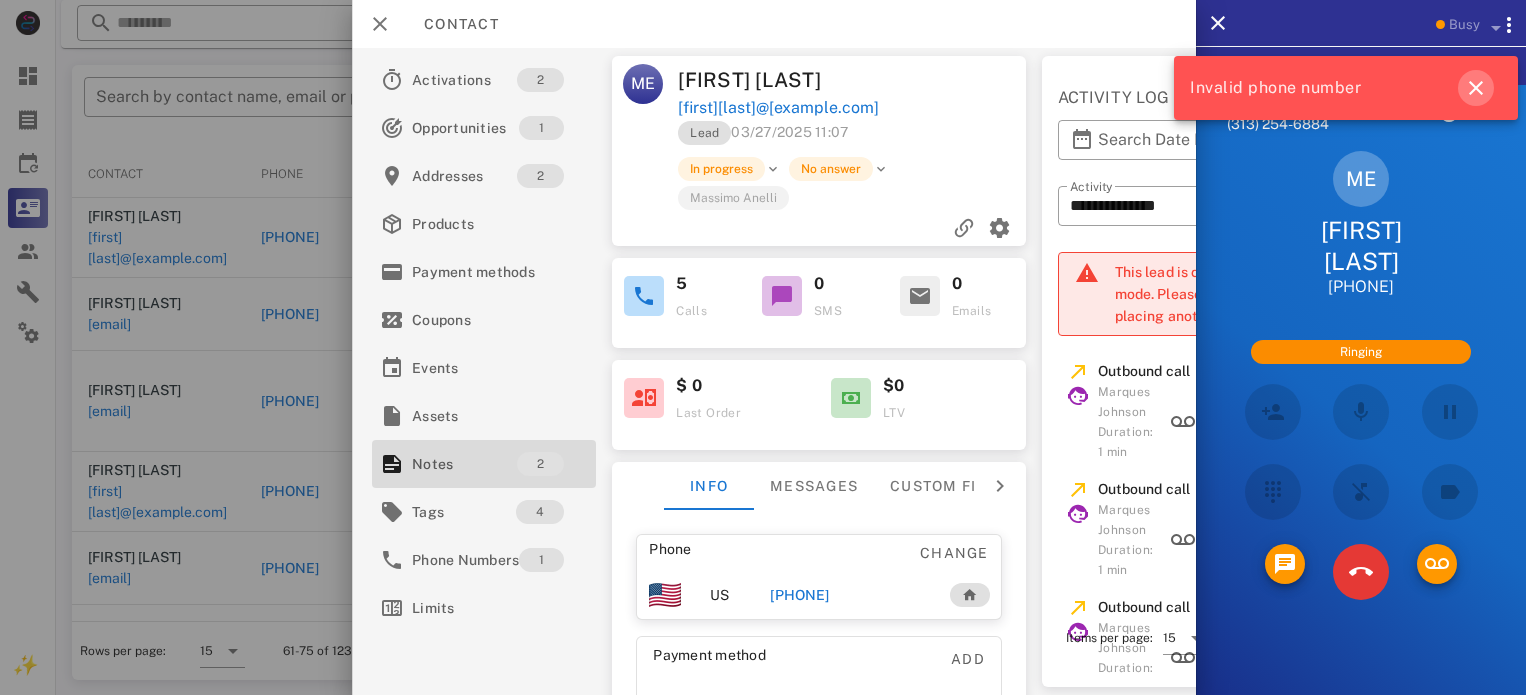 click at bounding box center [1476, 88] 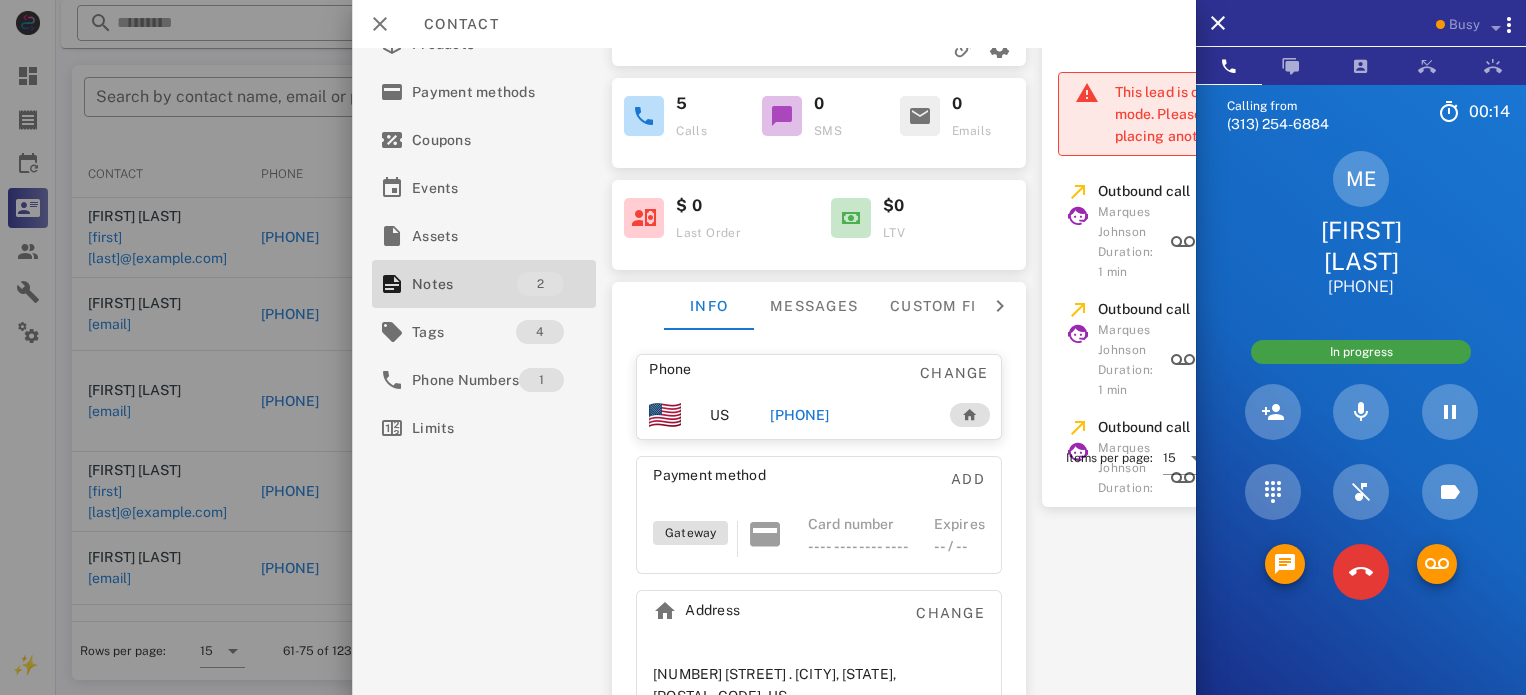 scroll, scrollTop: 237, scrollLeft: 0, axis: vertical 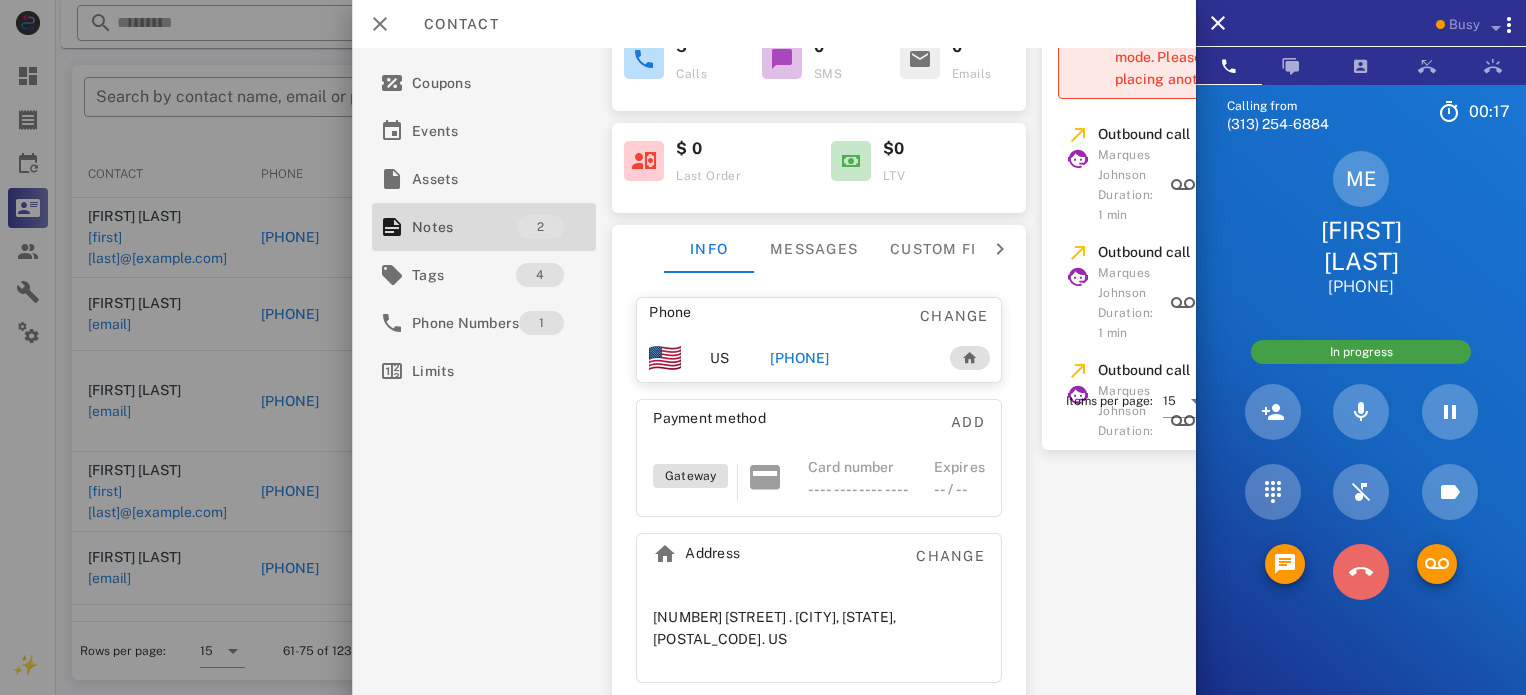 click at bounding box center [1361, 572] 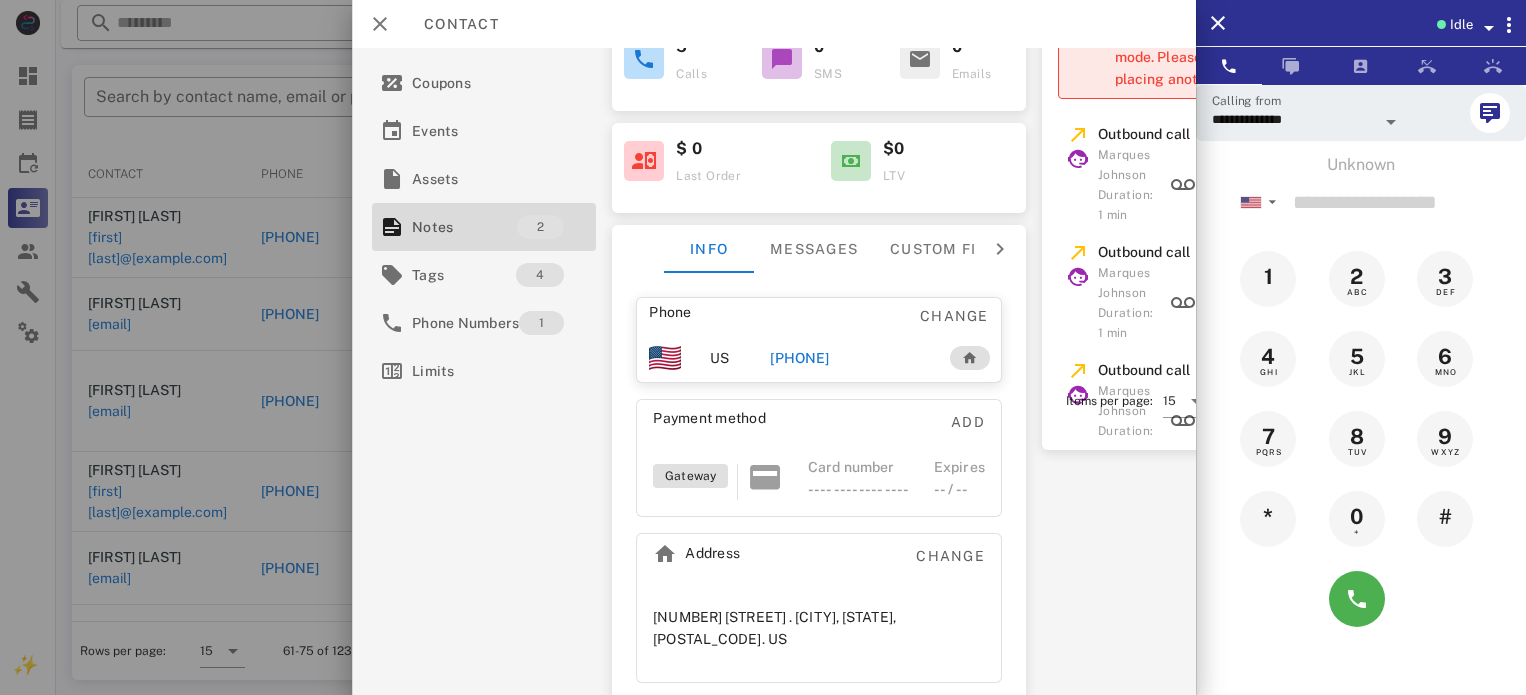 scroll, scrollTop: 0, scrollLeft: 0, axis: both 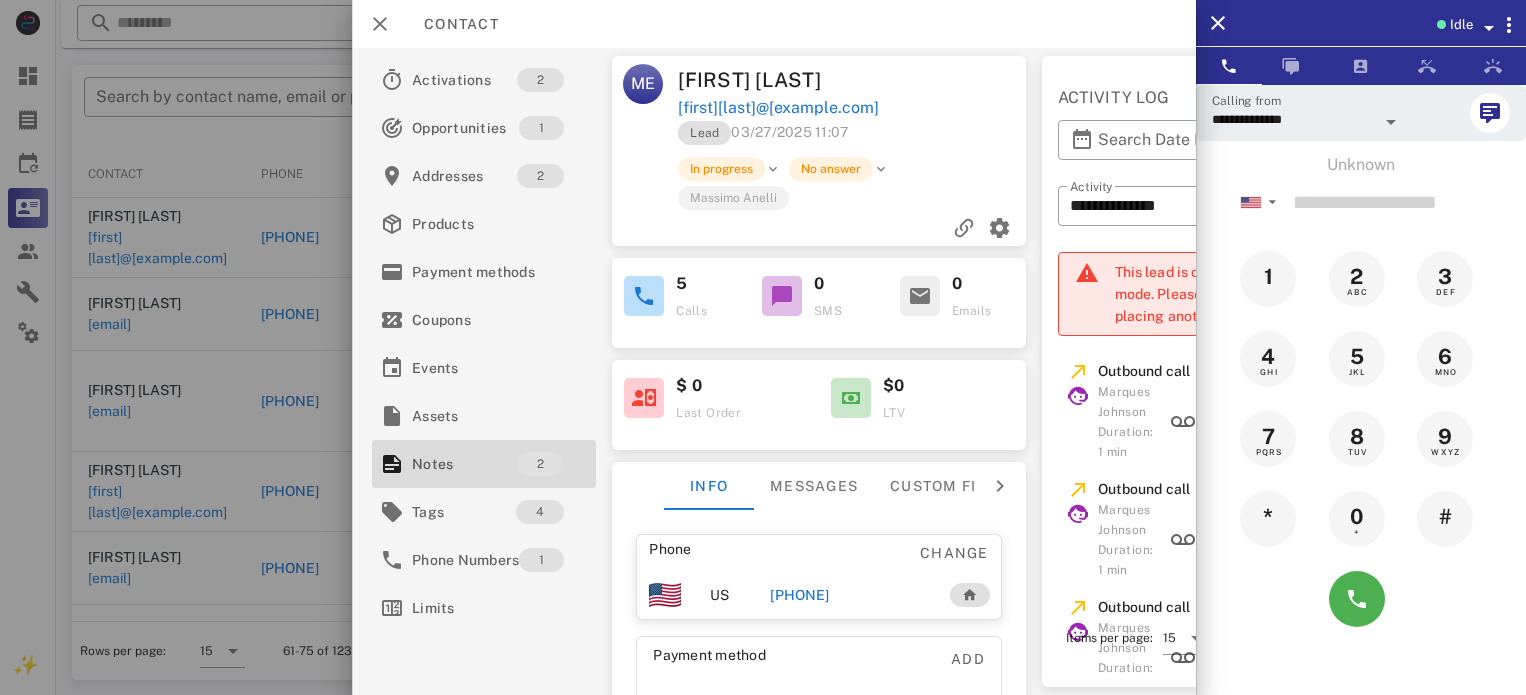 click on "[PHONE]" at bounding box center [799, 595] 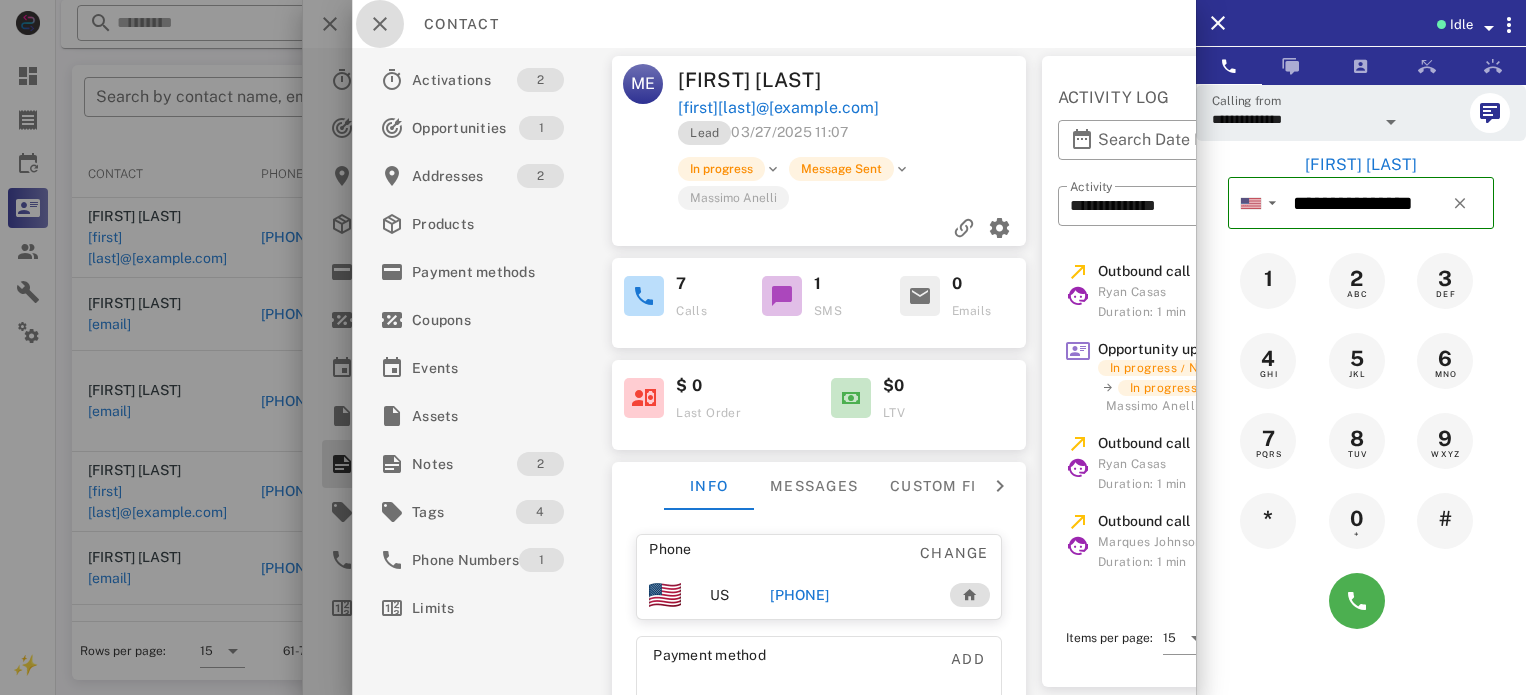 click at bounding box center [380, 24] 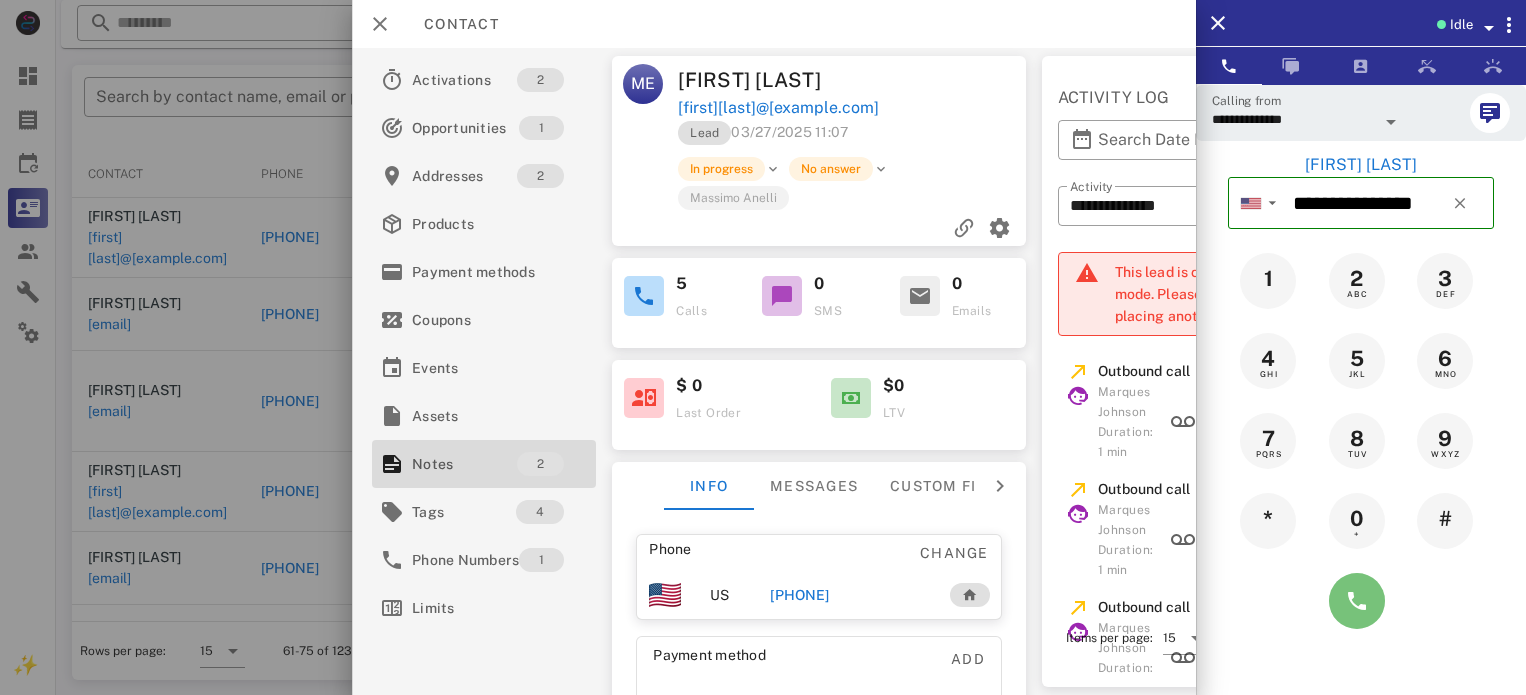 click at bounding box center [1357, 601] 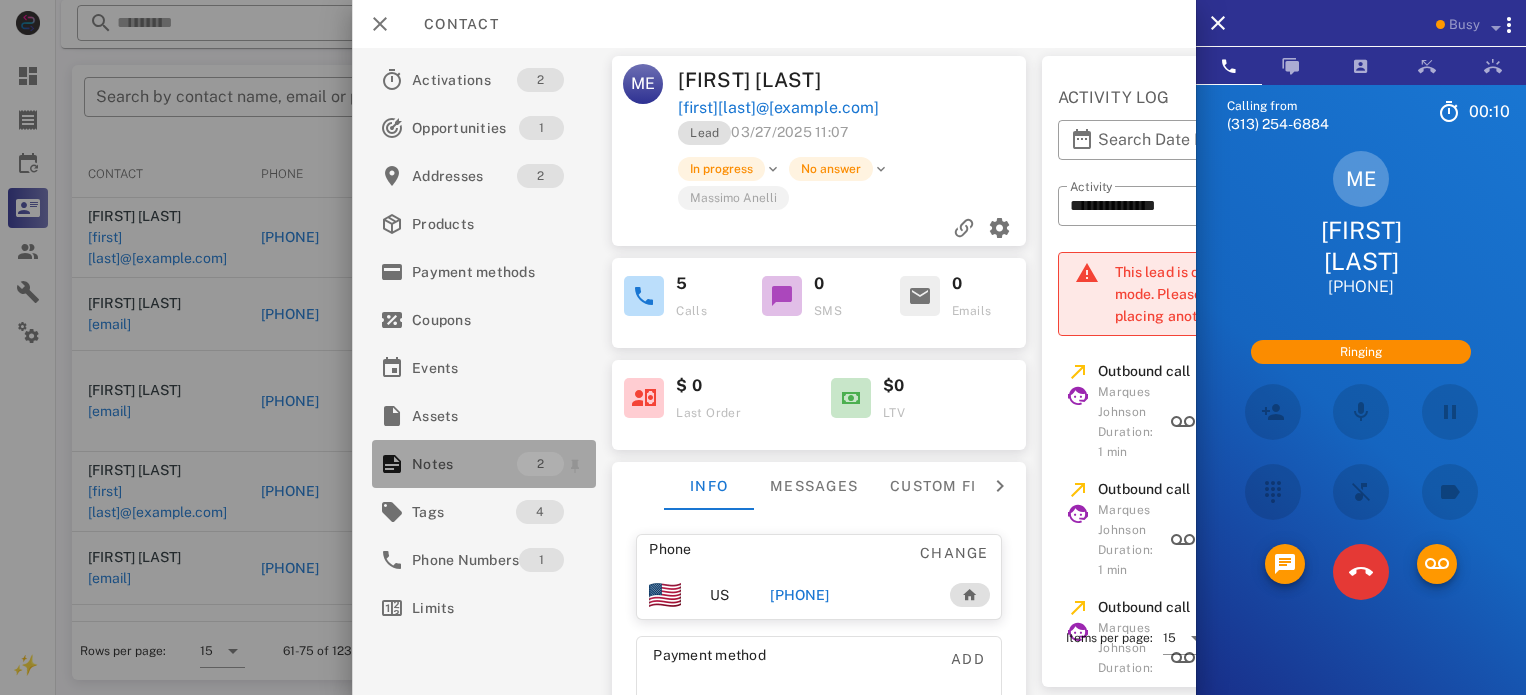 click on "Notes" at bounding box center [464, 464] 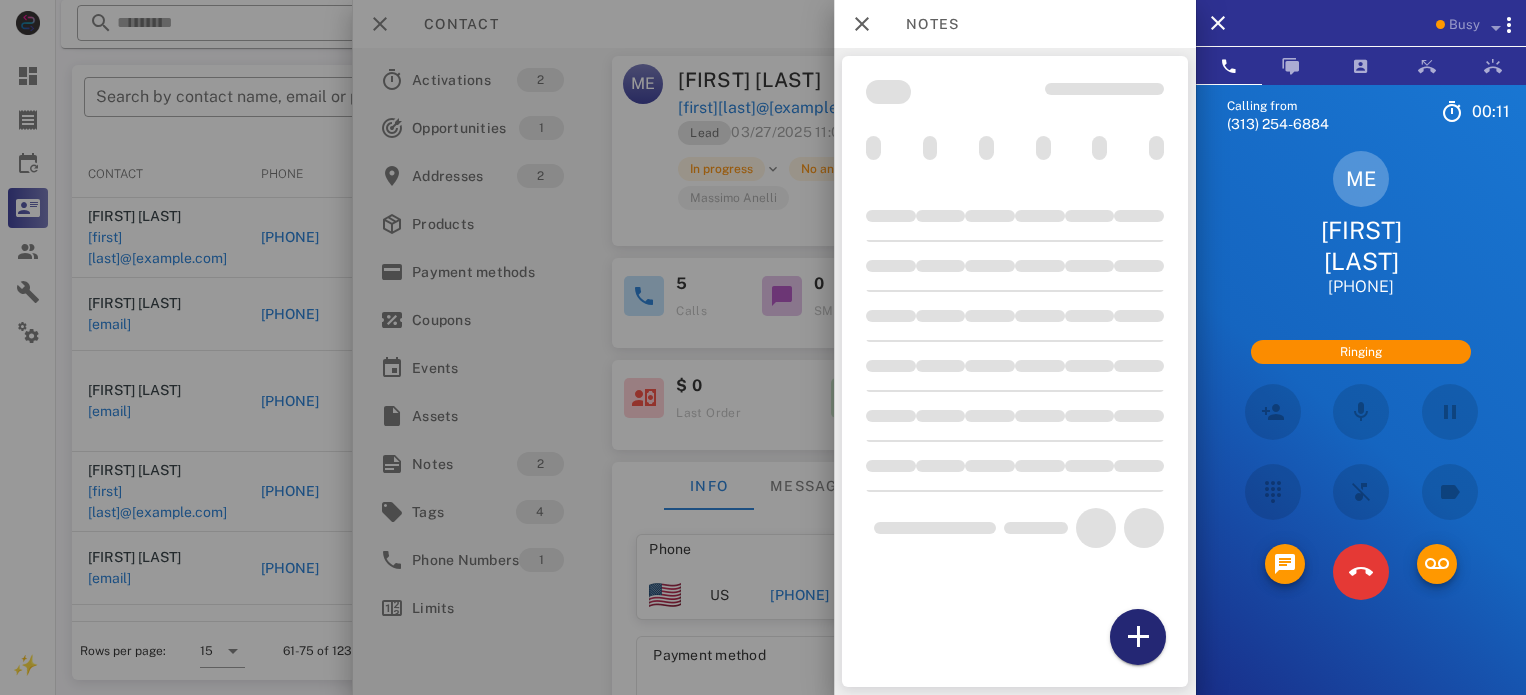 click at bounding box center (1138, 637) 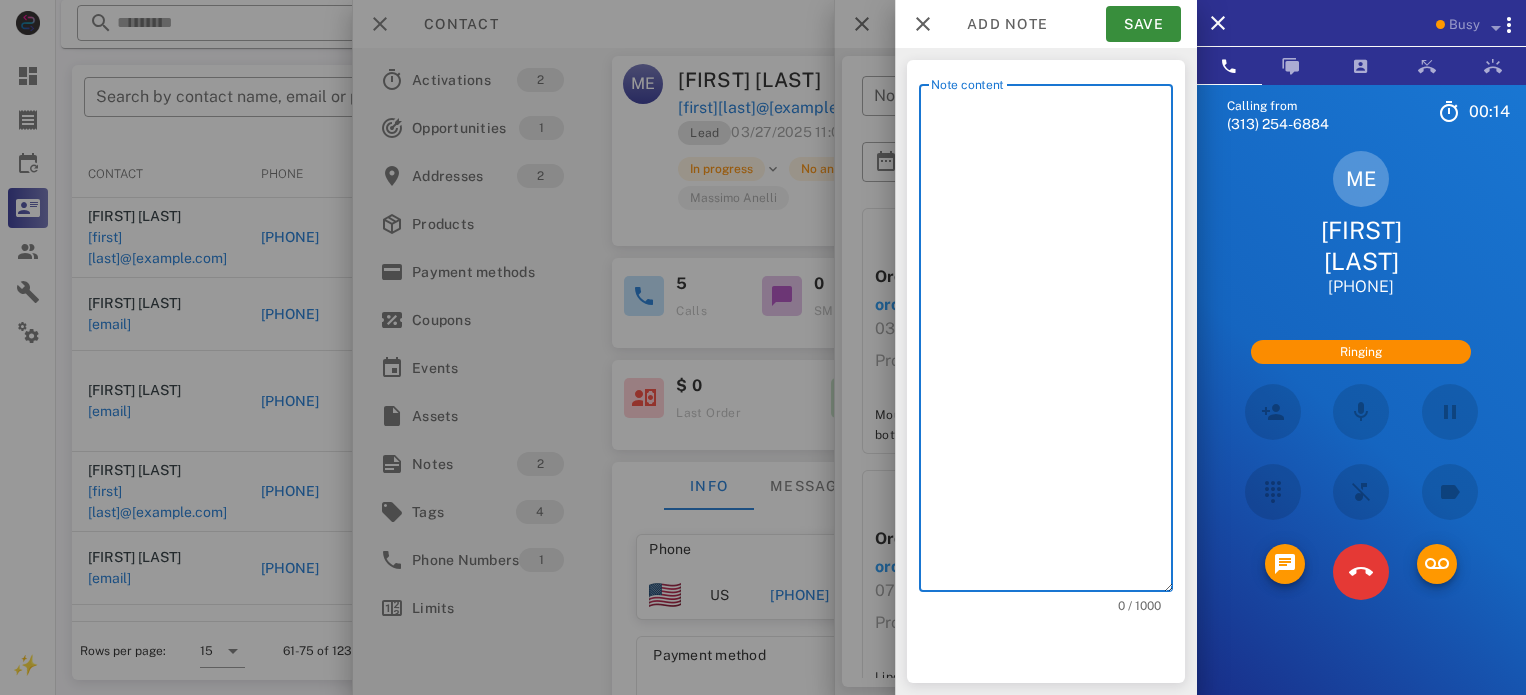 paste on "**********" 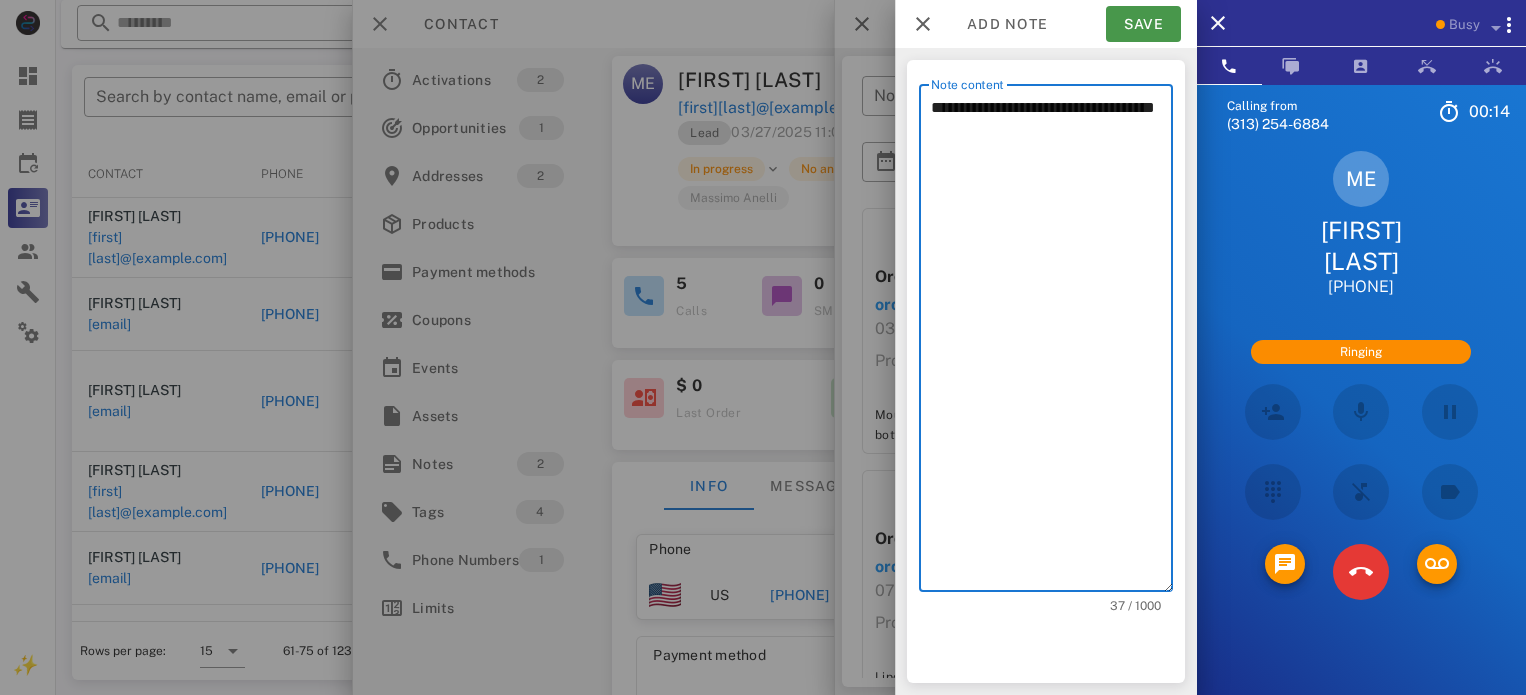 type on "**********" 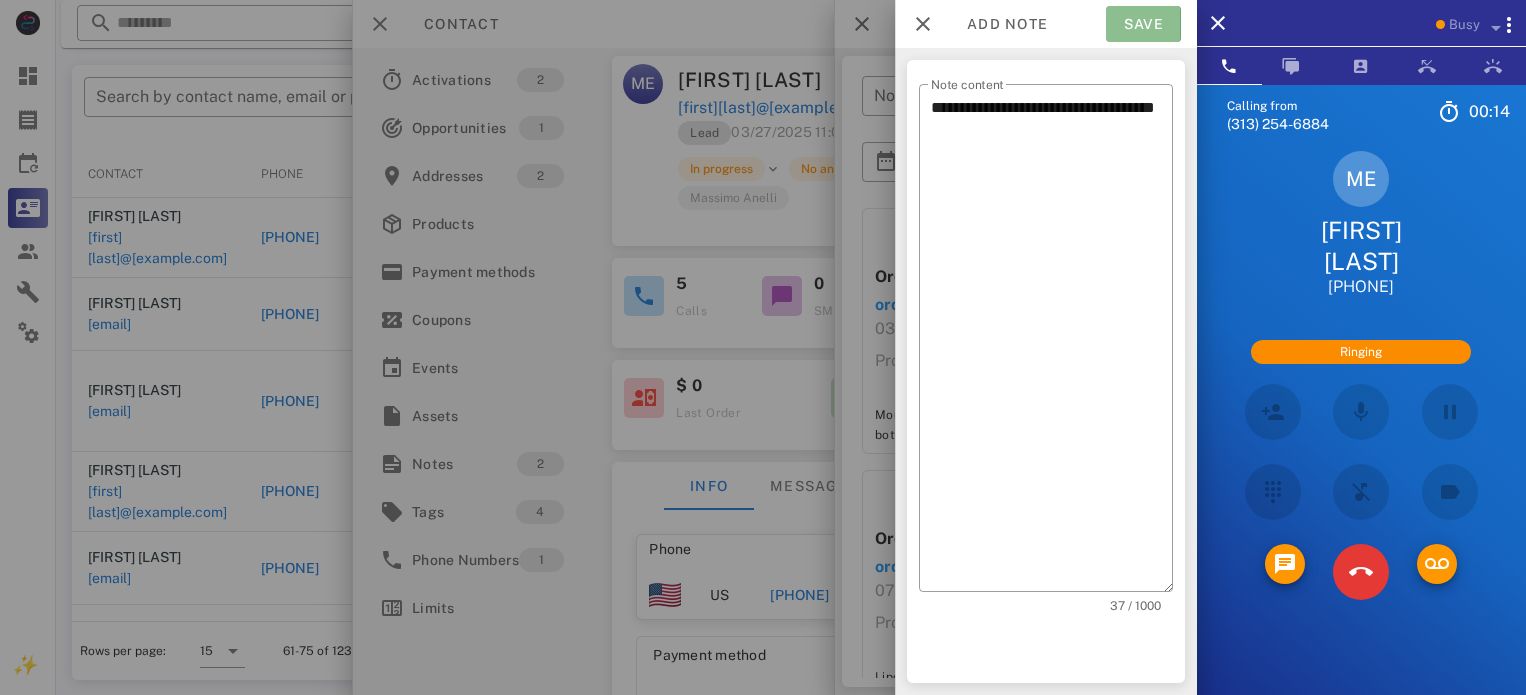 click on "Save" at bounding box center (1143, 24) 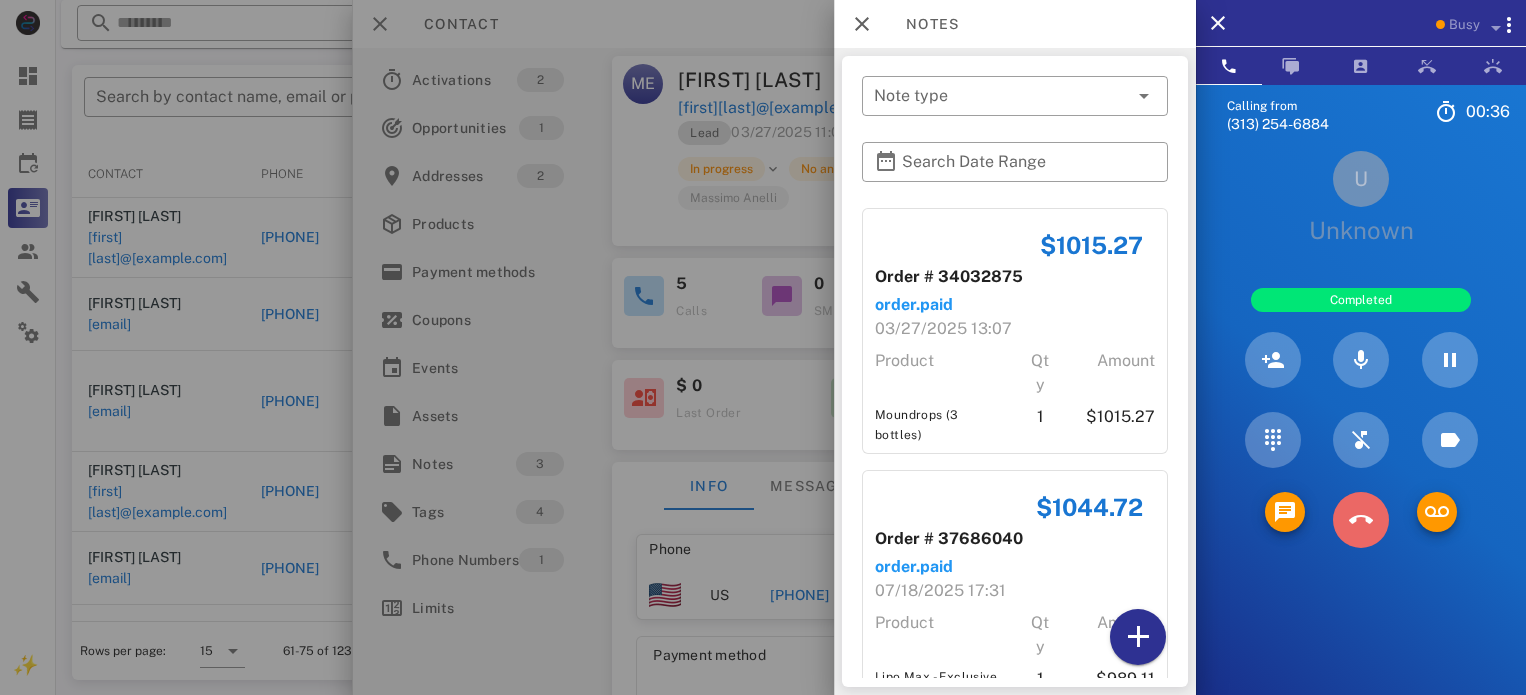 click at bounding box center (1361, 520) 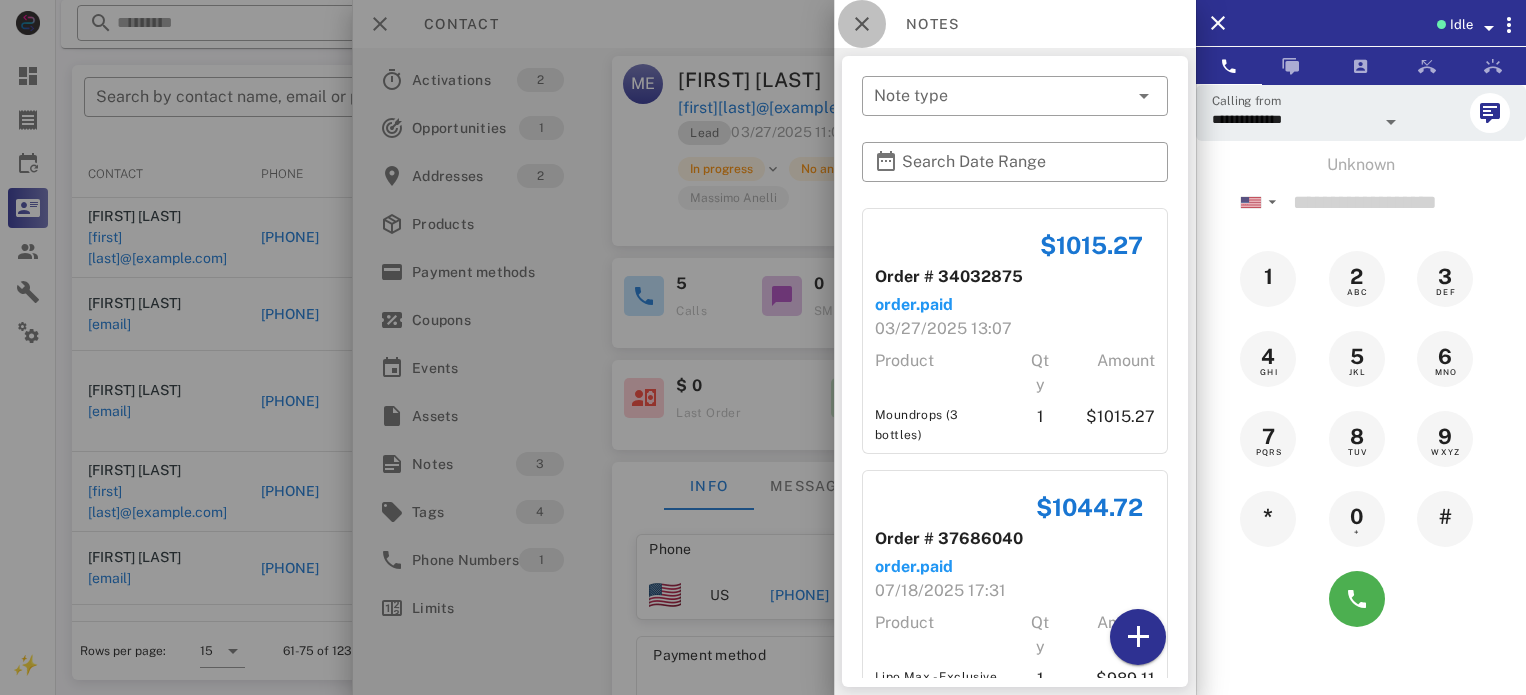click at bounding box center [862, 24] 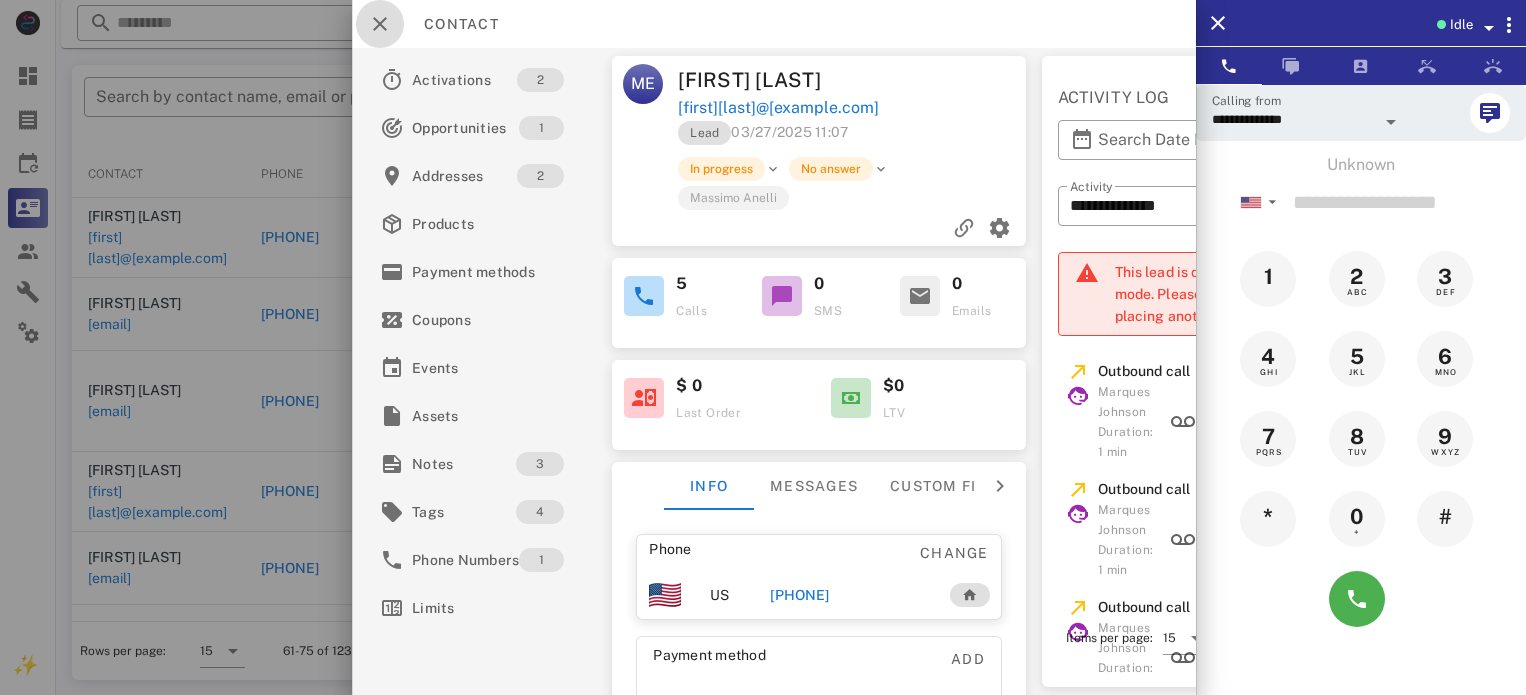 click at bounding box center [380, 24] 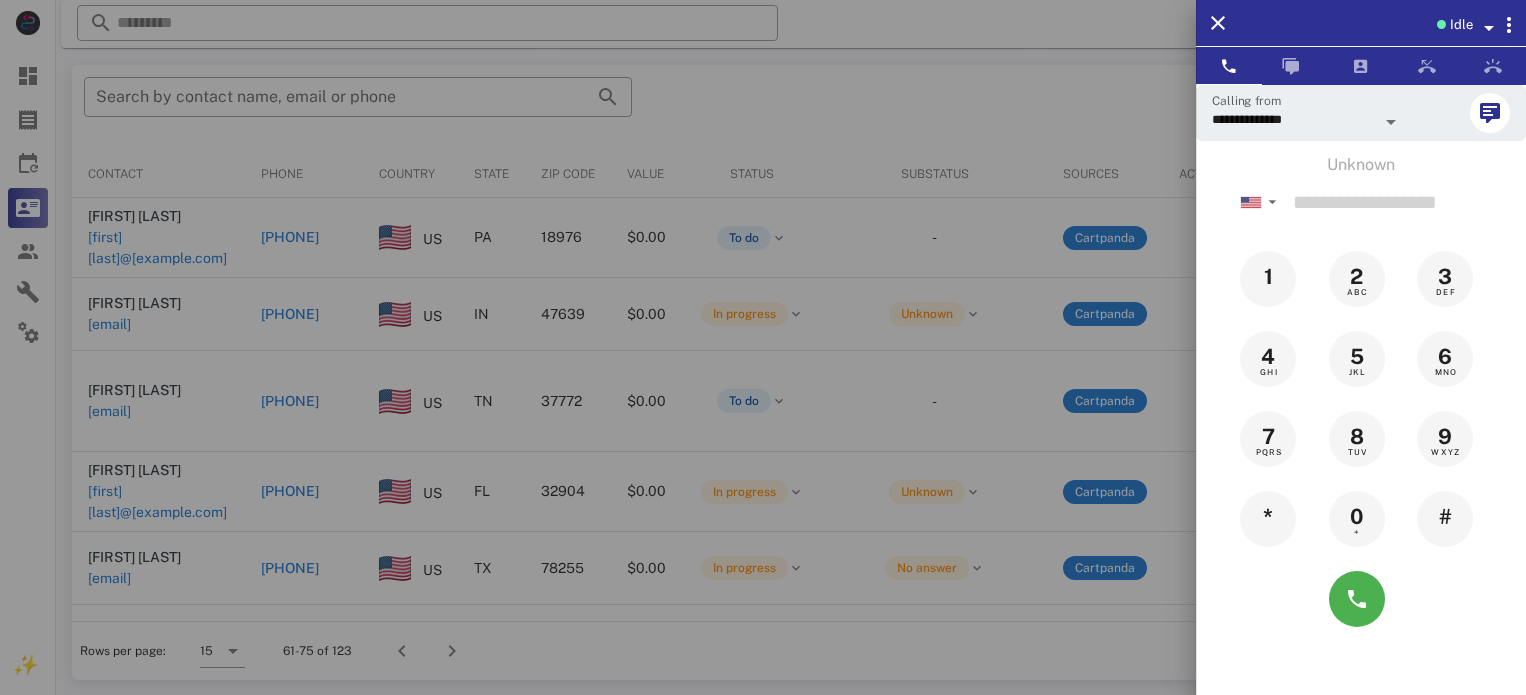 click at bounding box center [763, 347] 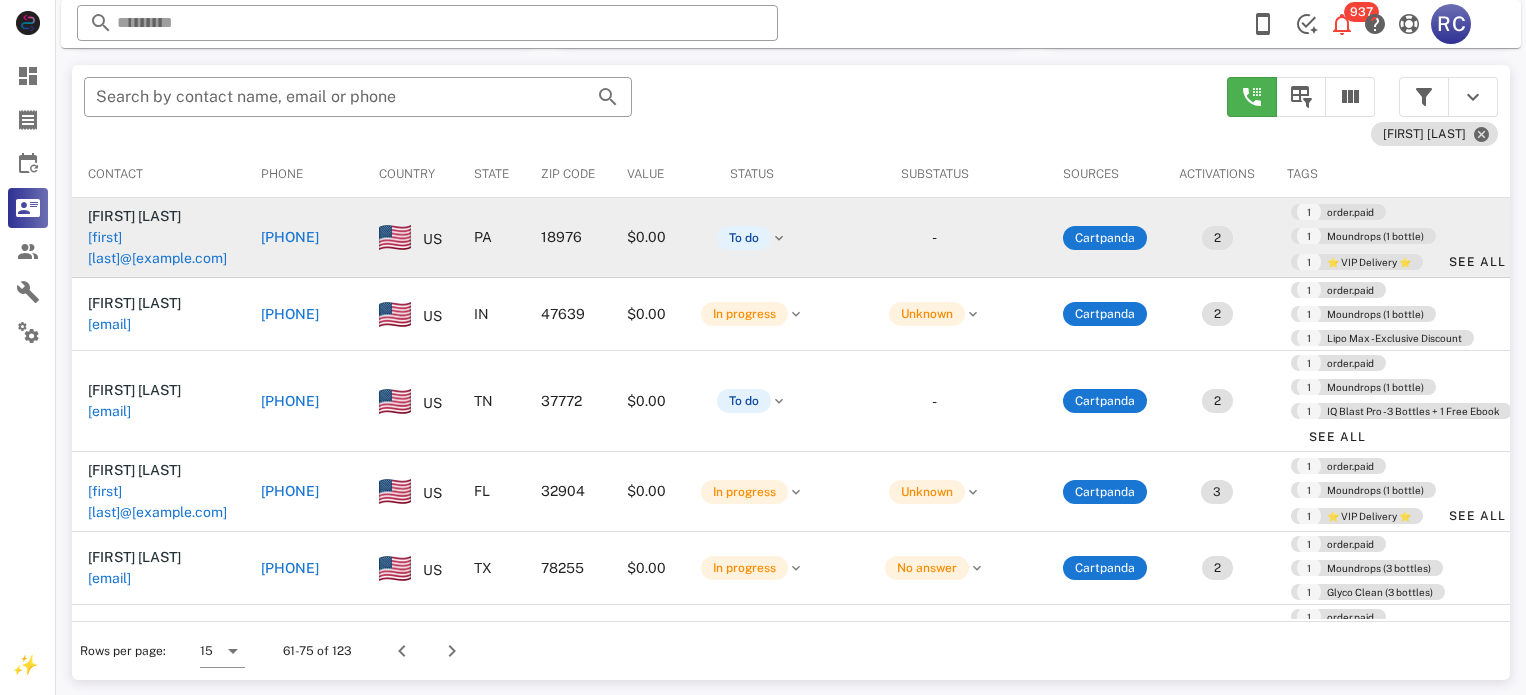 click on "[PHONE]" at bounding box center (290, 237) 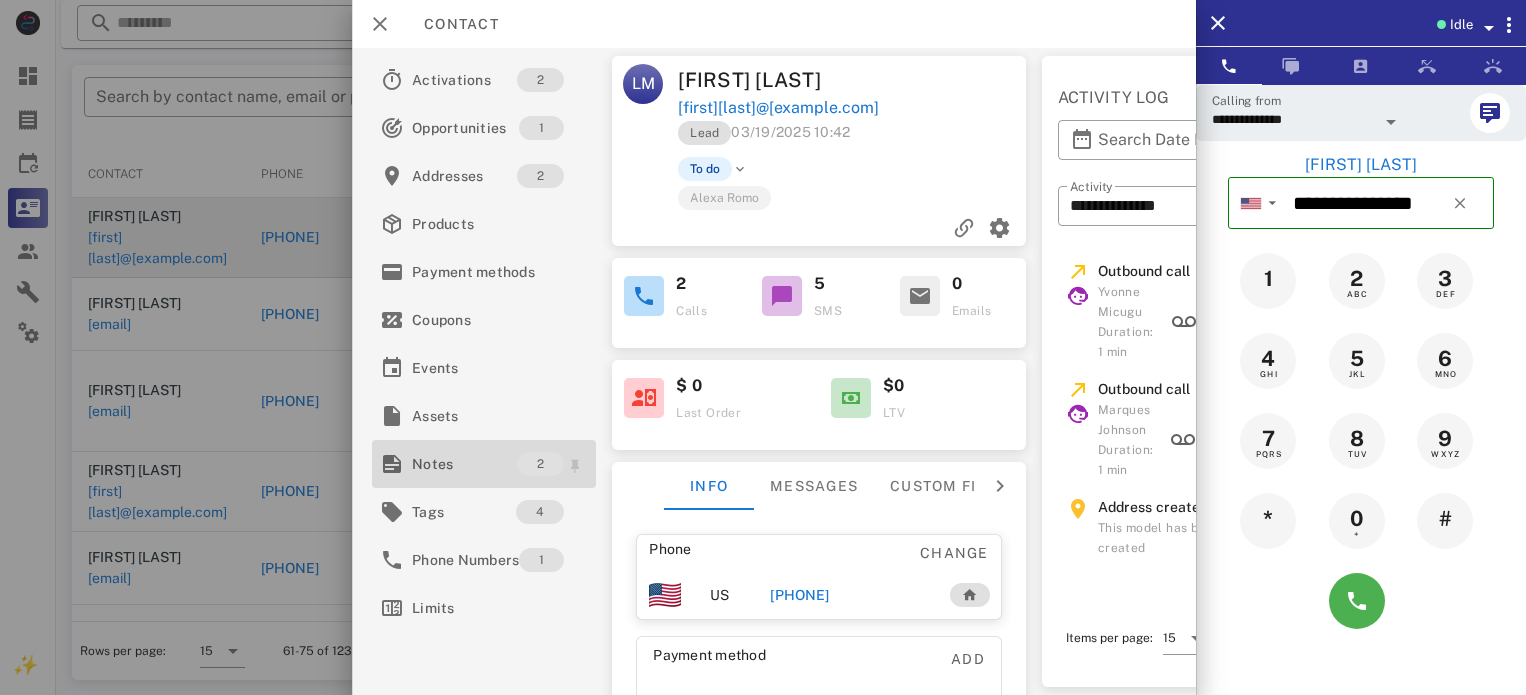 click on "Notes" at bounding box center (464, 464) 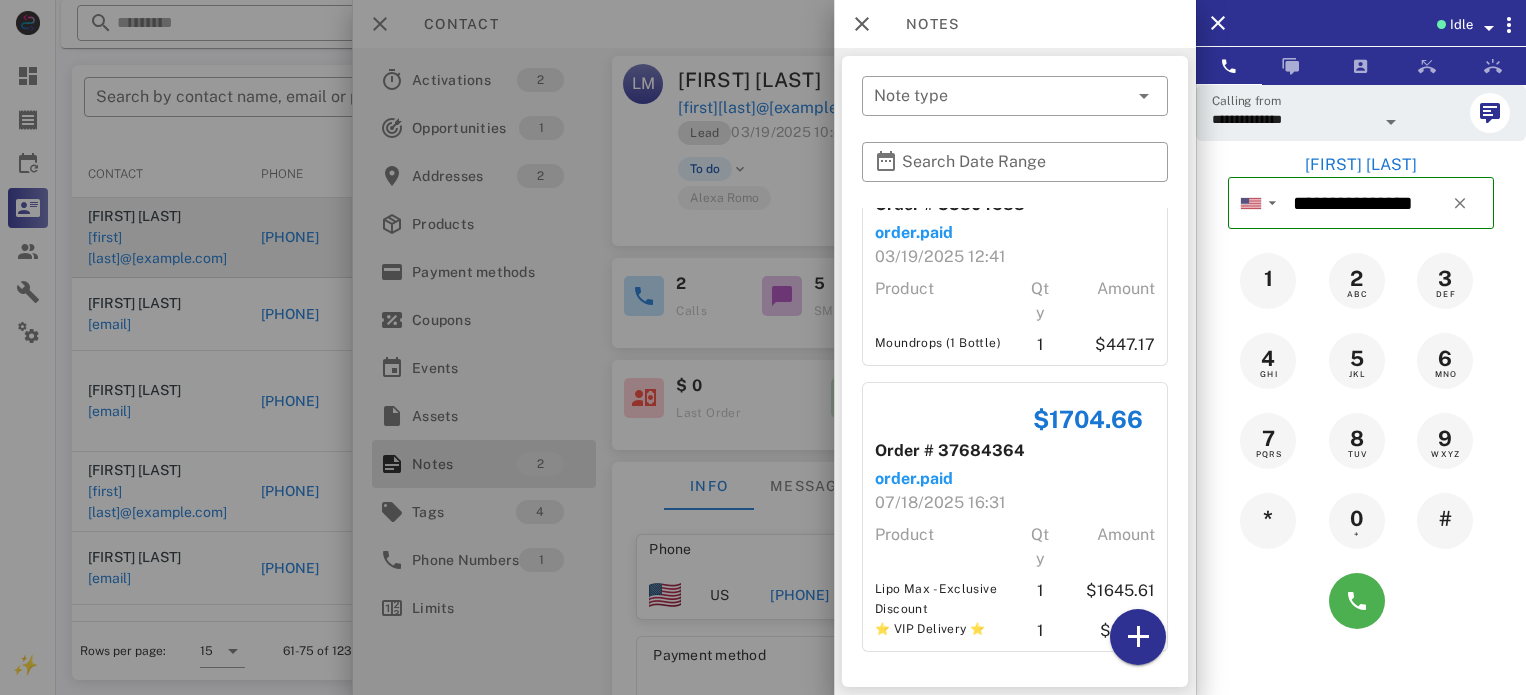 scroll, scrollTop: 72, scrollLeft: 0, axis: vertical 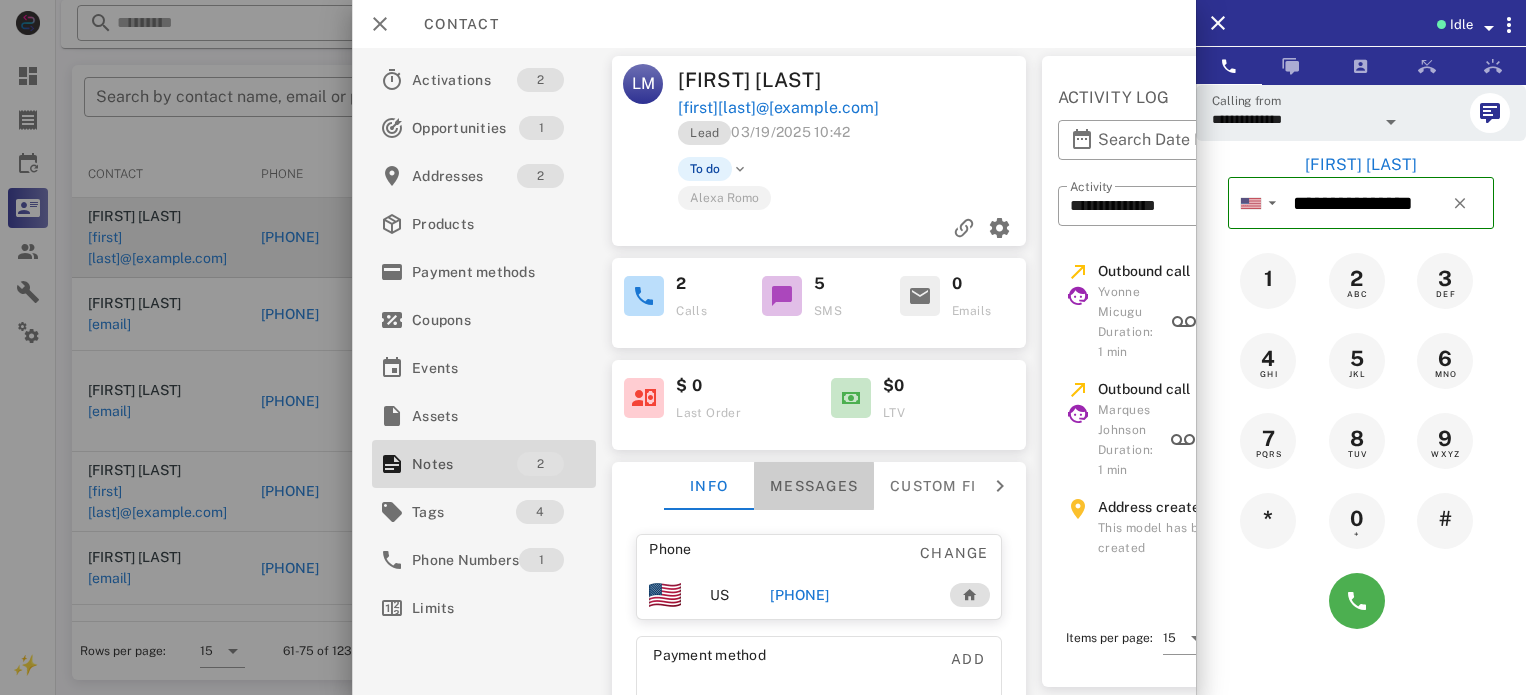 click on "Messages" at bounding box center (814, 486) 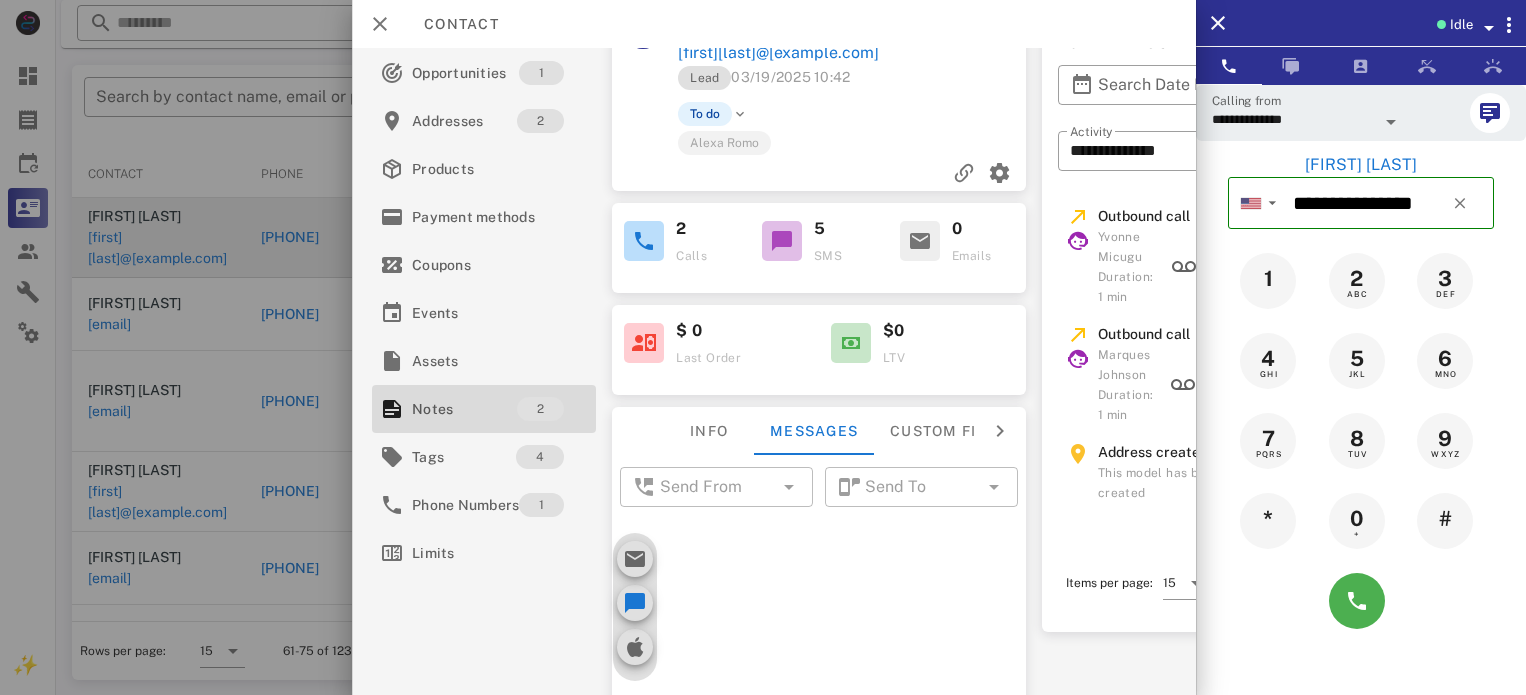 scroll, scrollTop: 278, scrollLeft: 0, axis: vertical 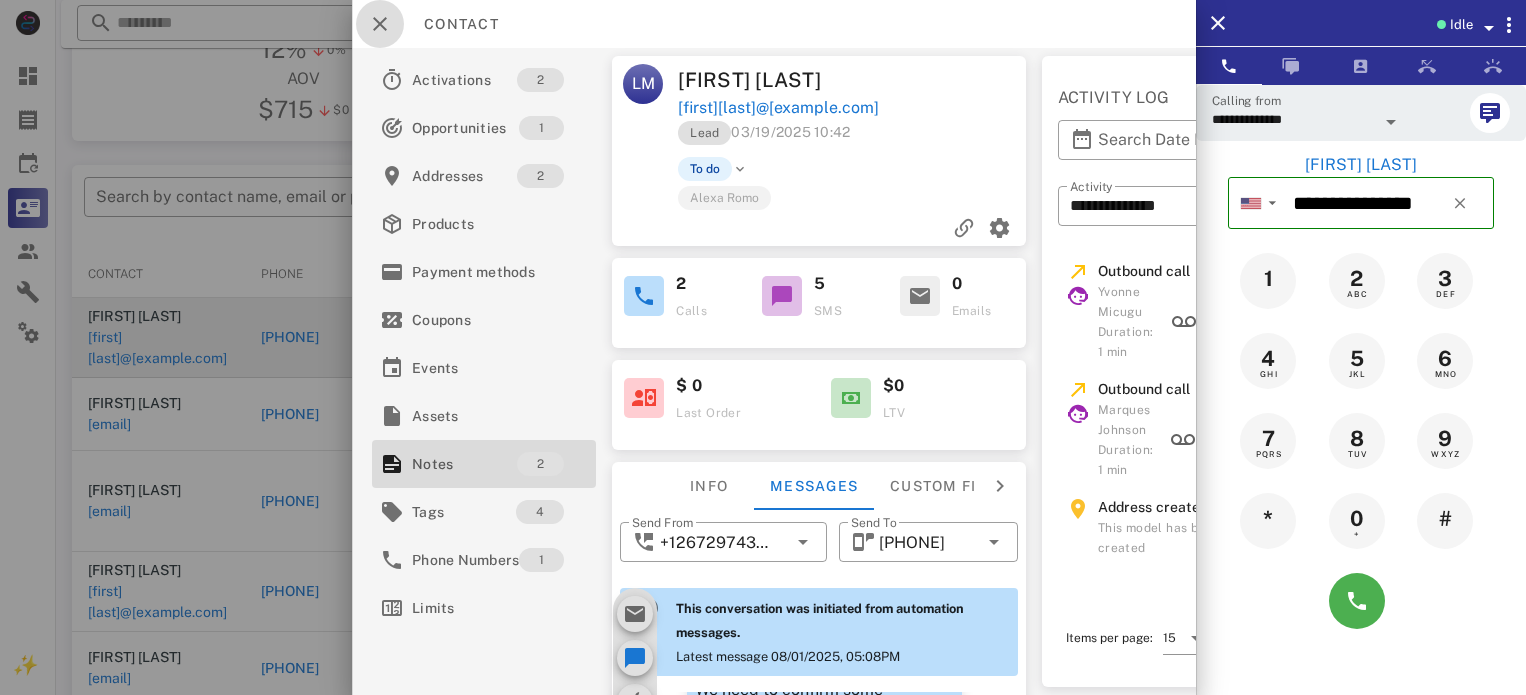 click at bounding box center (380, 24) 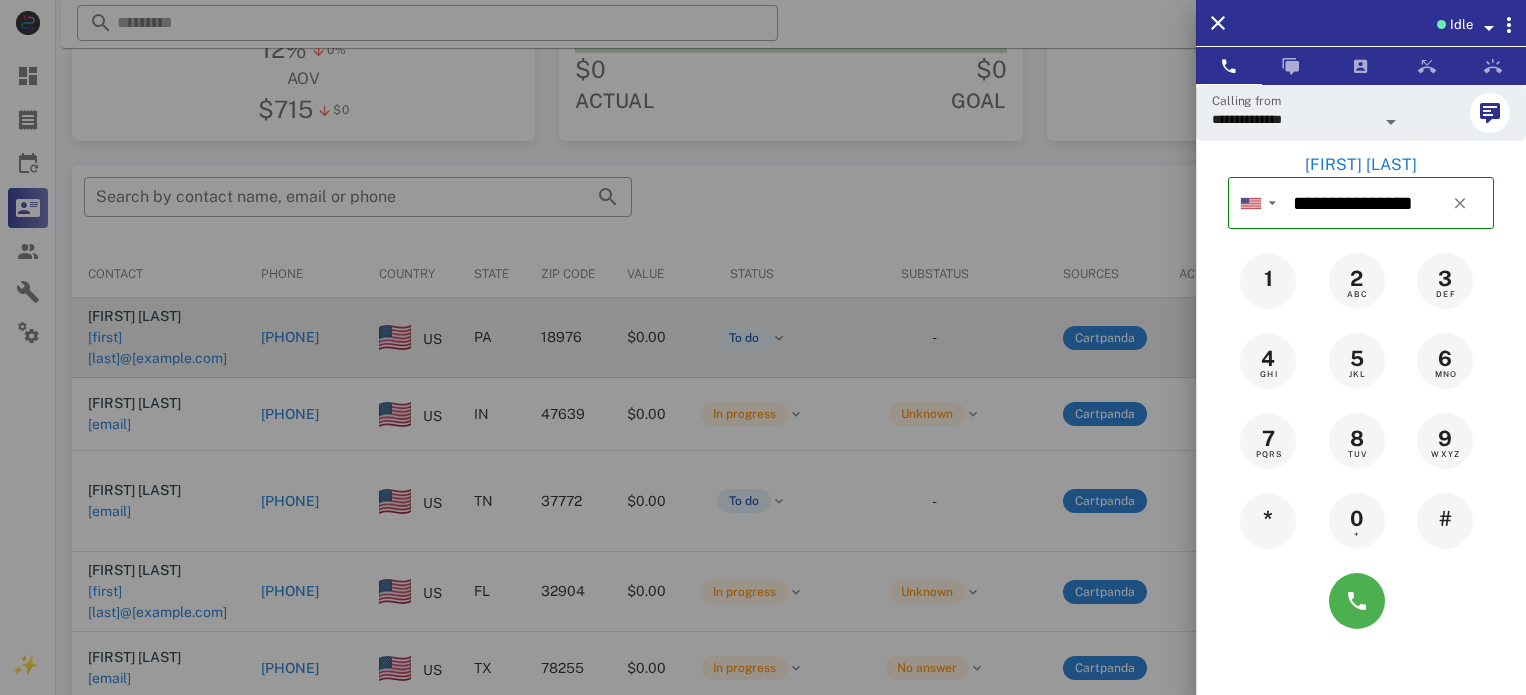 click at bounding box center (763, 347) 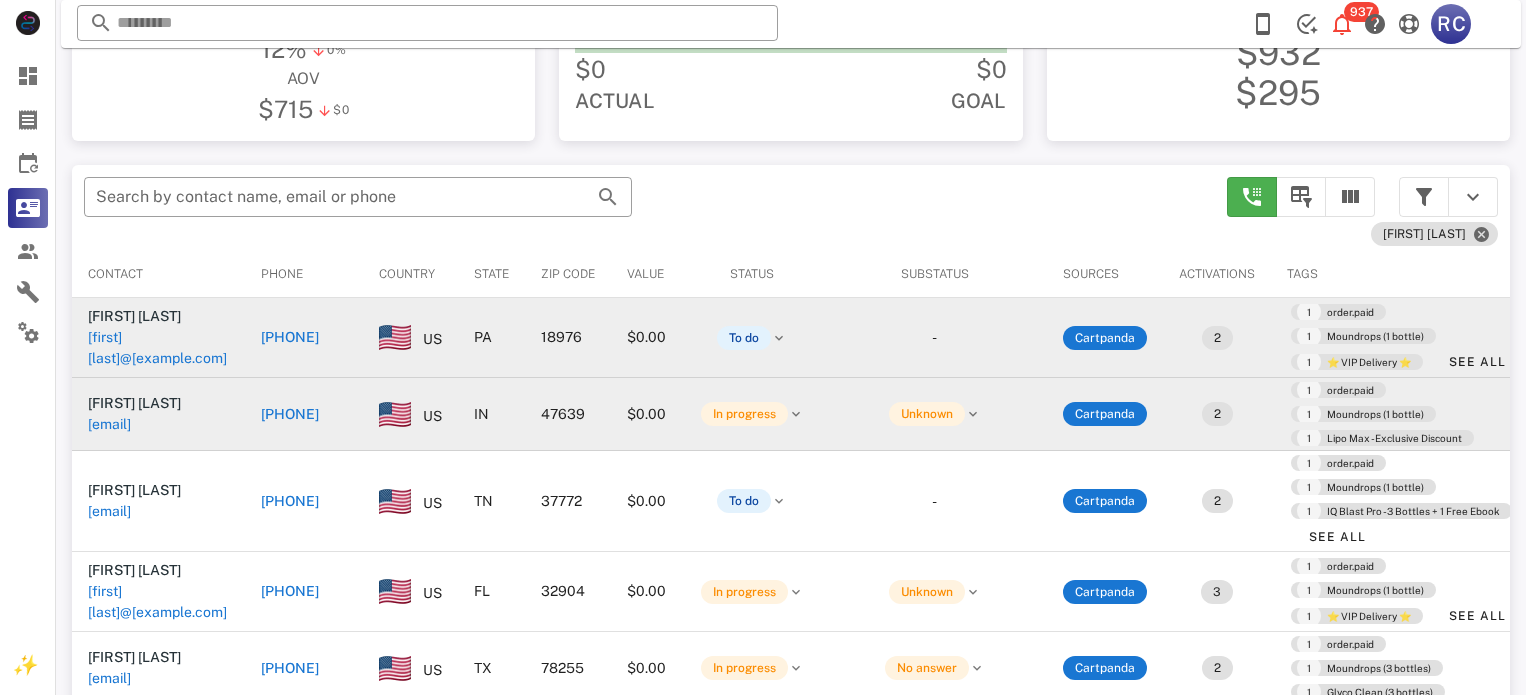 click on "[PHONE]" at bounding box center (290, 414) 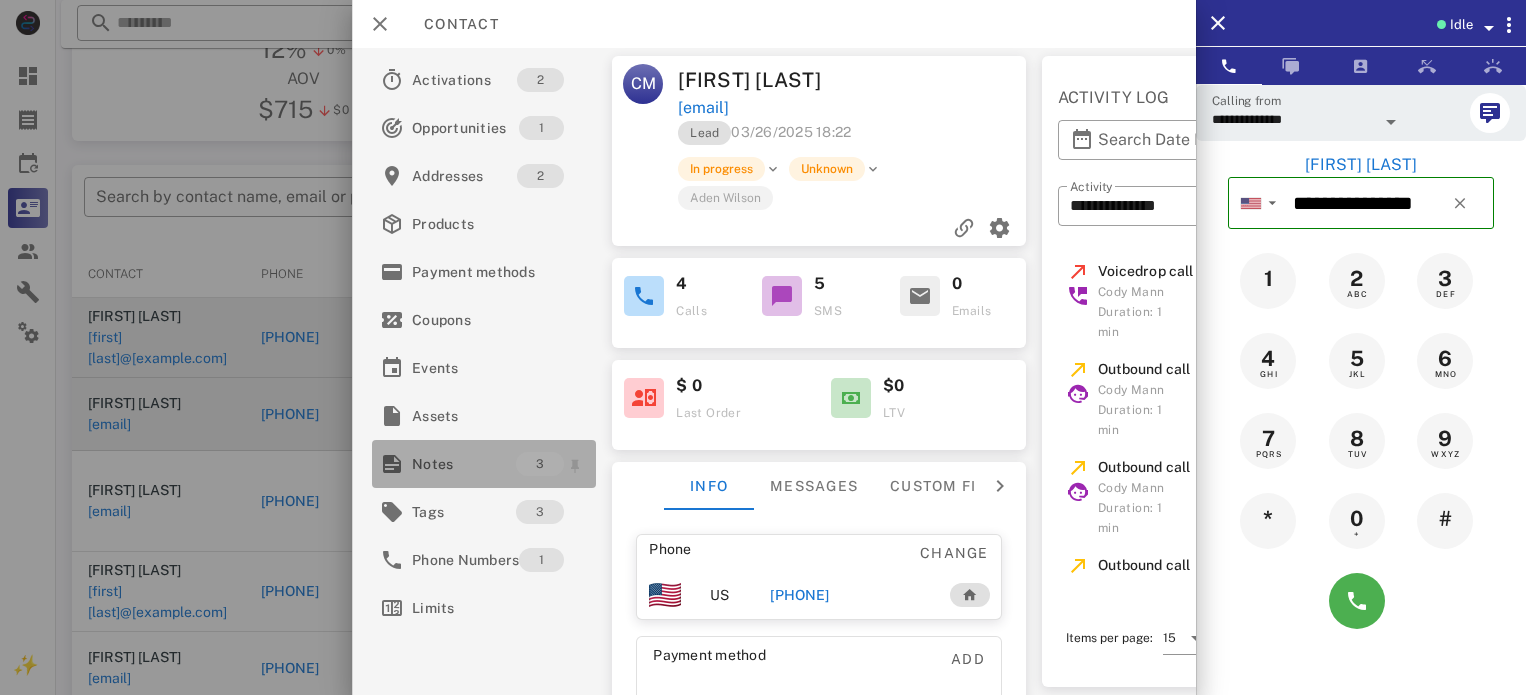 click on "Notes" at bounding box center (464, 464) 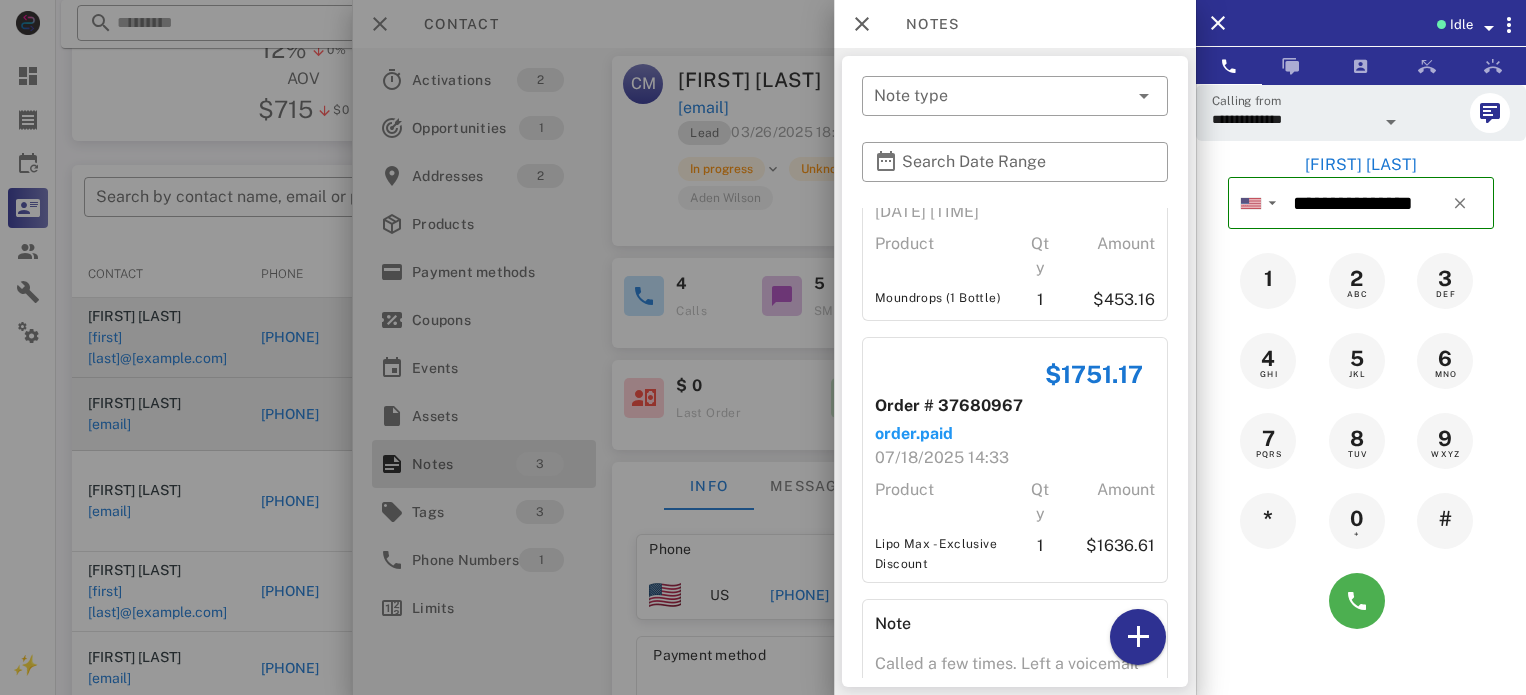 scroll, scrollTop: 218, scrollLeft: 0, axis: vertical 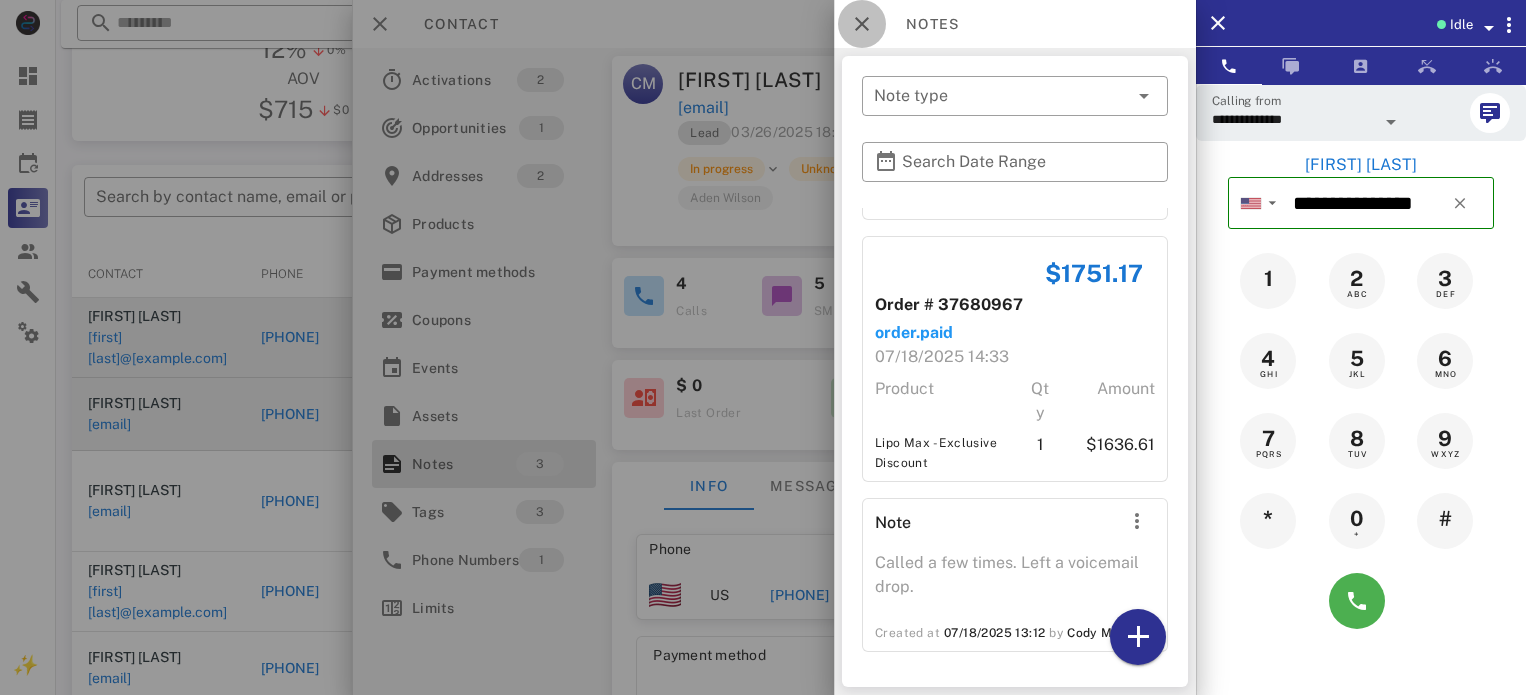 click at bounding box center (862, 24) 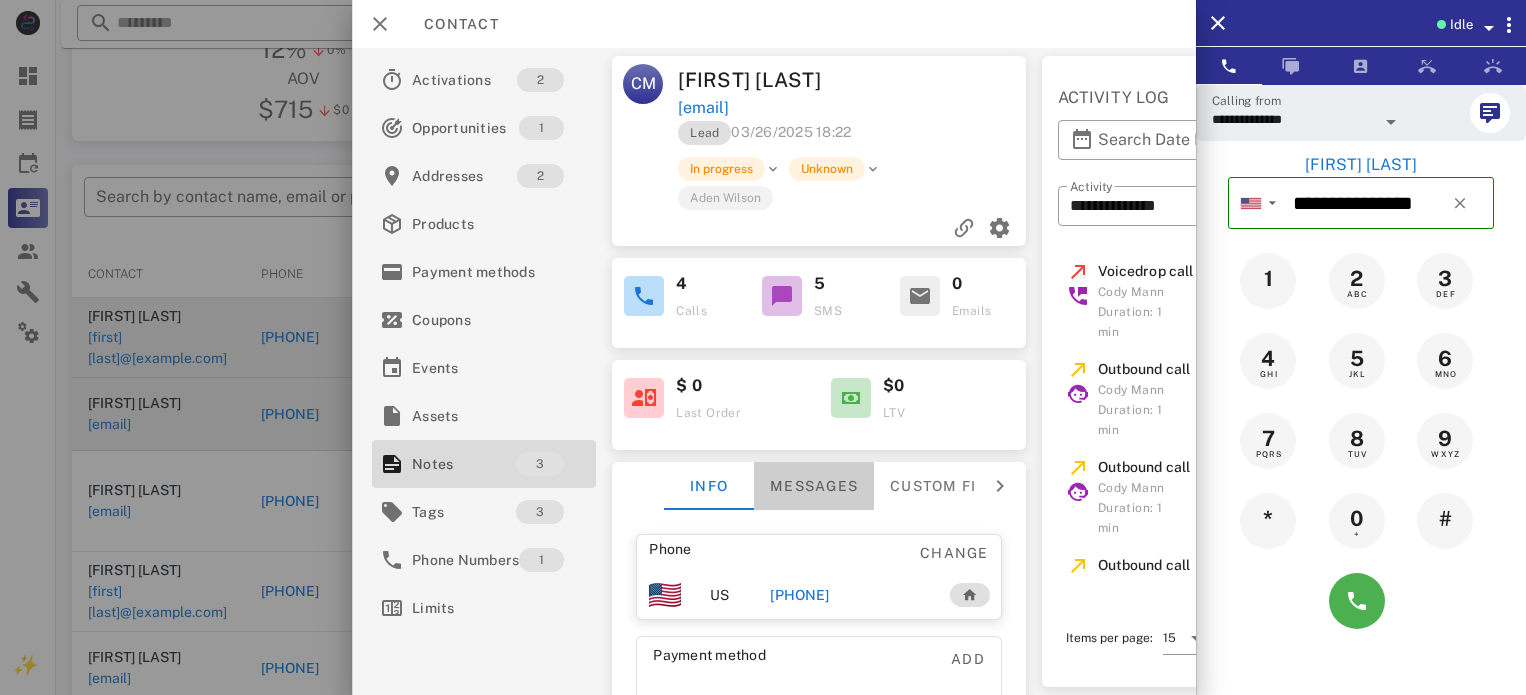 click on "Messages" at bounding box center (814, 486) 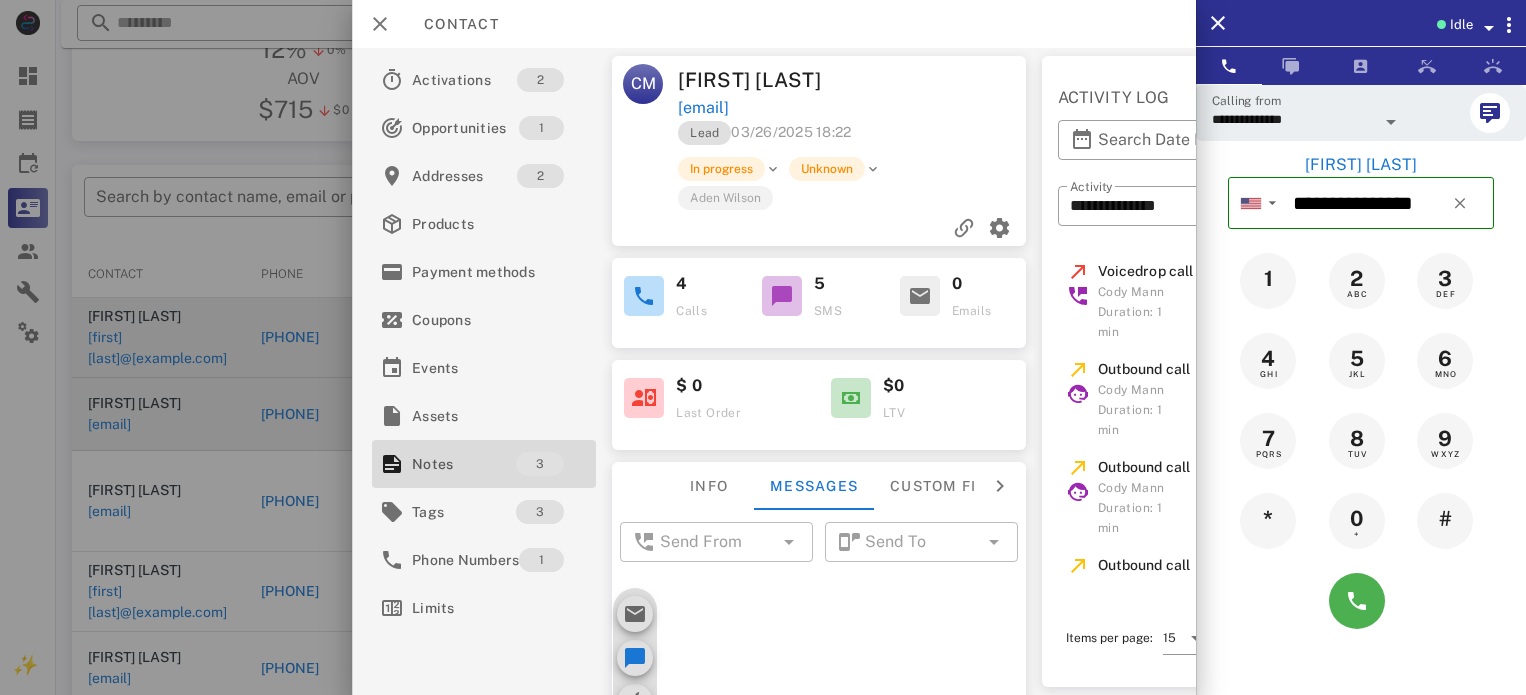 scroll, scrollTop: 671, scrollLeft: 0, axis: vertical 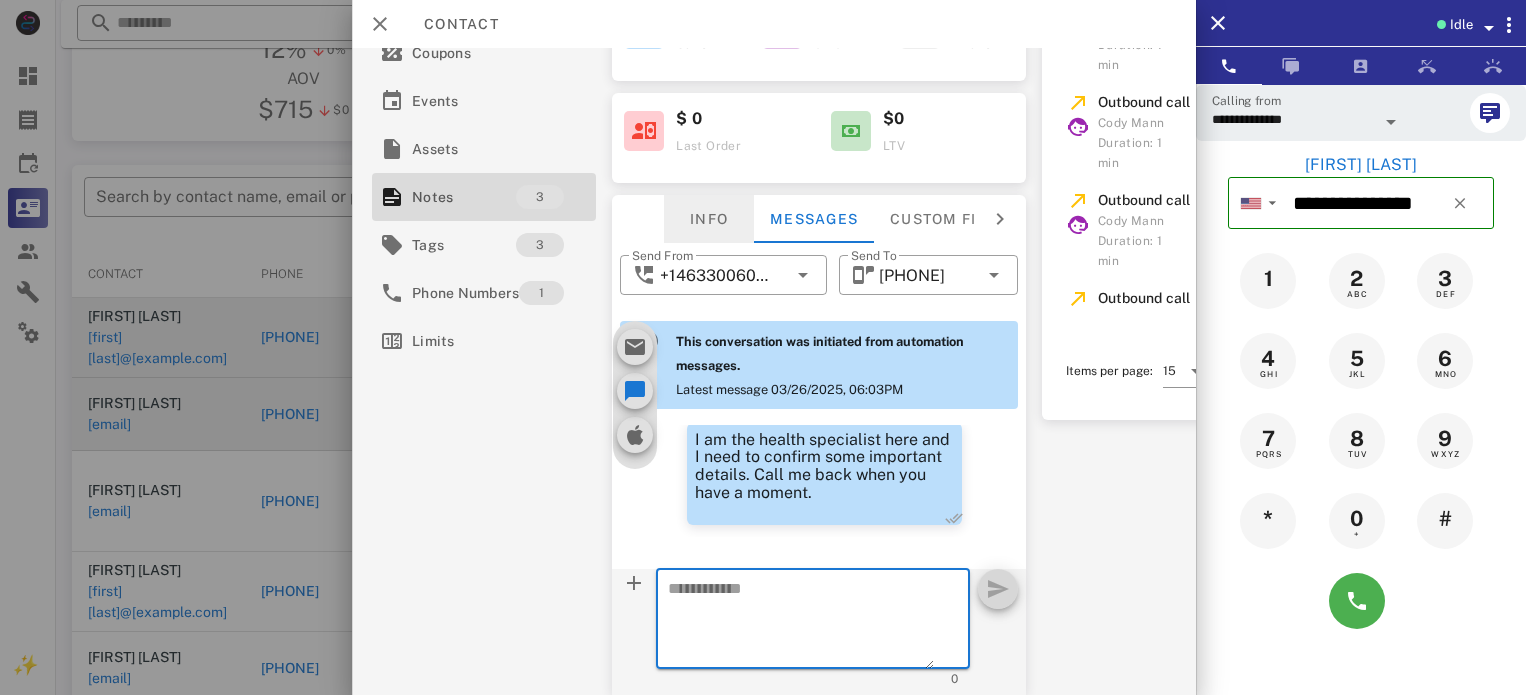click on "Info" at bounding box center [709, 219] 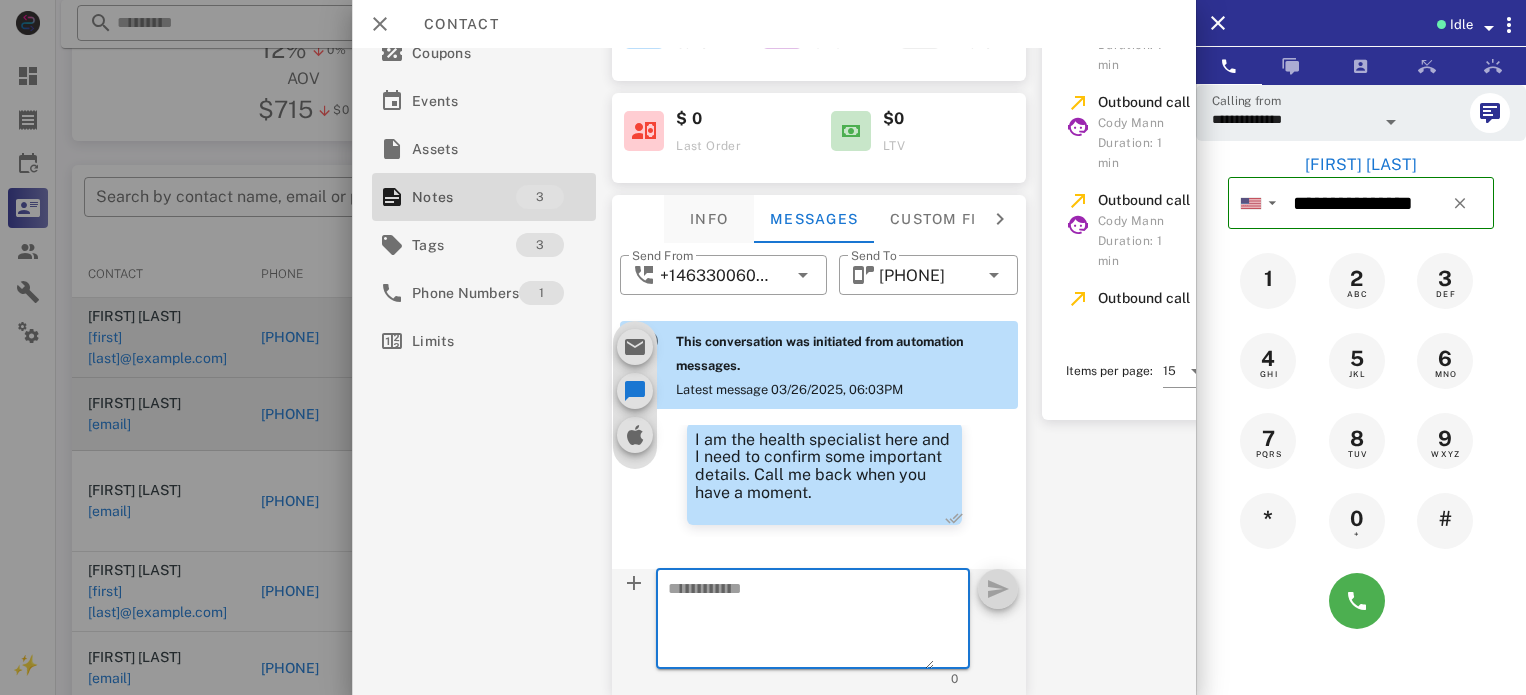 scroll, scrollTop: 259, scrollLeft: 0, axis: vertical 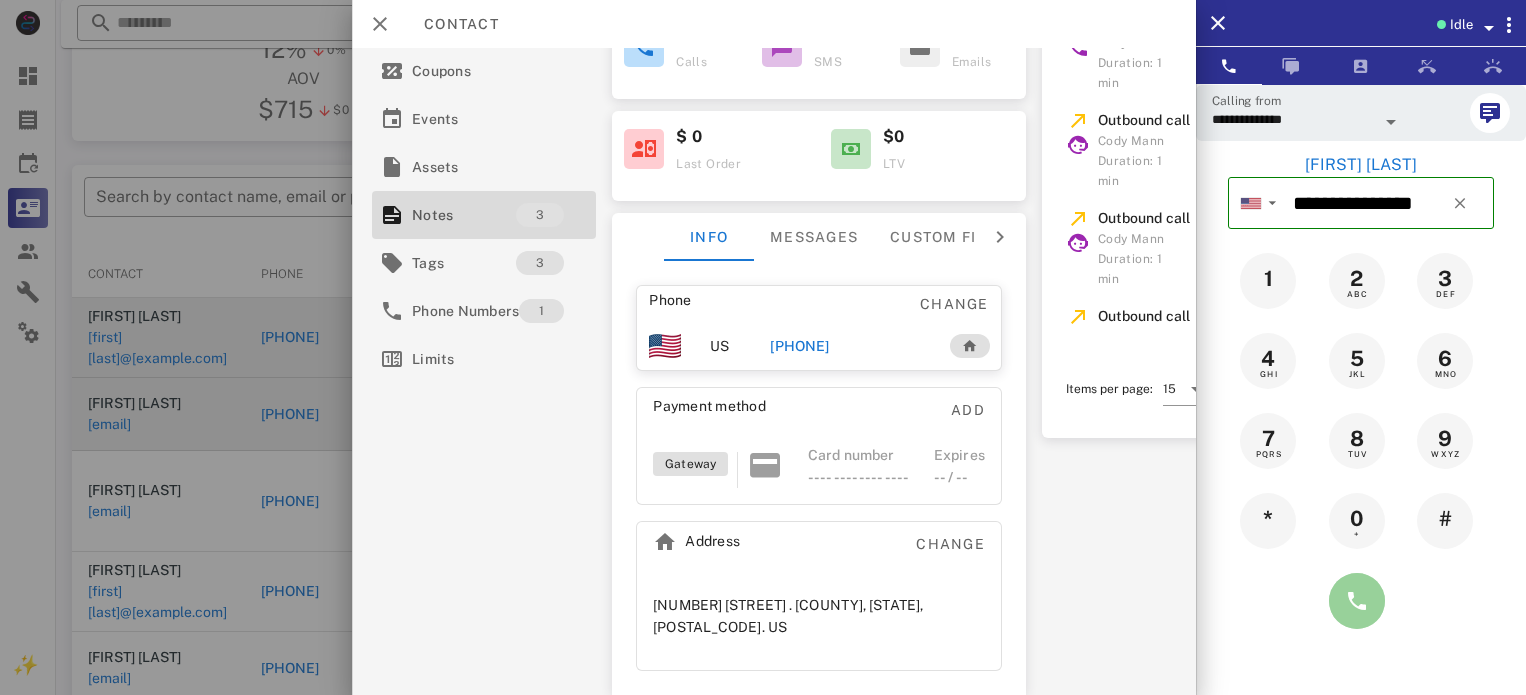 click at bounding box center [1357, 601] 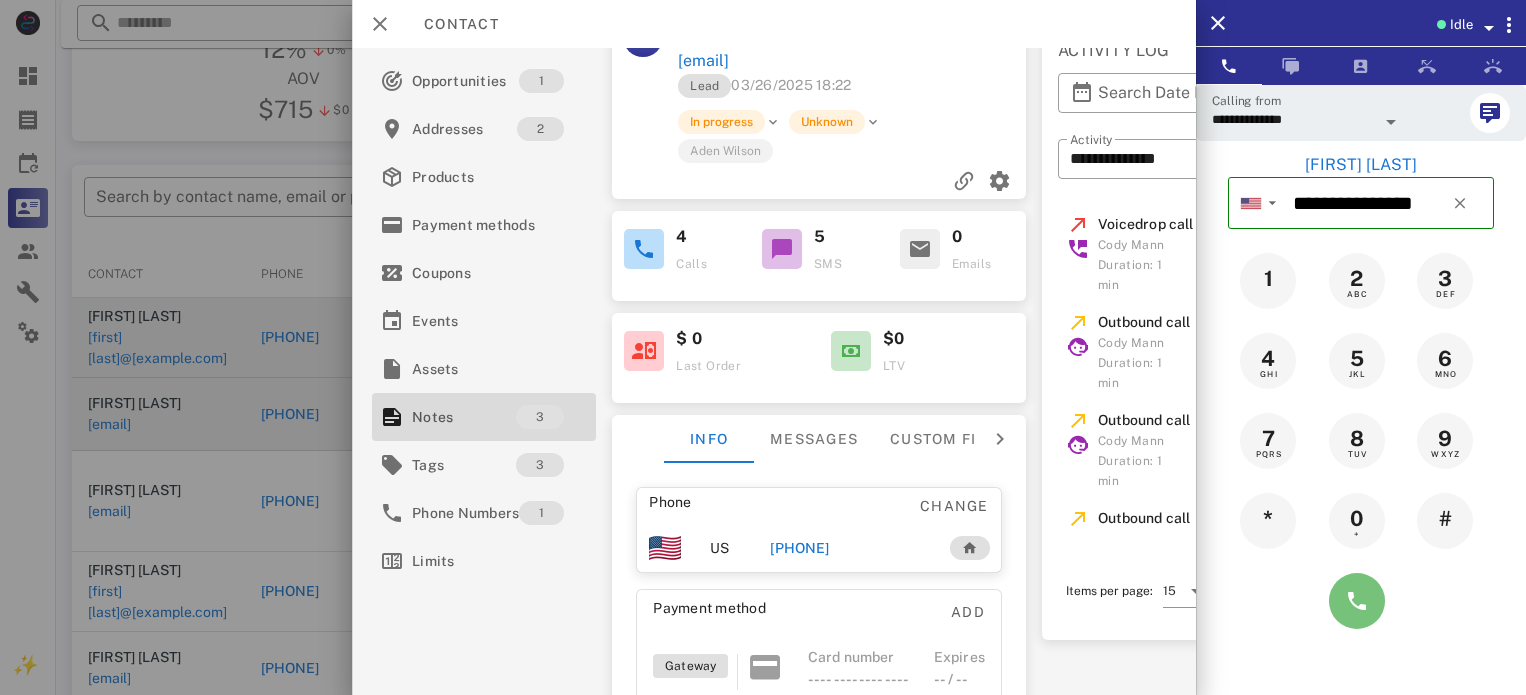 scroll, scrollTop: 0, scrollLeft: 0, axis: both 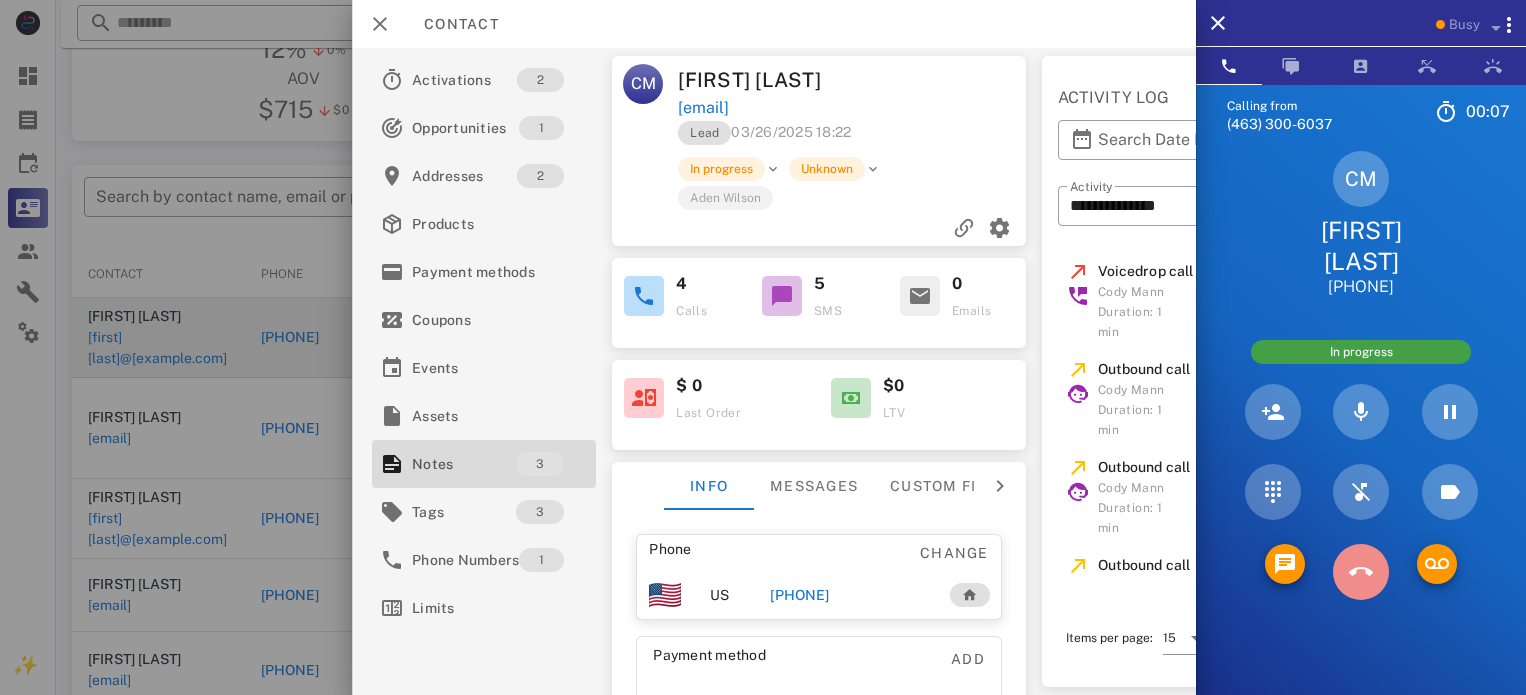 click at bounding box center (1361, 572) 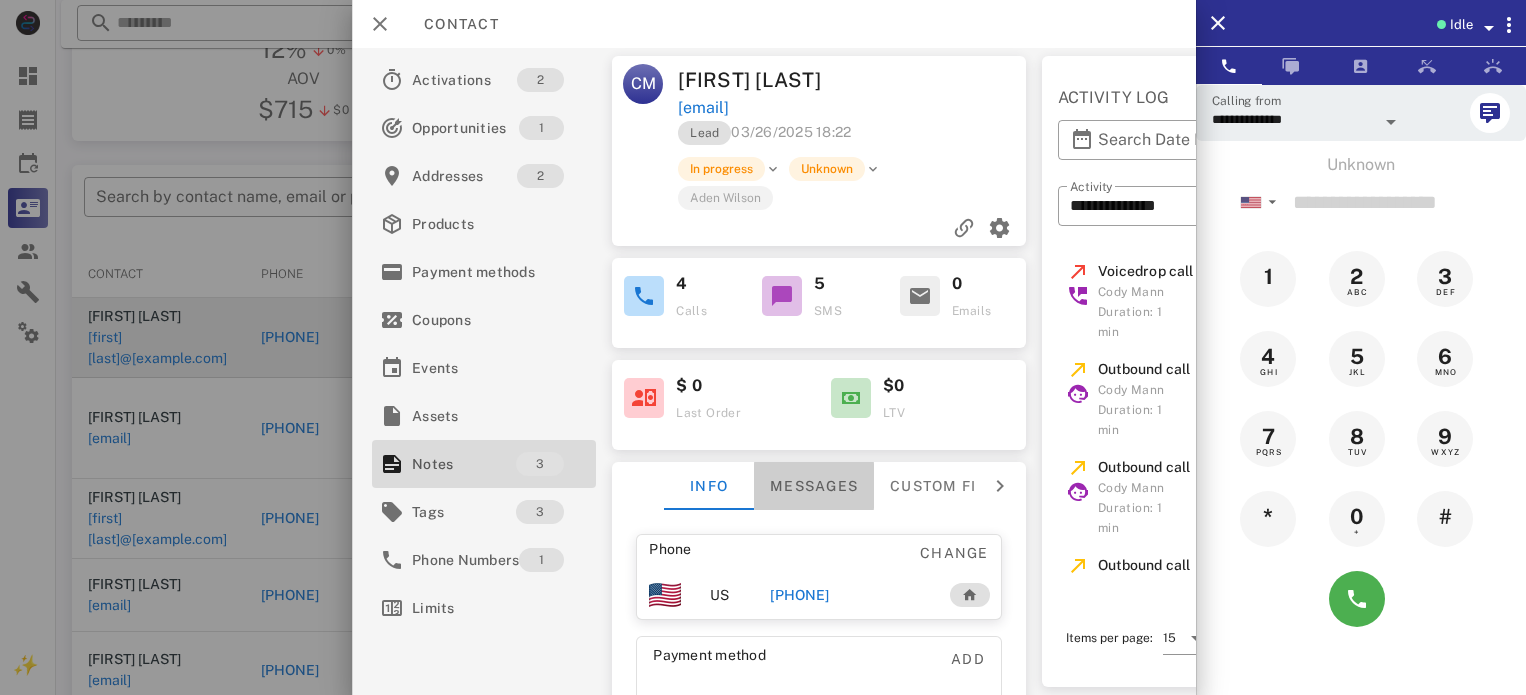 click on "Messages" at bounding box center [814, 486] 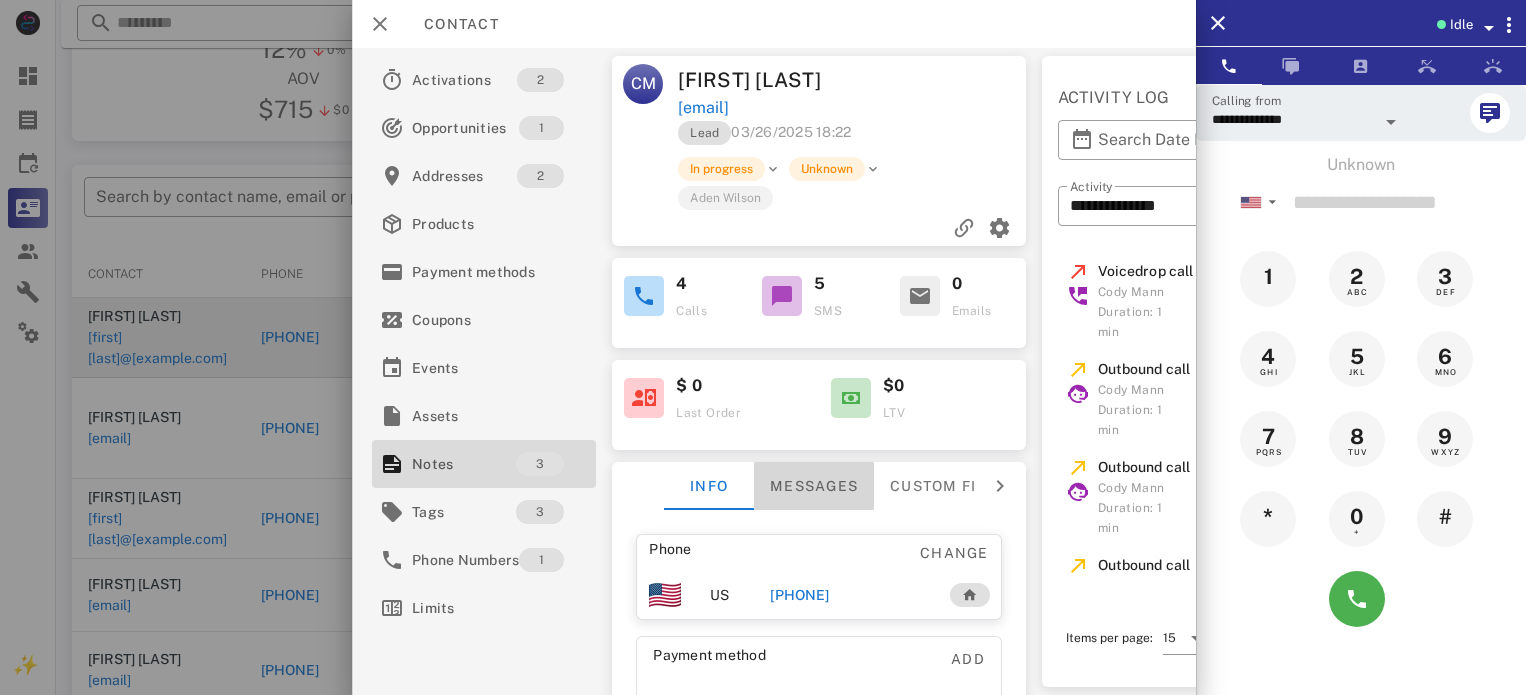 scroll, scrollTop: 671, scrollLeft: 0, axis: vertical 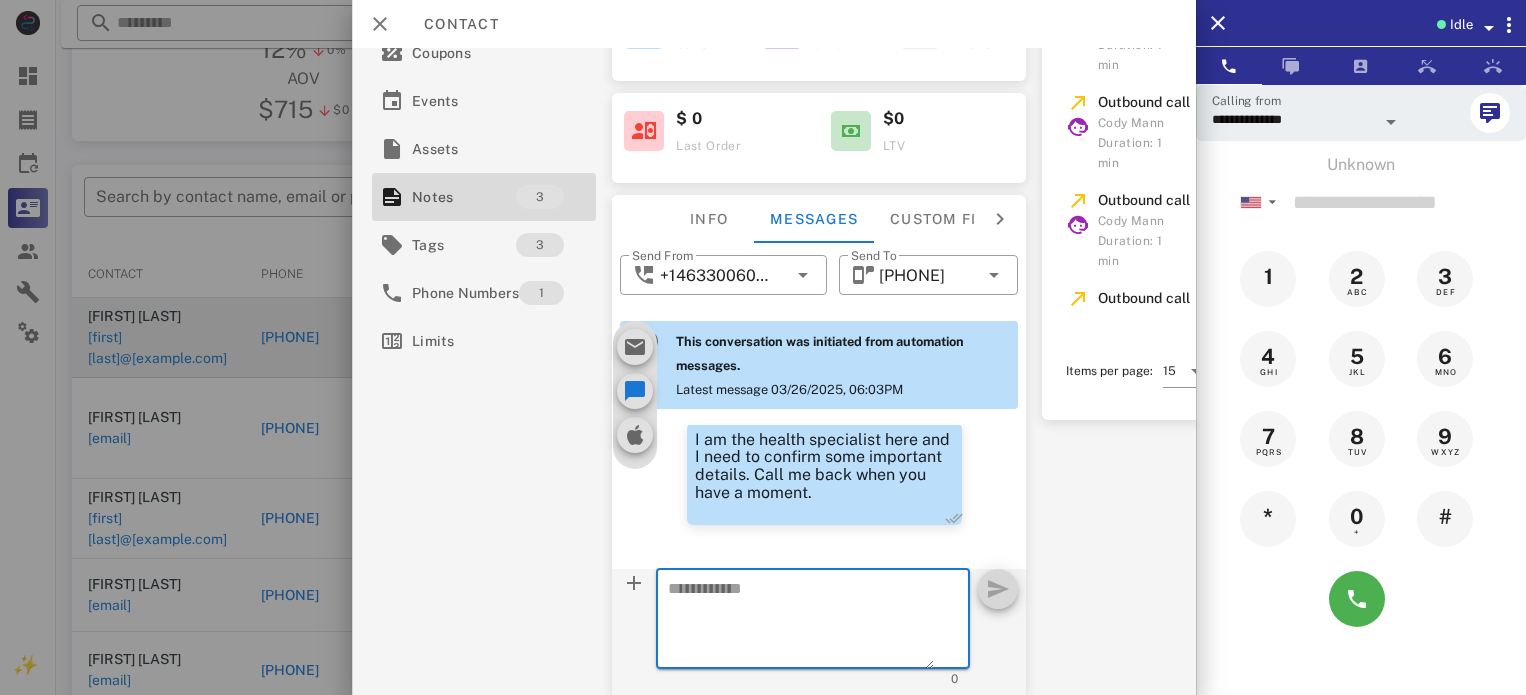 paste on "**********" 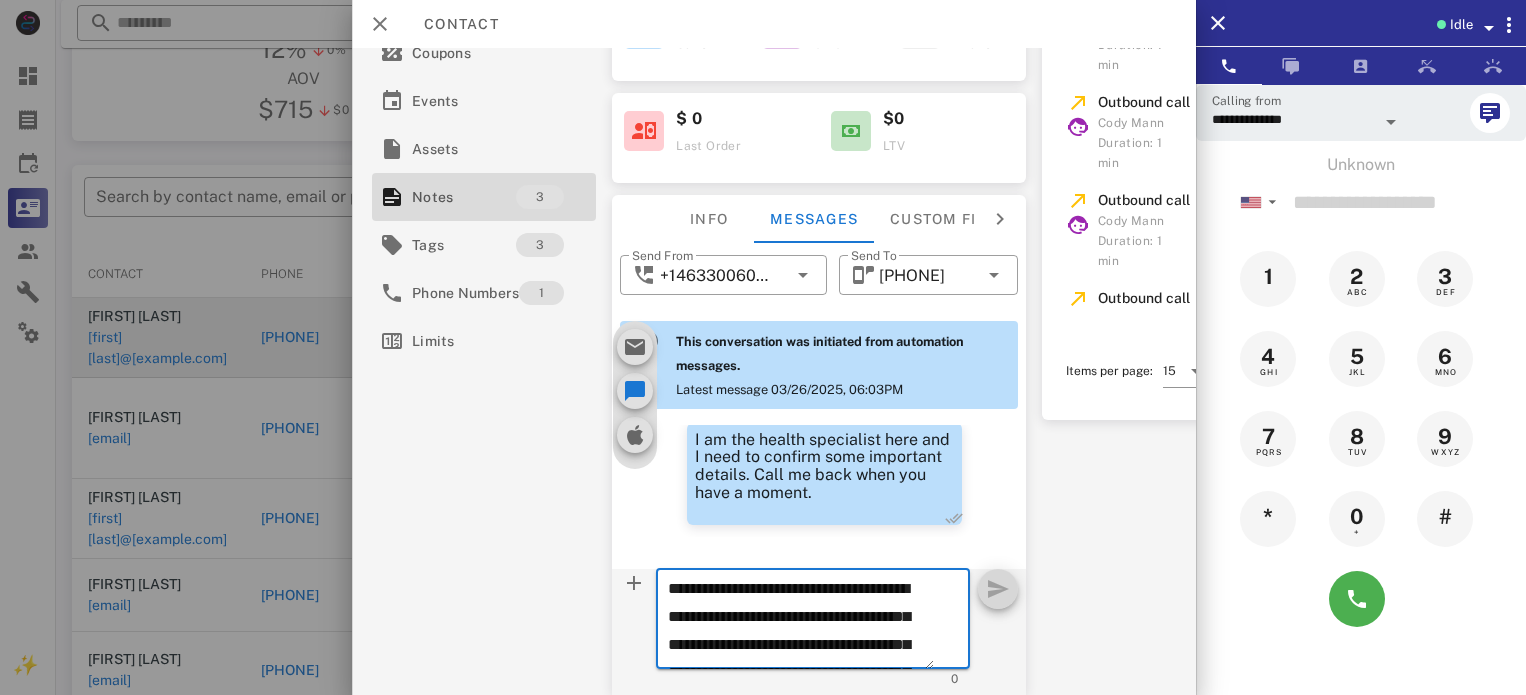 scroll, scrollTop: 181, scrollLeft: 0, axis: vertical 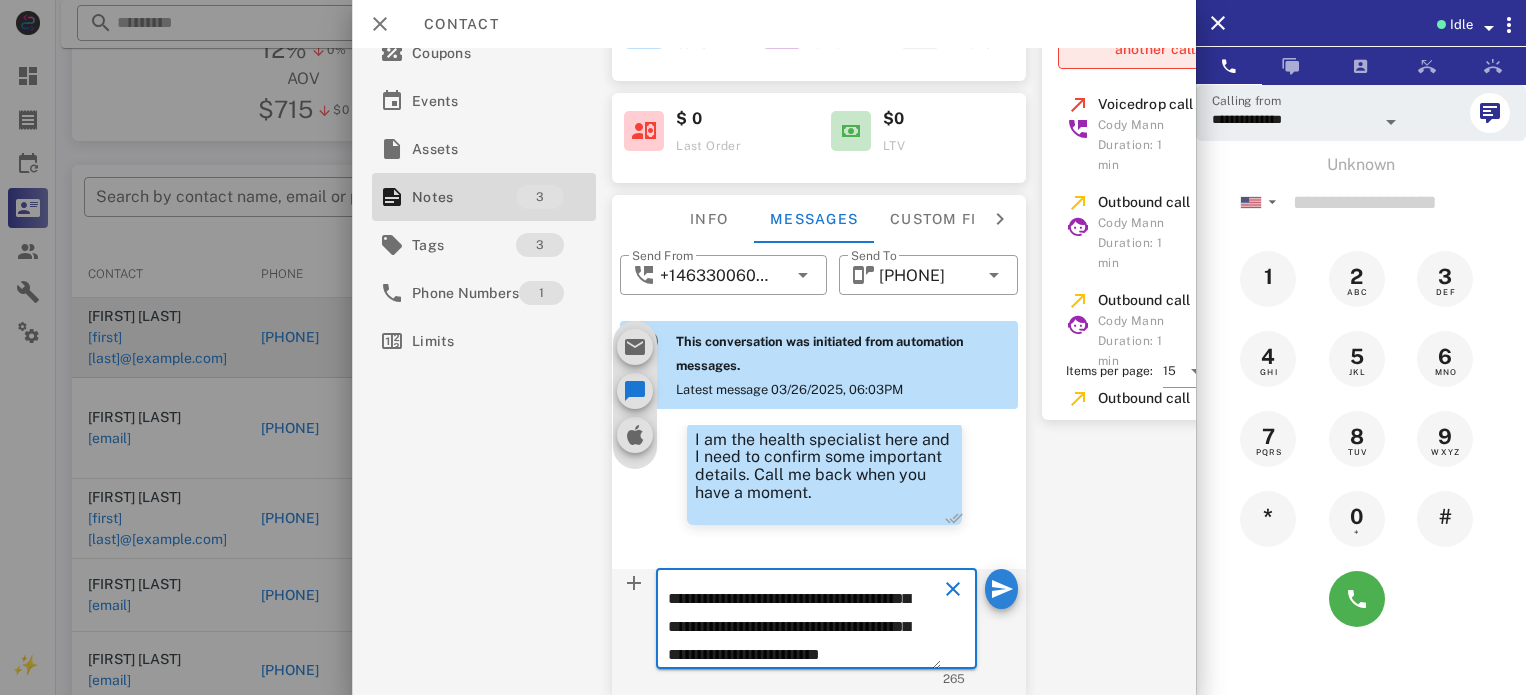 type on "**********" 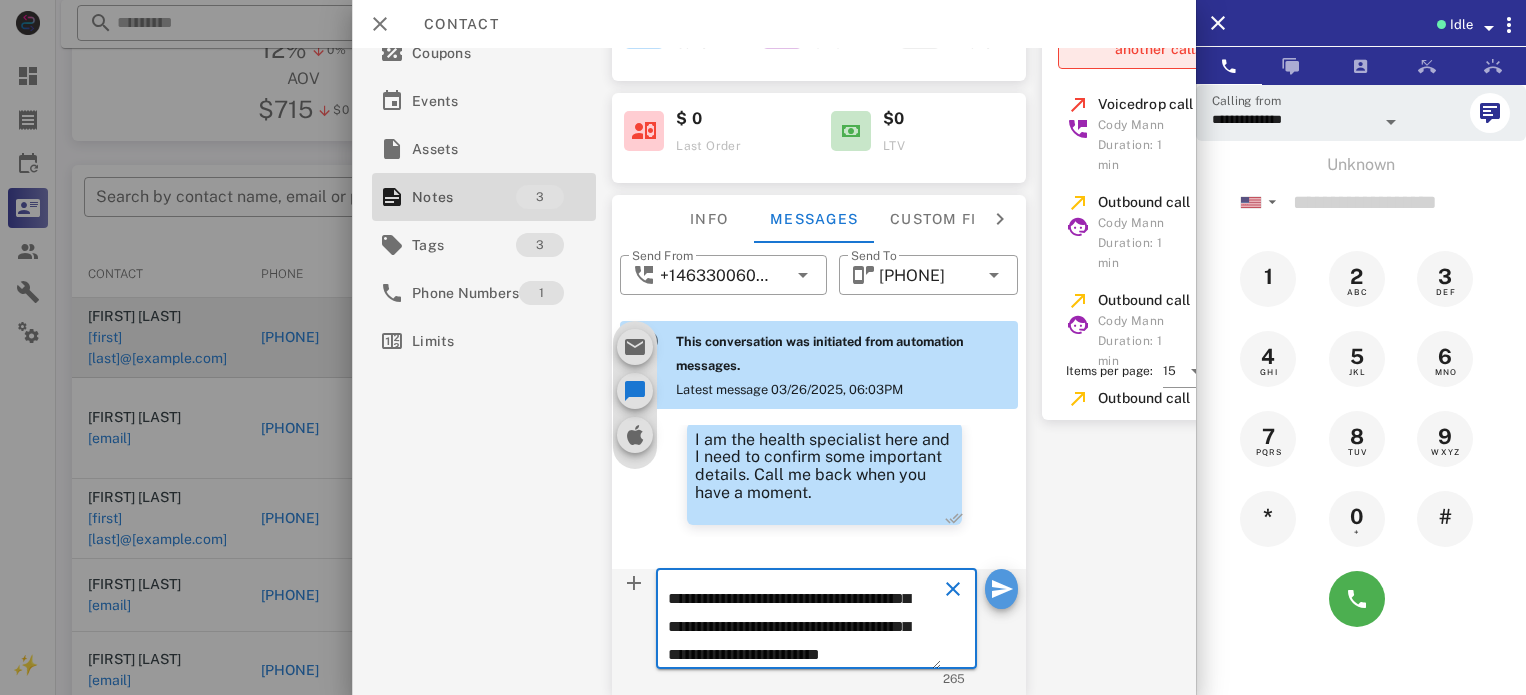 click at bounding box center (1001, 589) 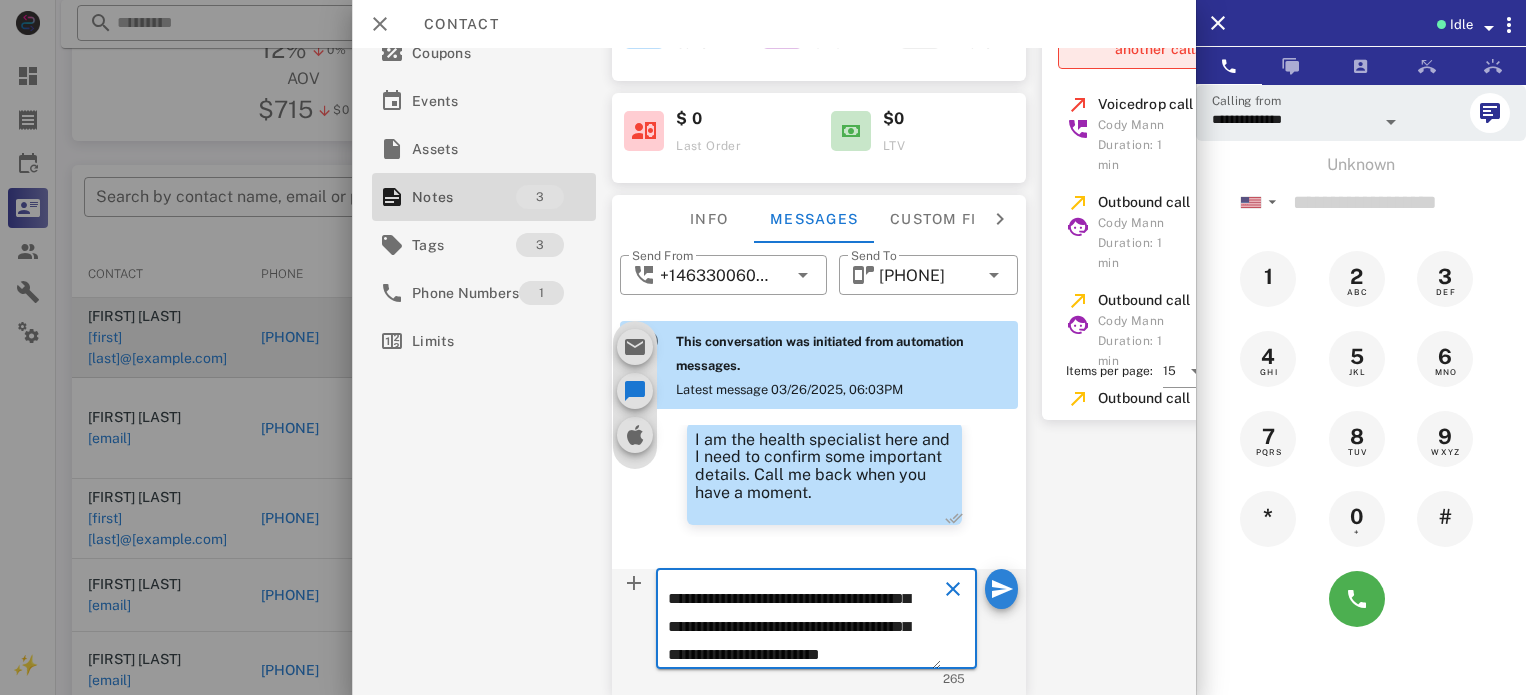 type 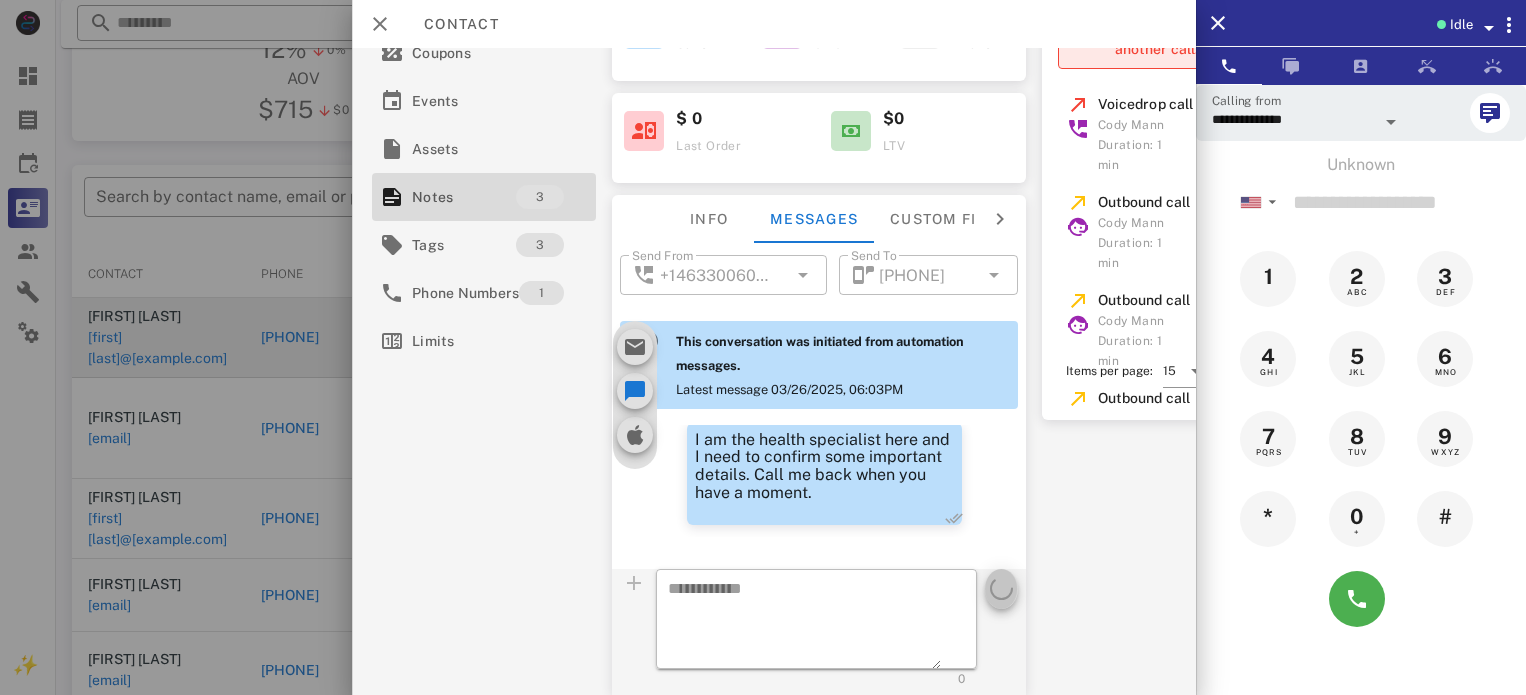 scroll, scrollTop: 0, scrollLeft: 0, axis: both 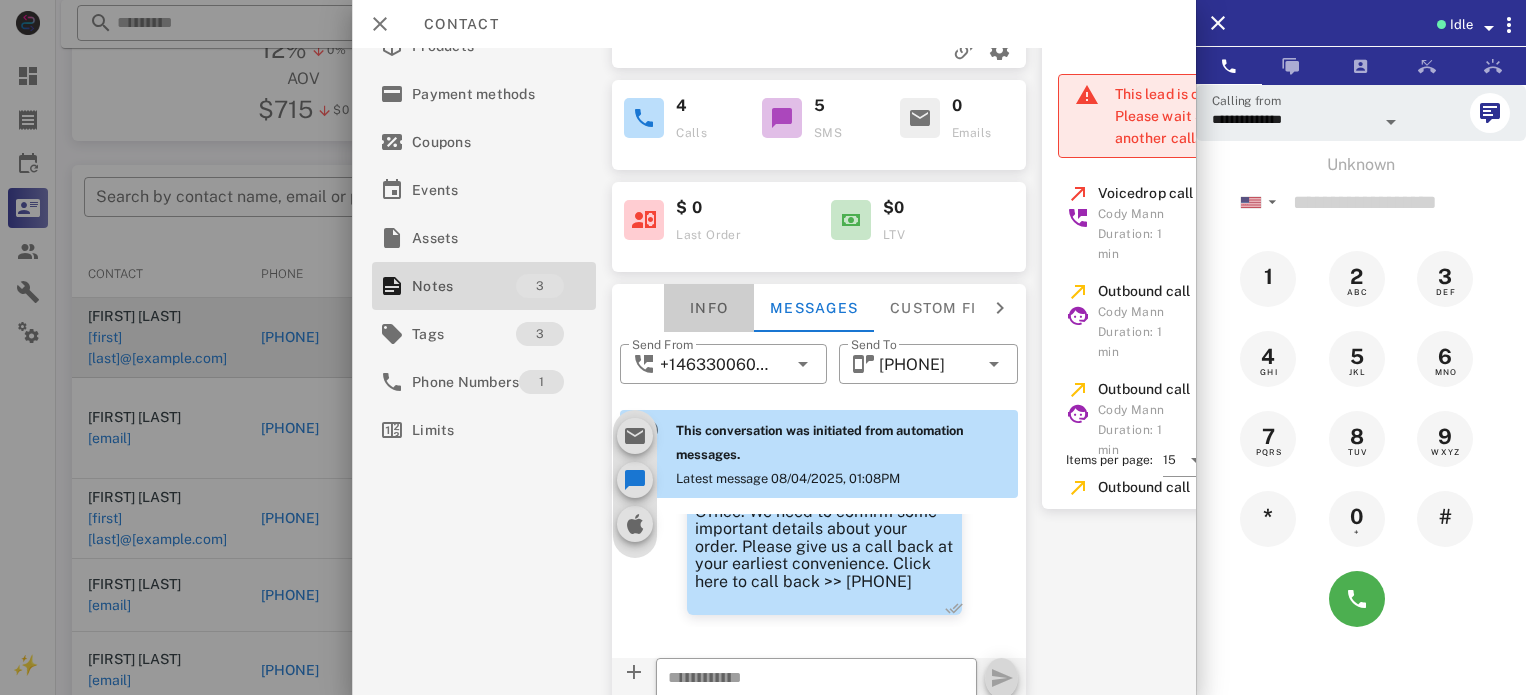 click on "Info" at bounding box center (709, 308) 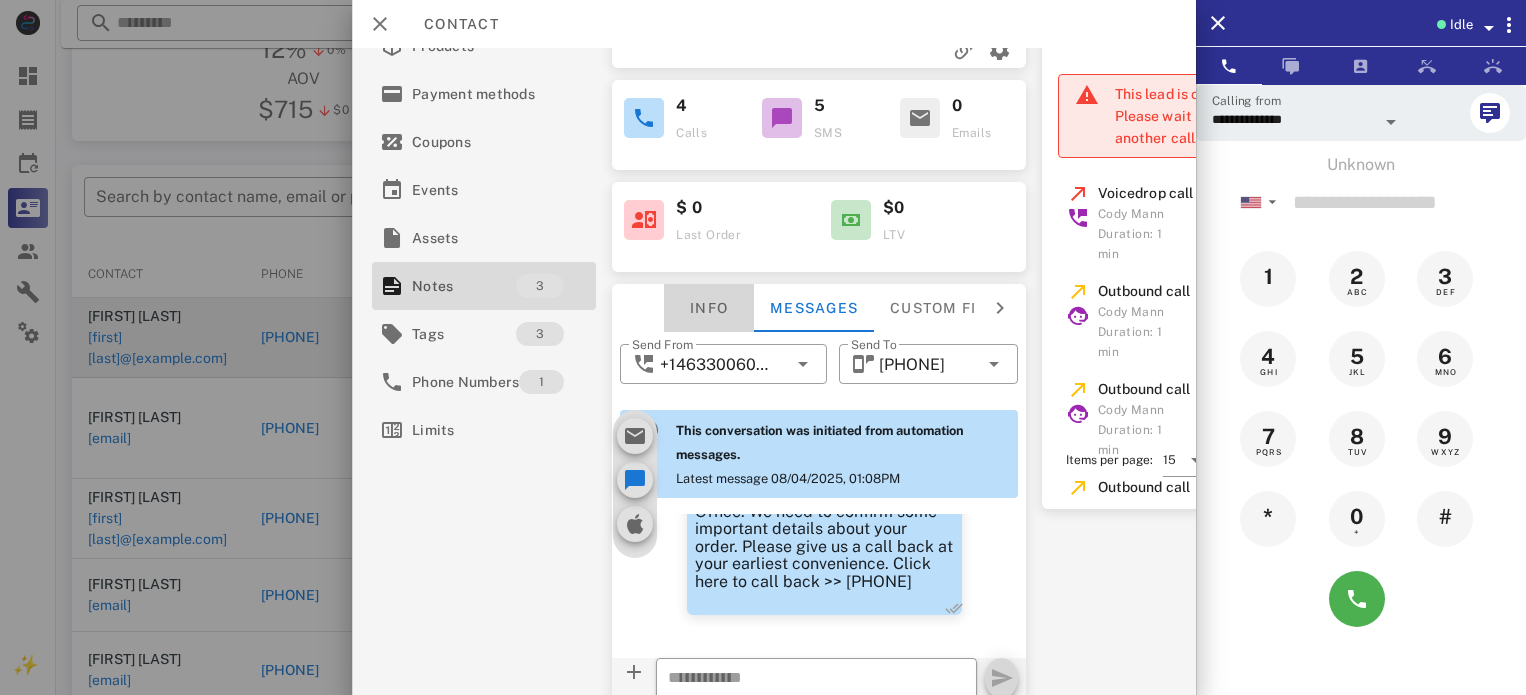 scroll, scrollTop: 907, scrollLeft: 0, axis: vertical 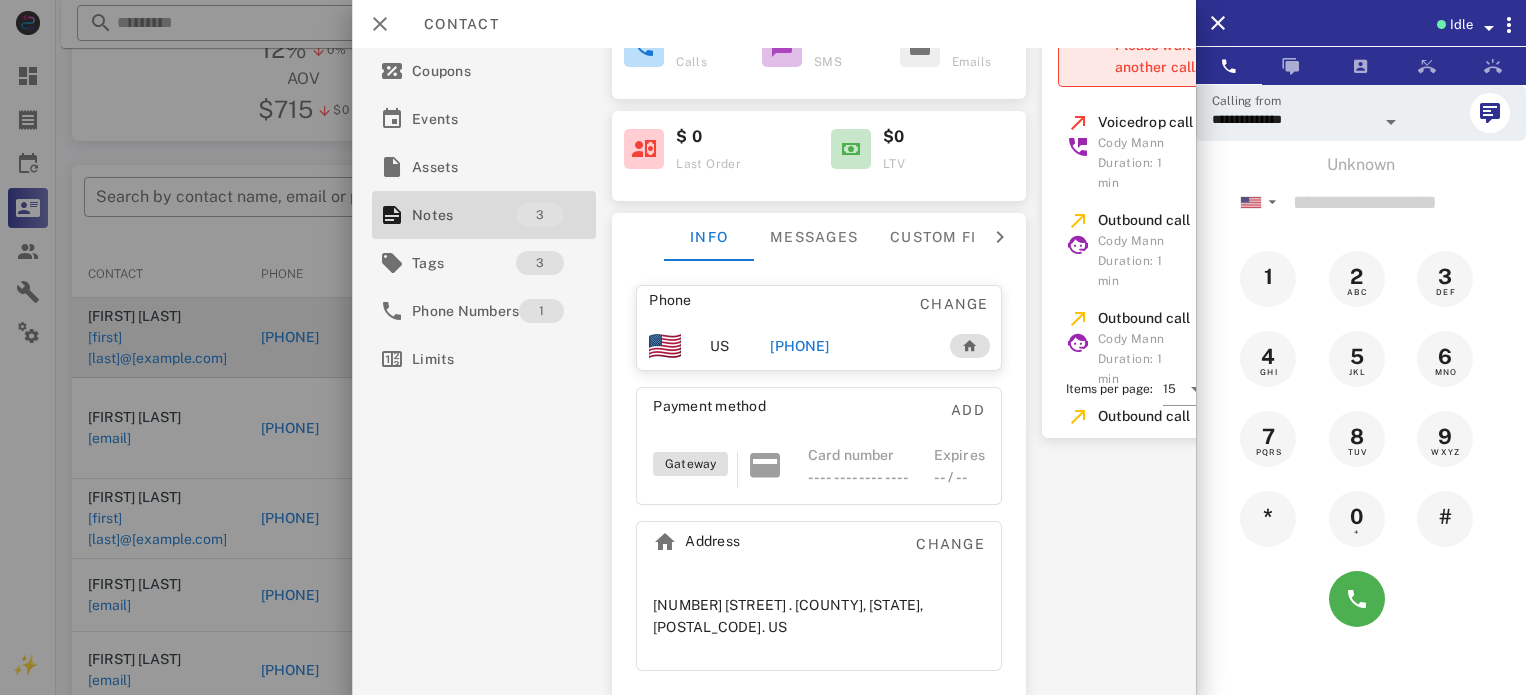 click on "[PHONE]" at bounding box center (799, 346) 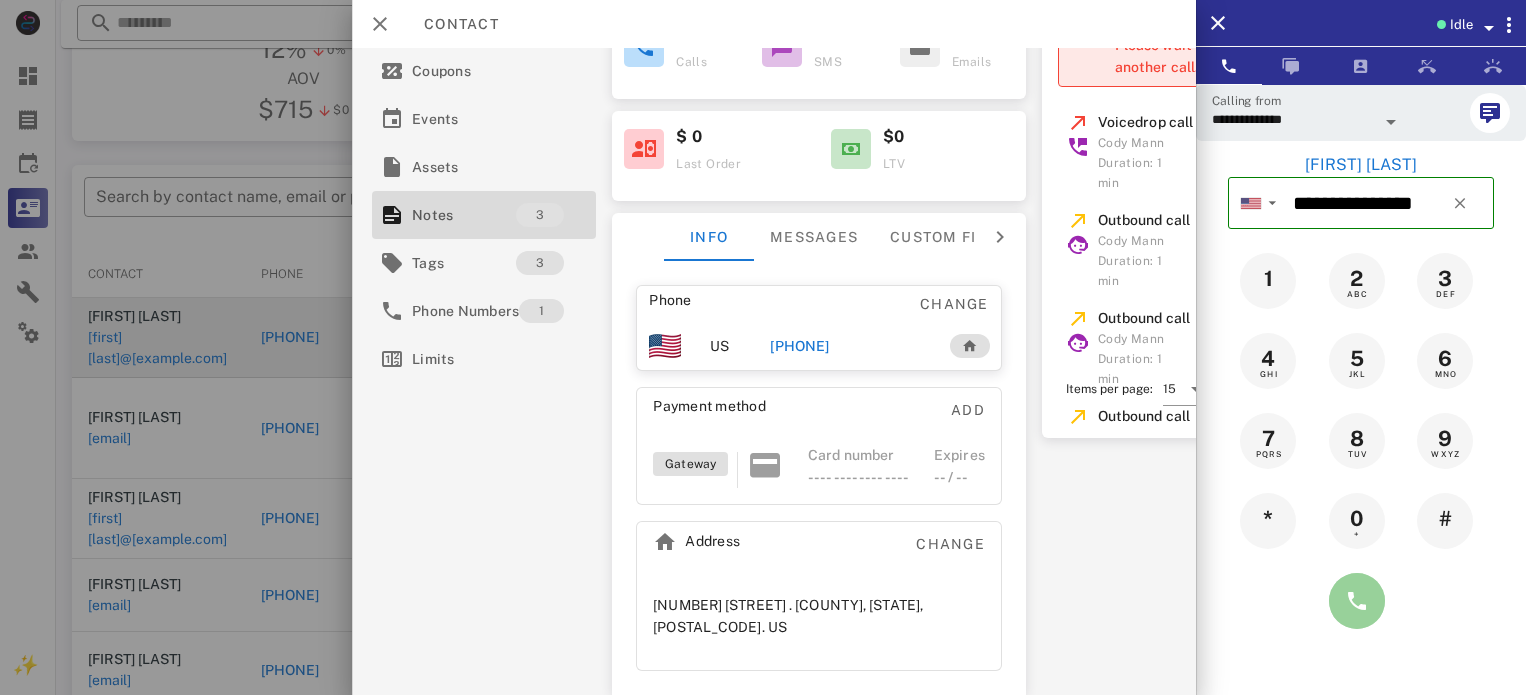 click at bounding box center (1357, 601) 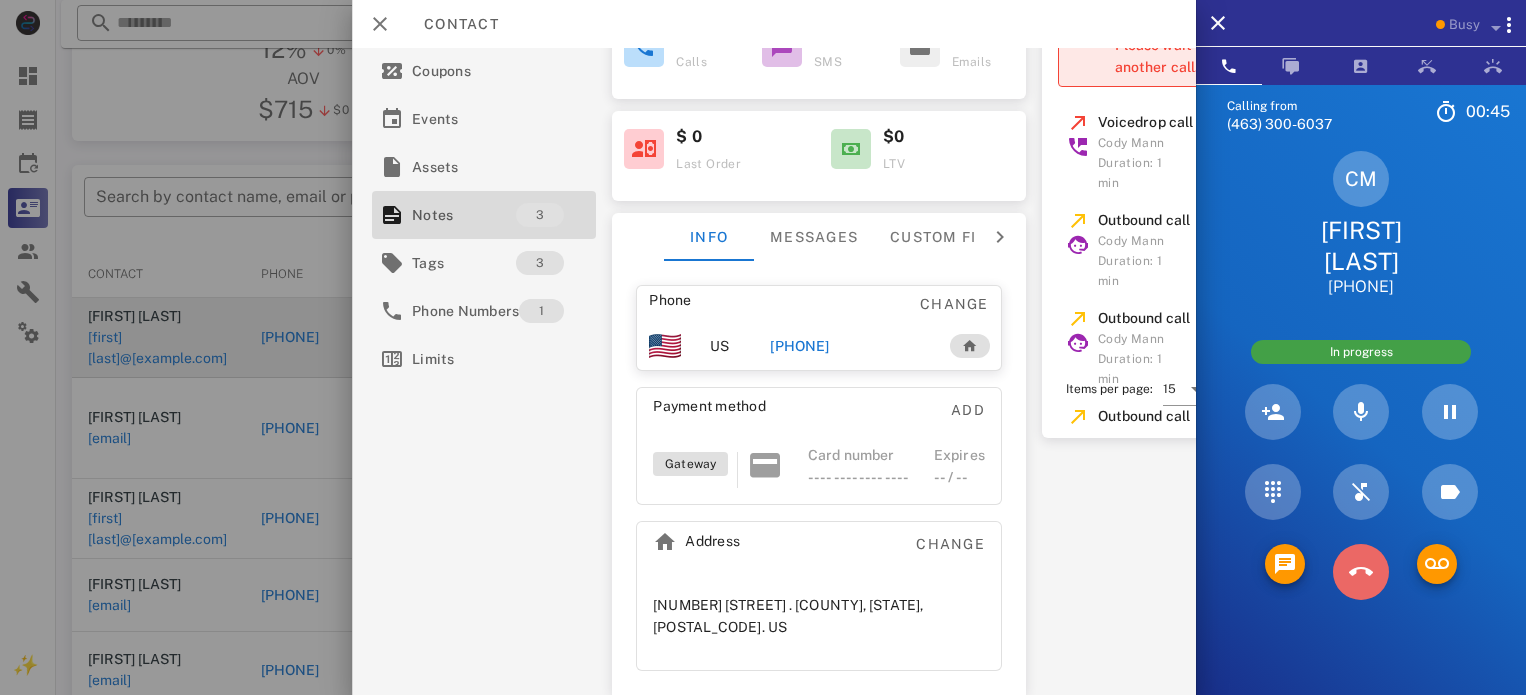 click at bounding box center (1361, 572) 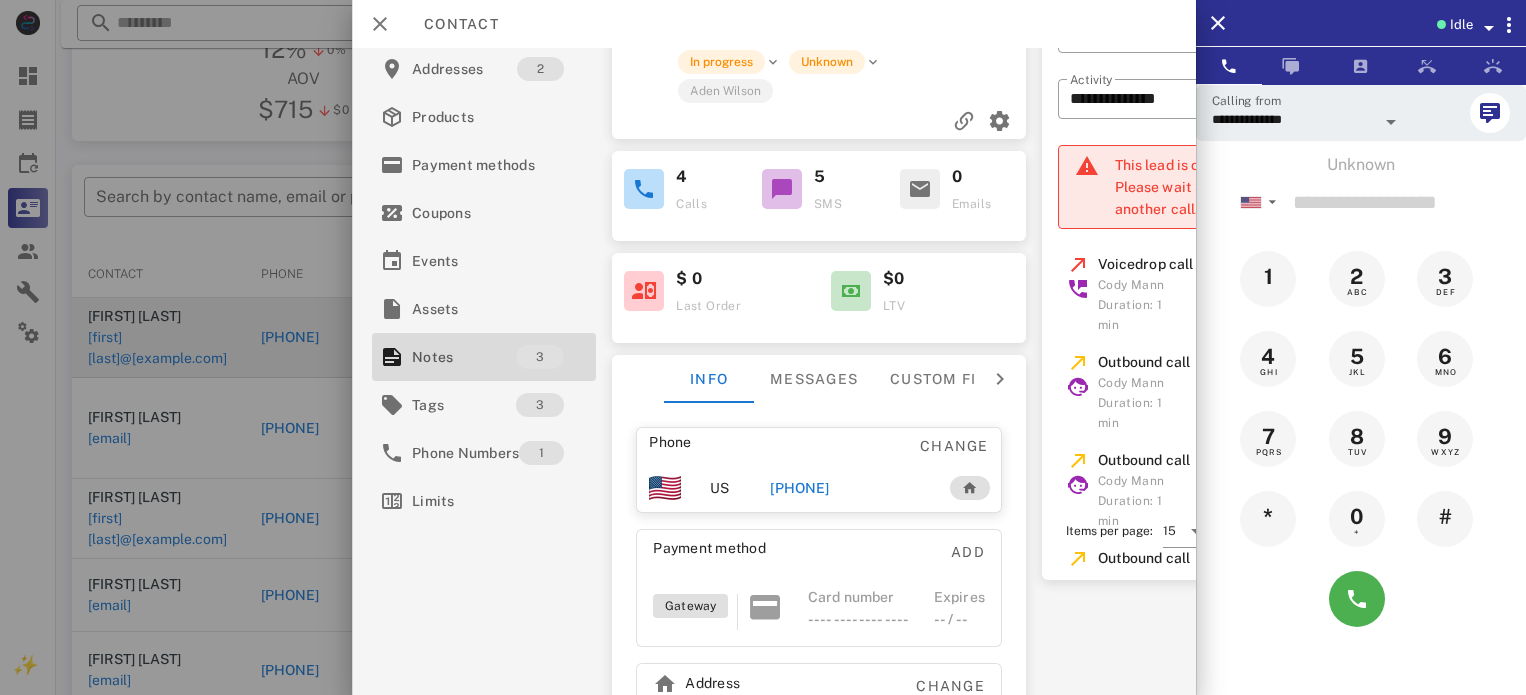 scroll, scrollTop: 0, scrollLeft: 0, axis: both 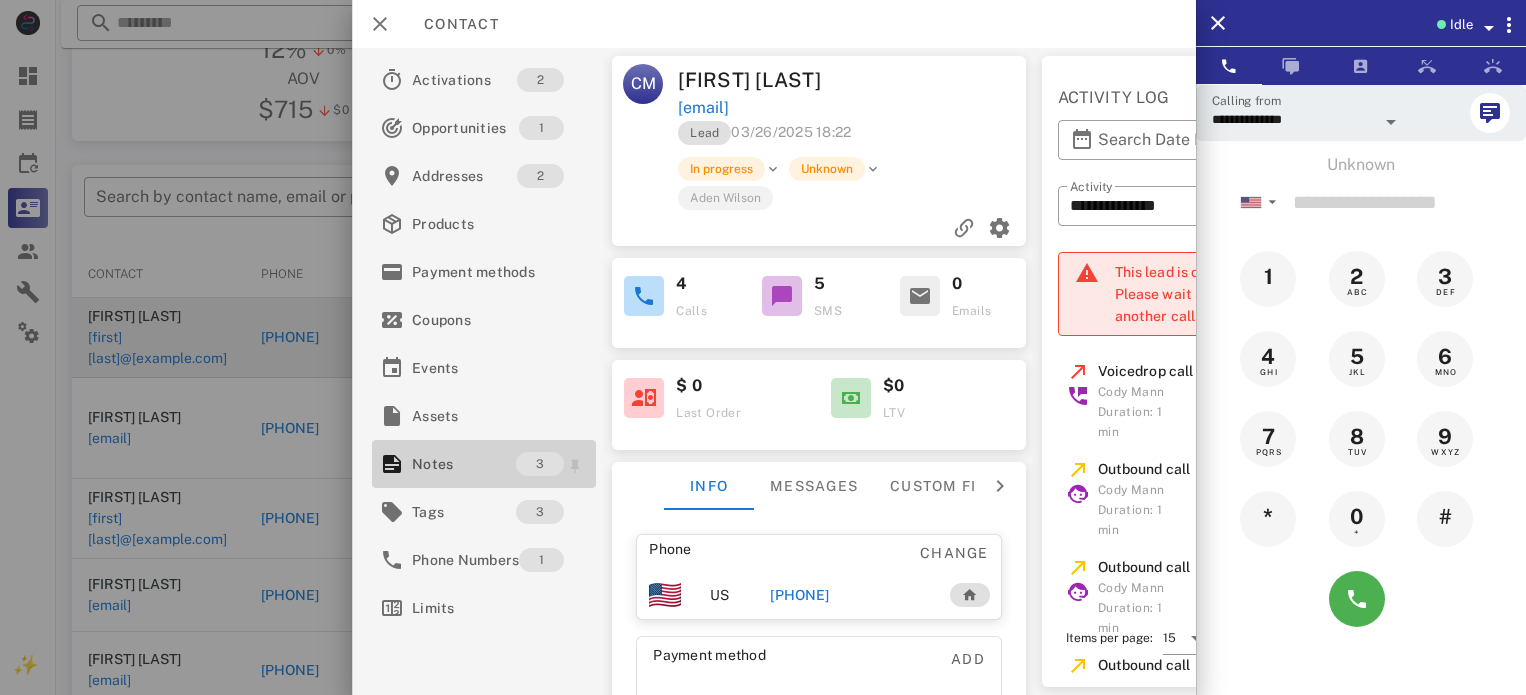 click on "Notes" at bounding box center (464, 464) 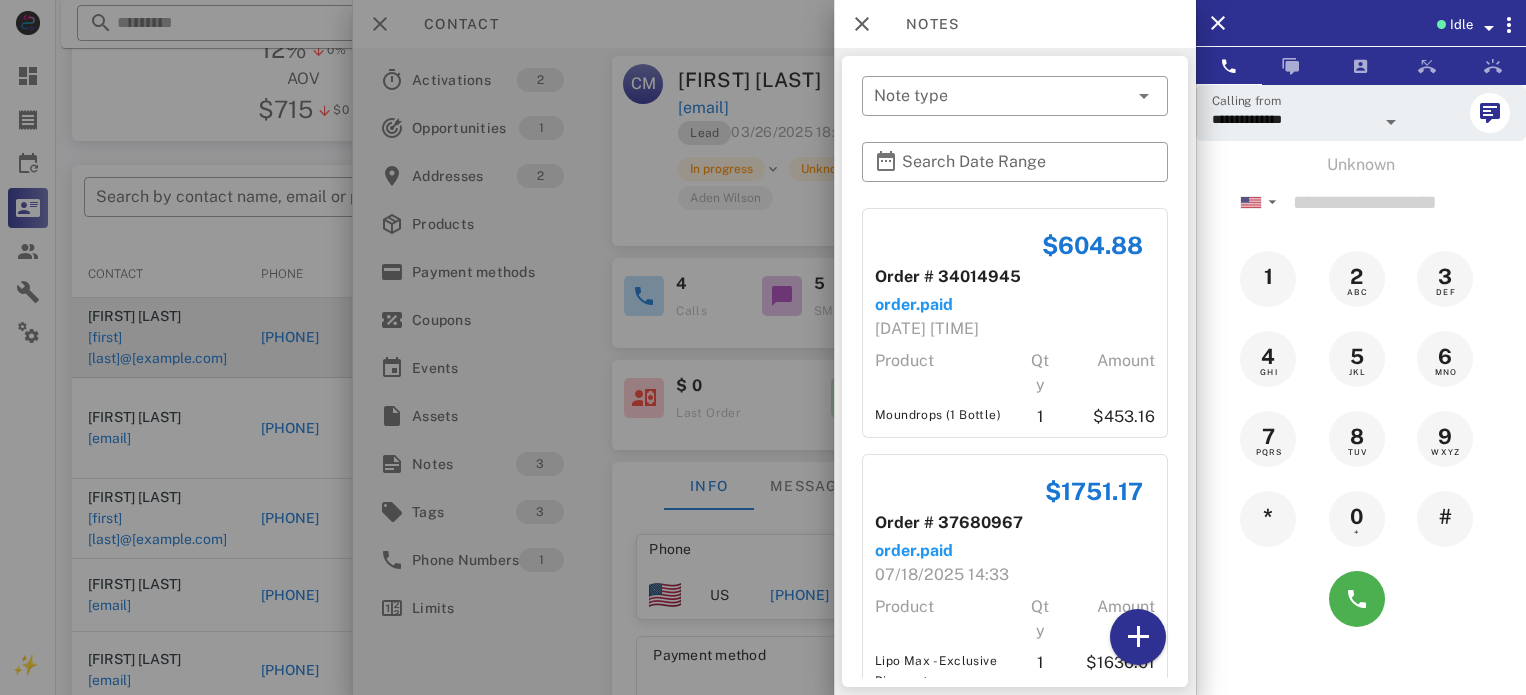 scroll, scrollTop: 218, scrollLeft: 0, axis: vertical 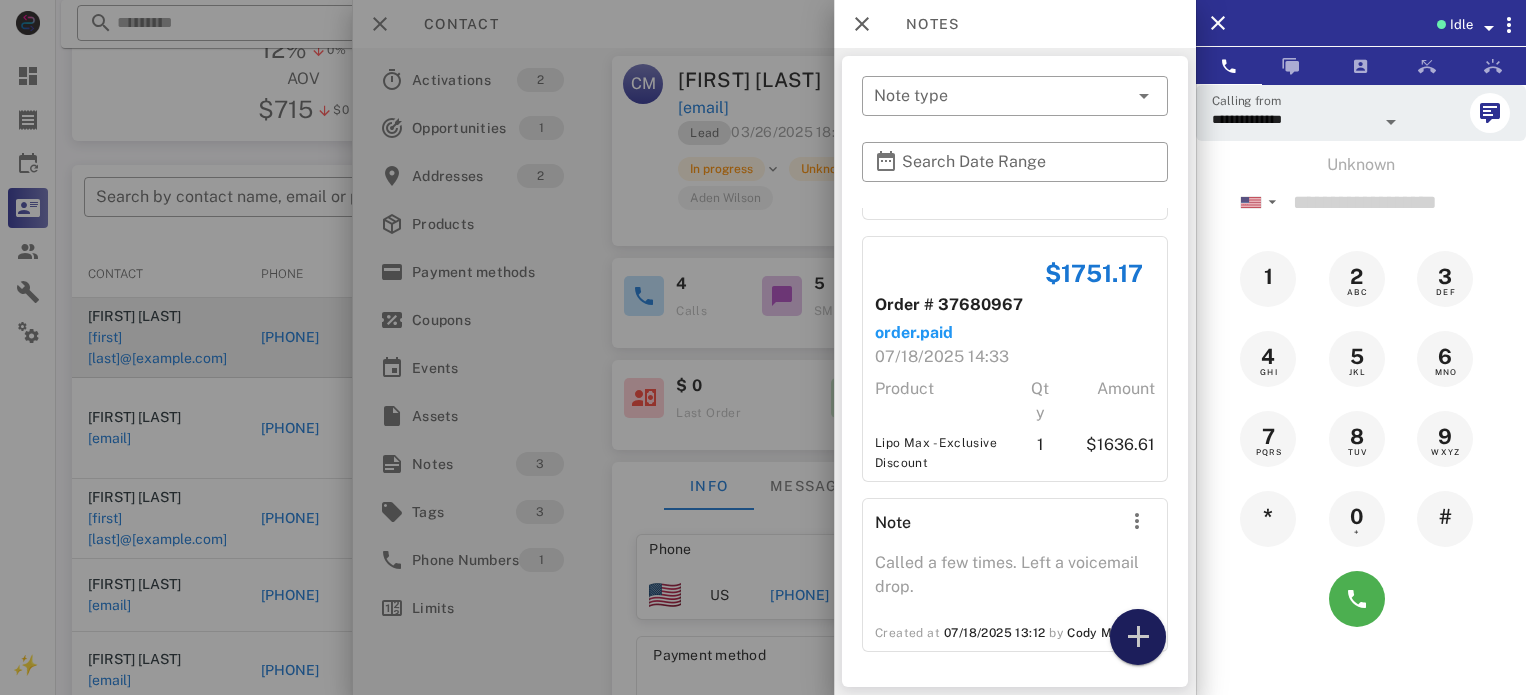 click at bounding box center [1138, 637] 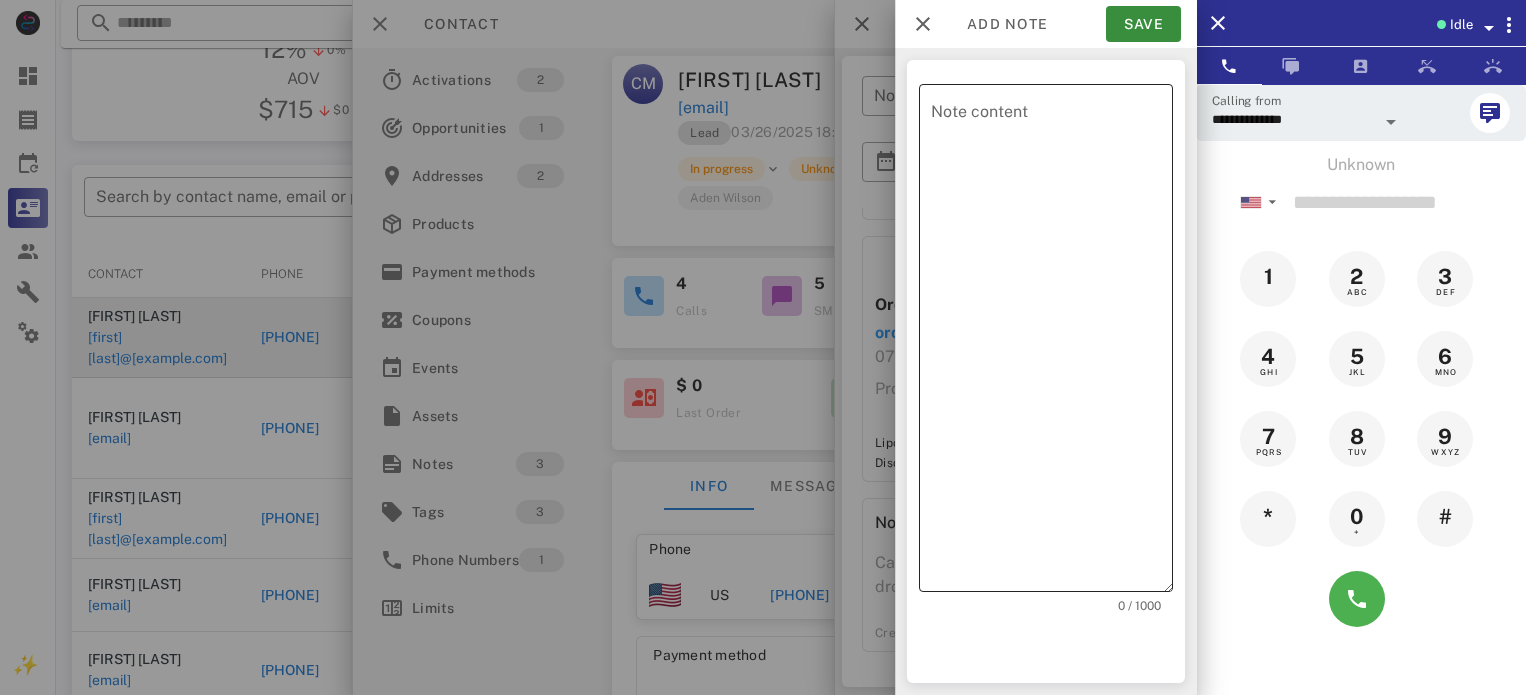 click on "Note content" at bounding box center [1052, 343] 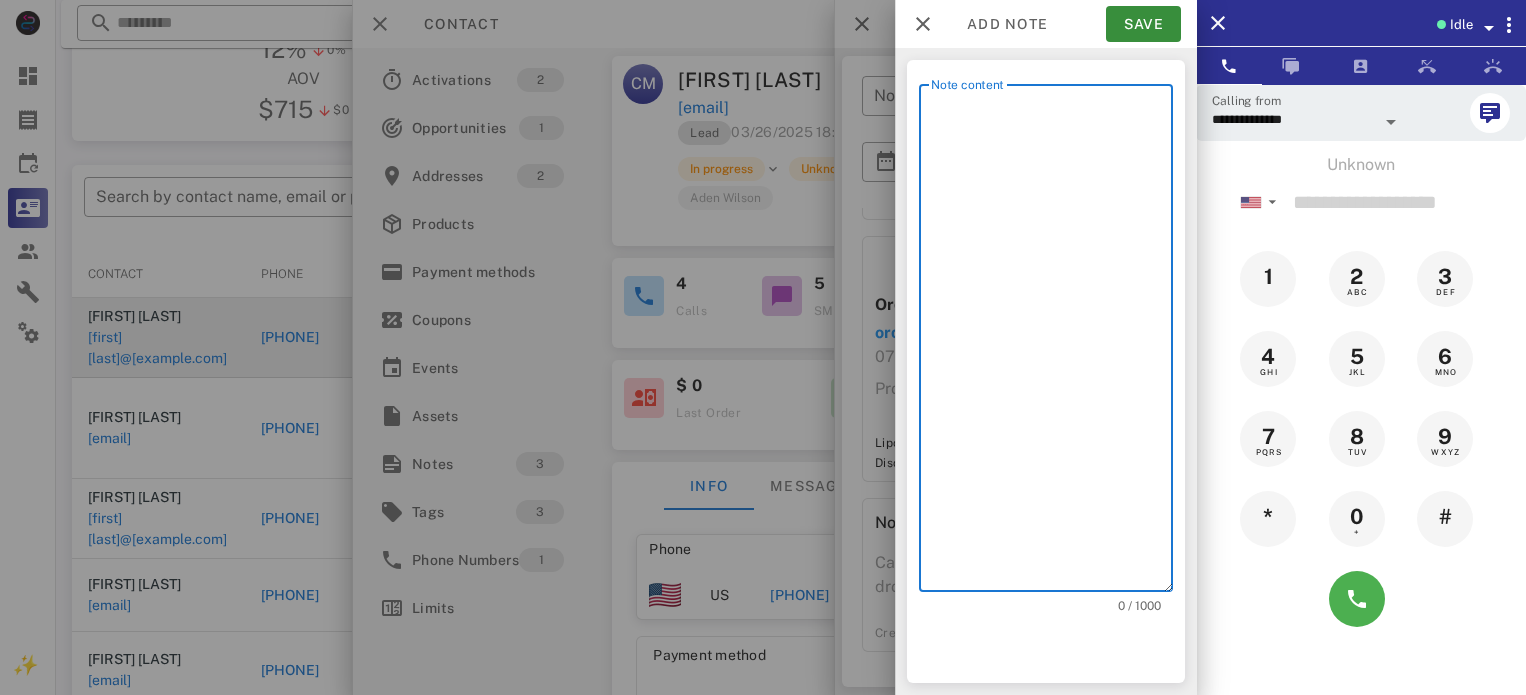 paste on "**********" 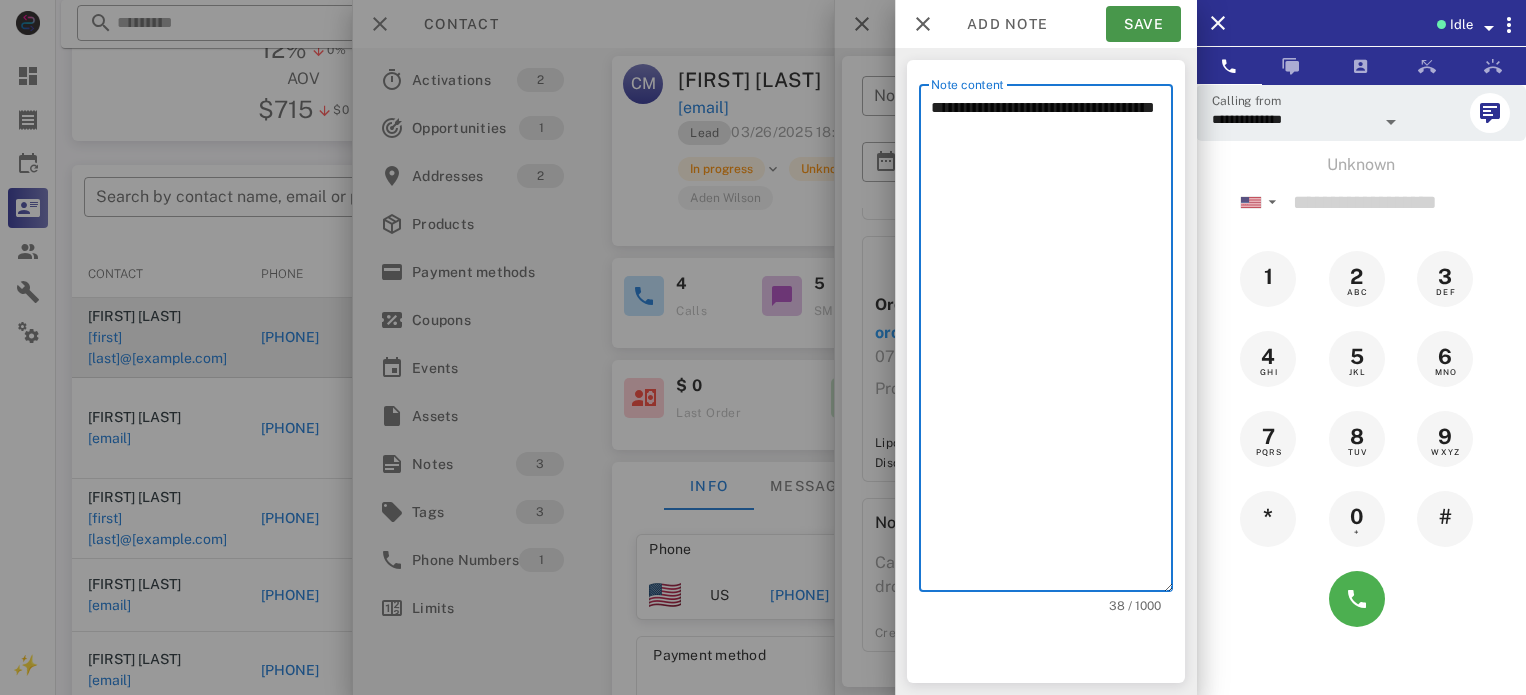 type on "**********" 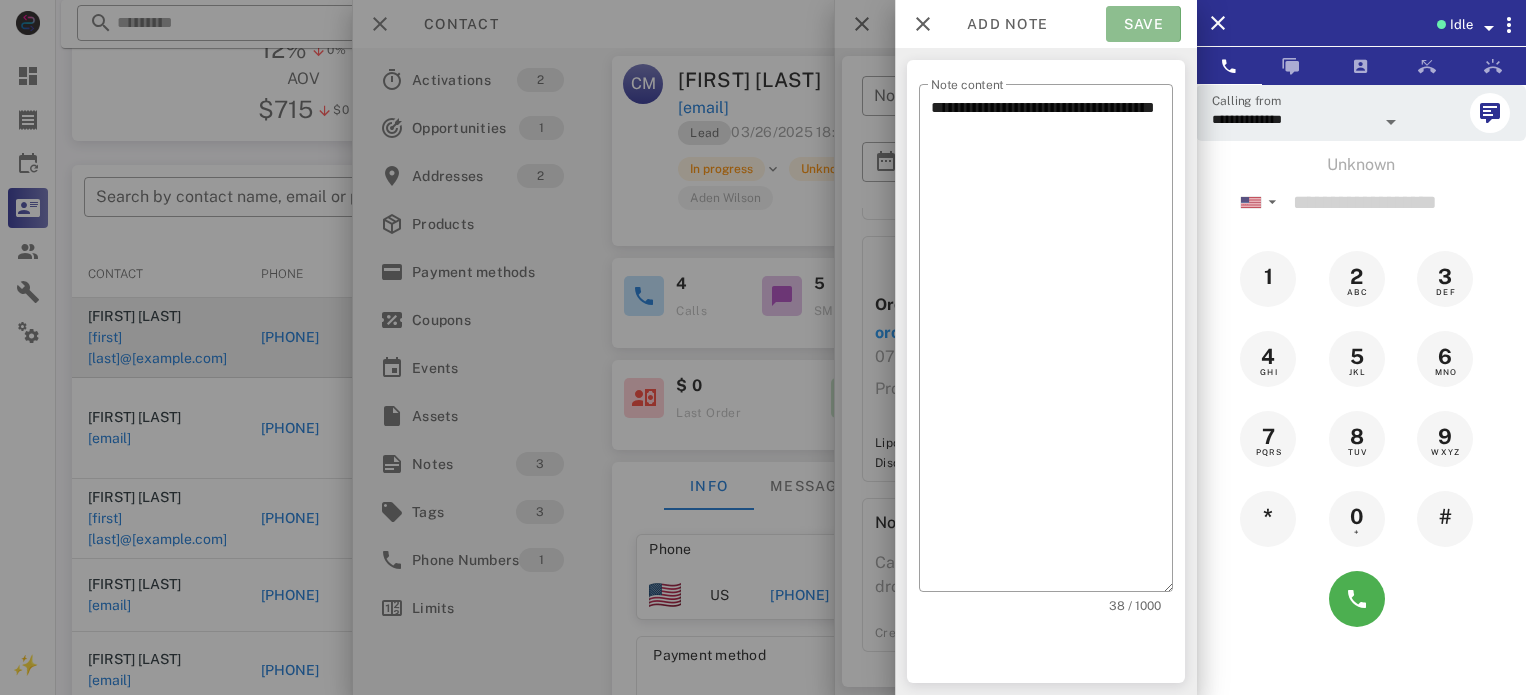 click on "Save" at bounding box center (1143, 24) 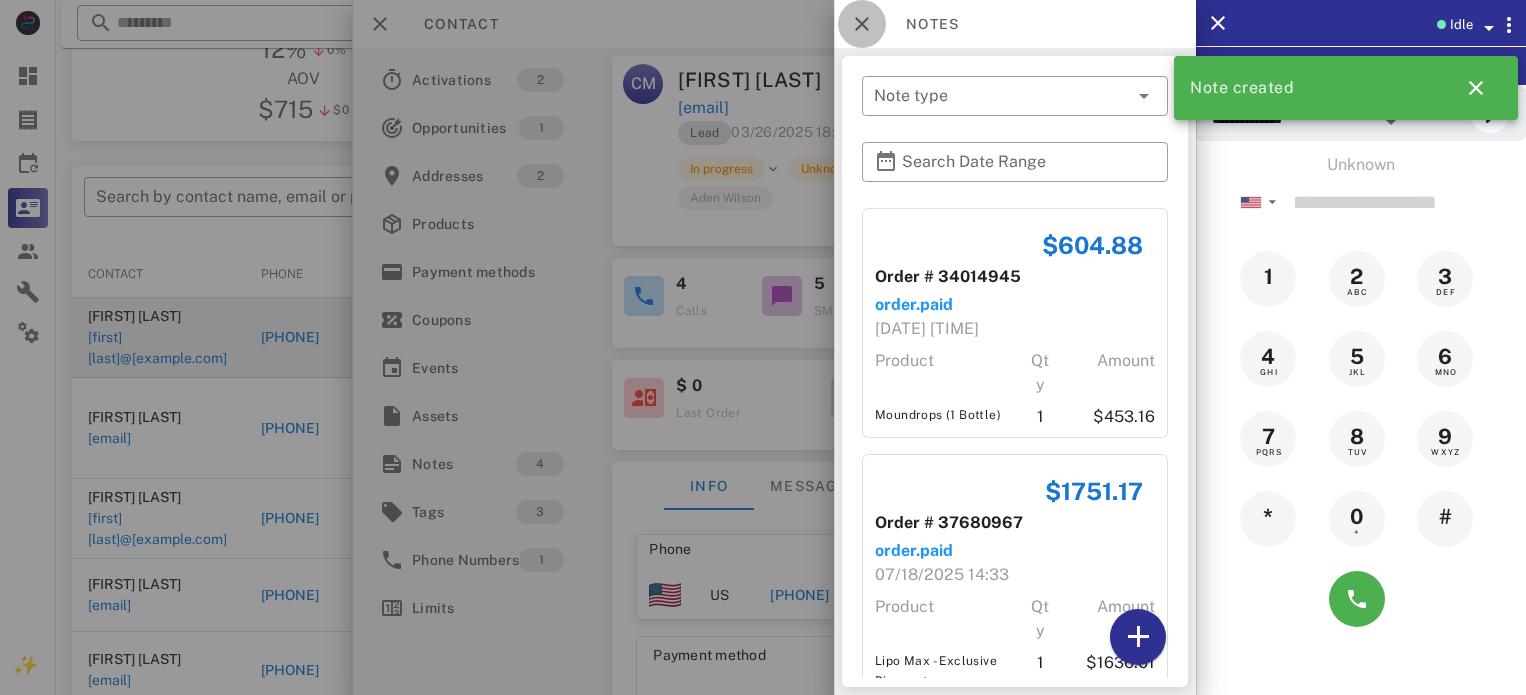 click at bounding box center (862, 24) 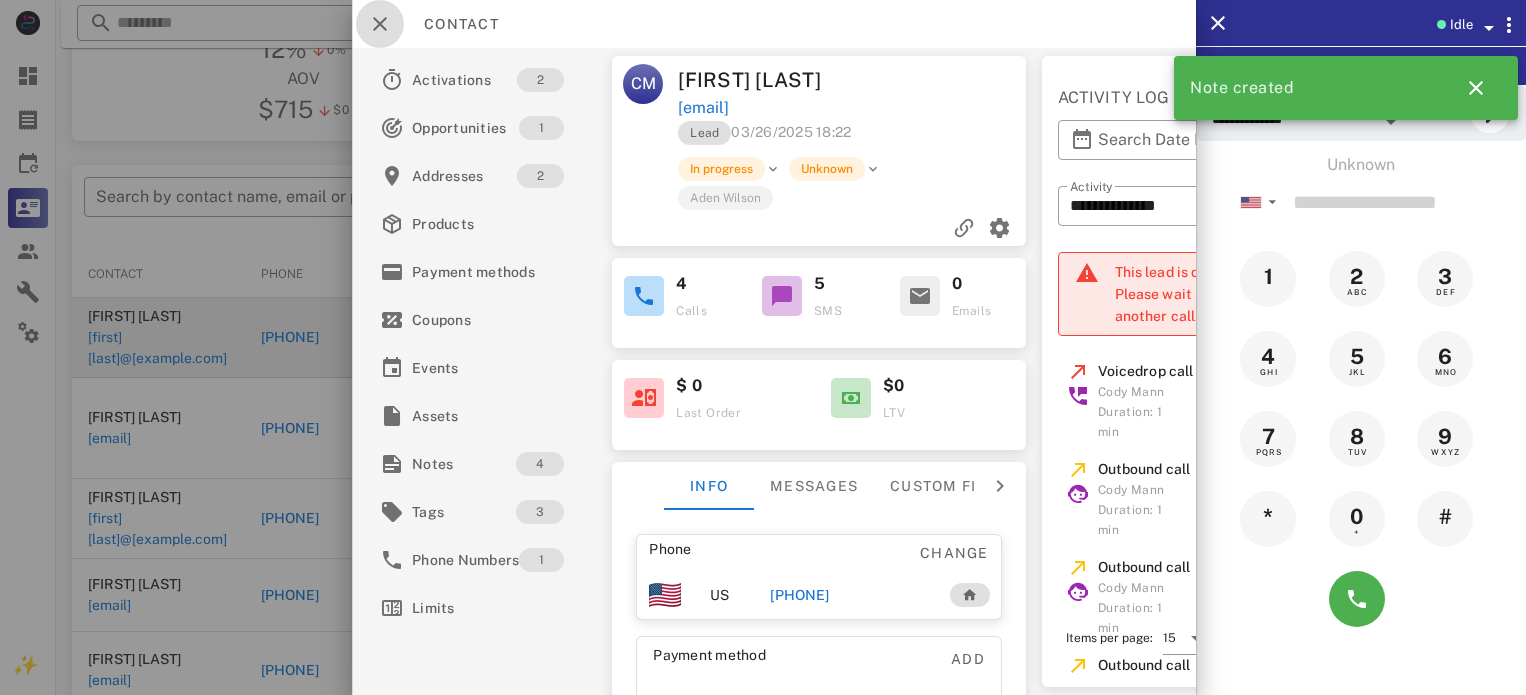 click at bounding box center (380, 24) 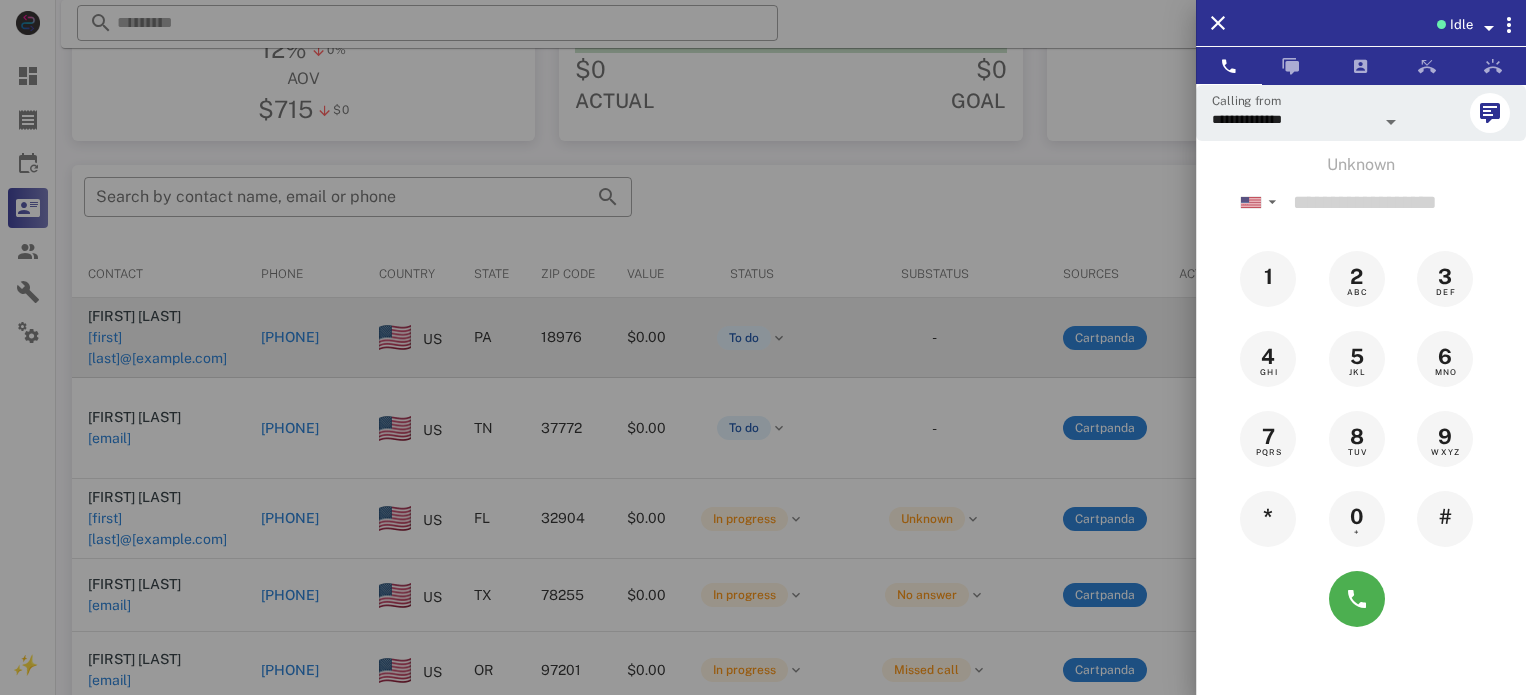 click at bounding box center [763, 347] 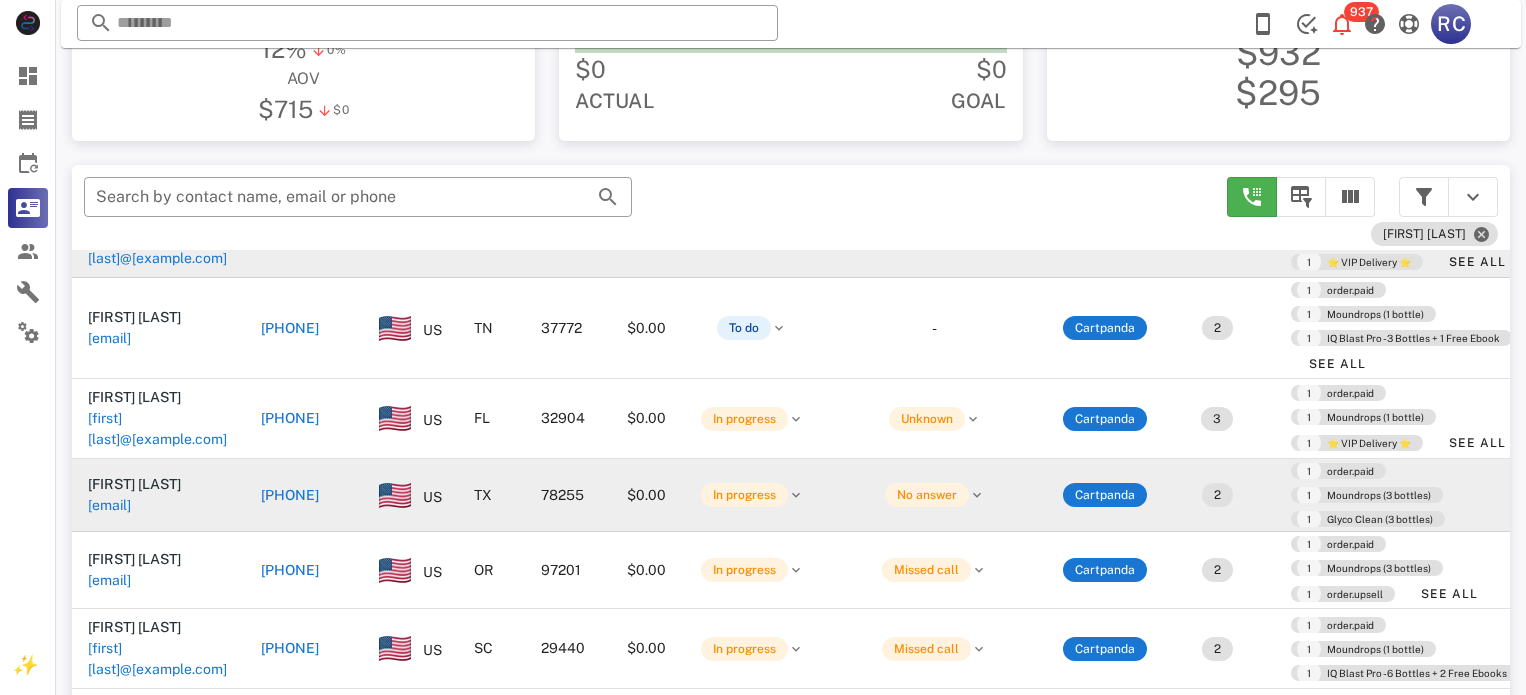 scroll, scrollTop: 0, scrollLeft: 0, axis: both 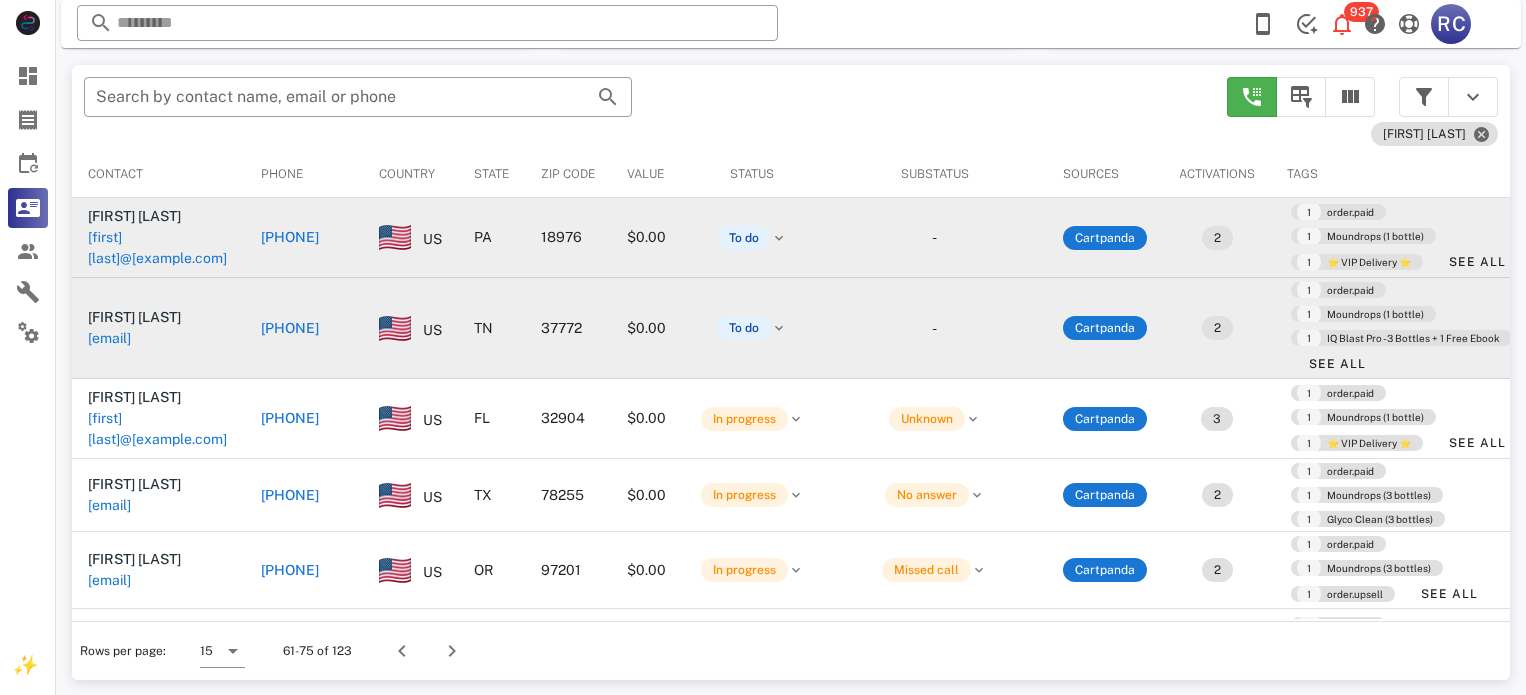 click on "[PHONE]" at bounding box center [290, 328] 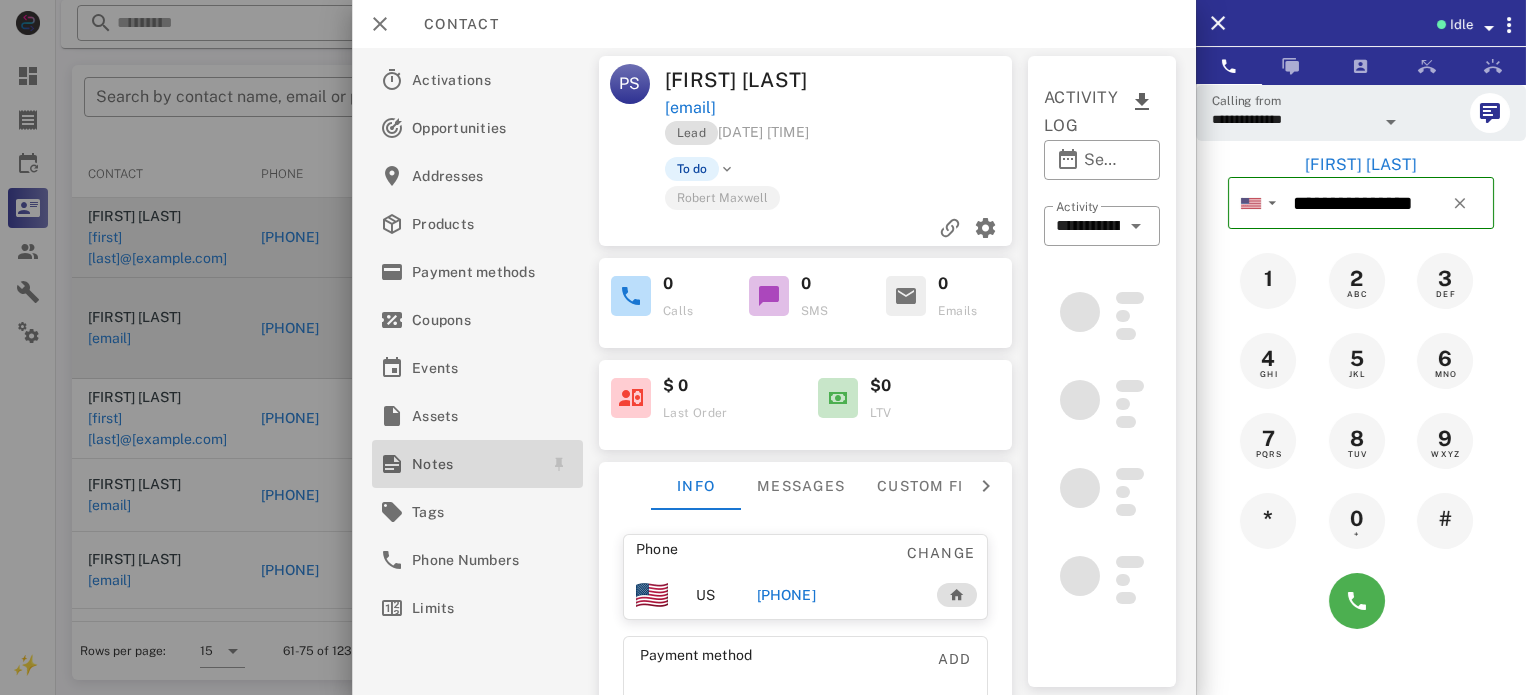 click on "Notes" at bounding box center (473, 464) 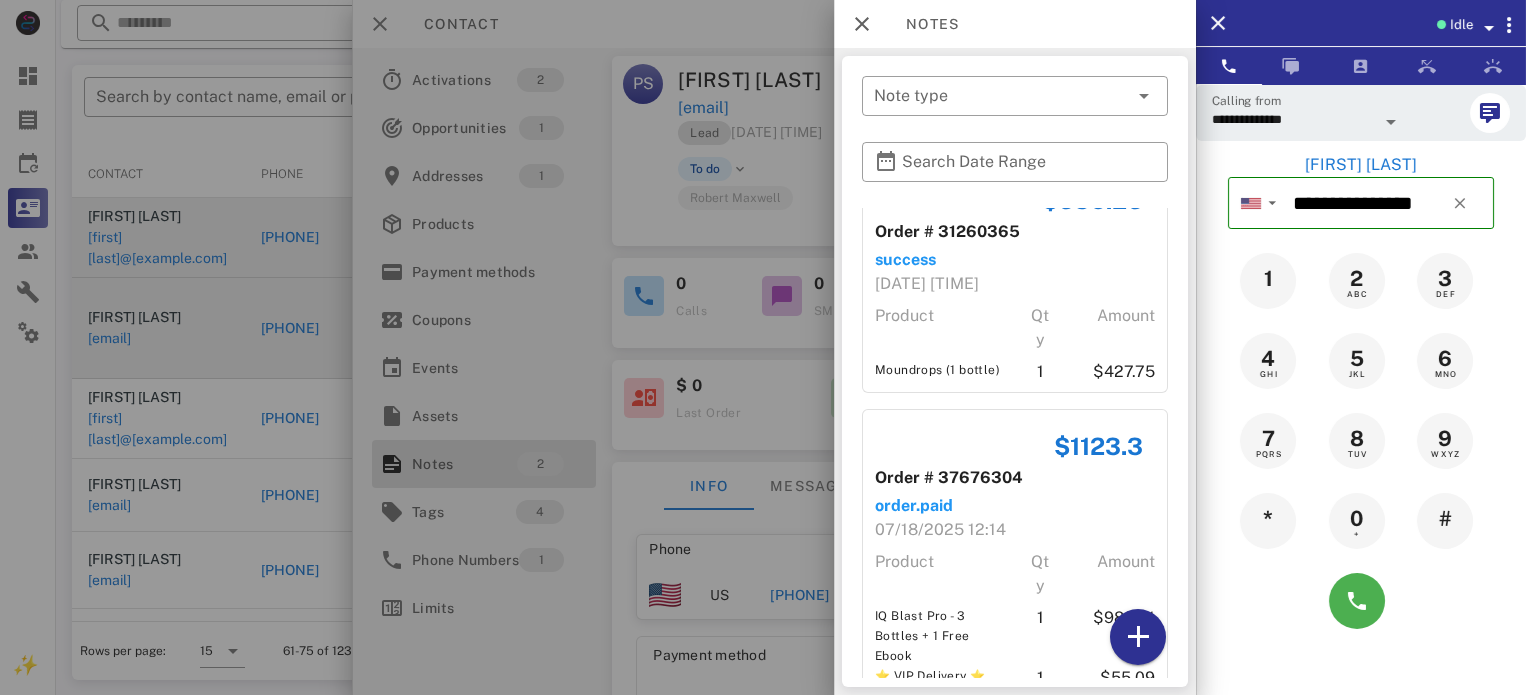 scroll, scrollTop: 0, scrollLeft: 0, axis: both 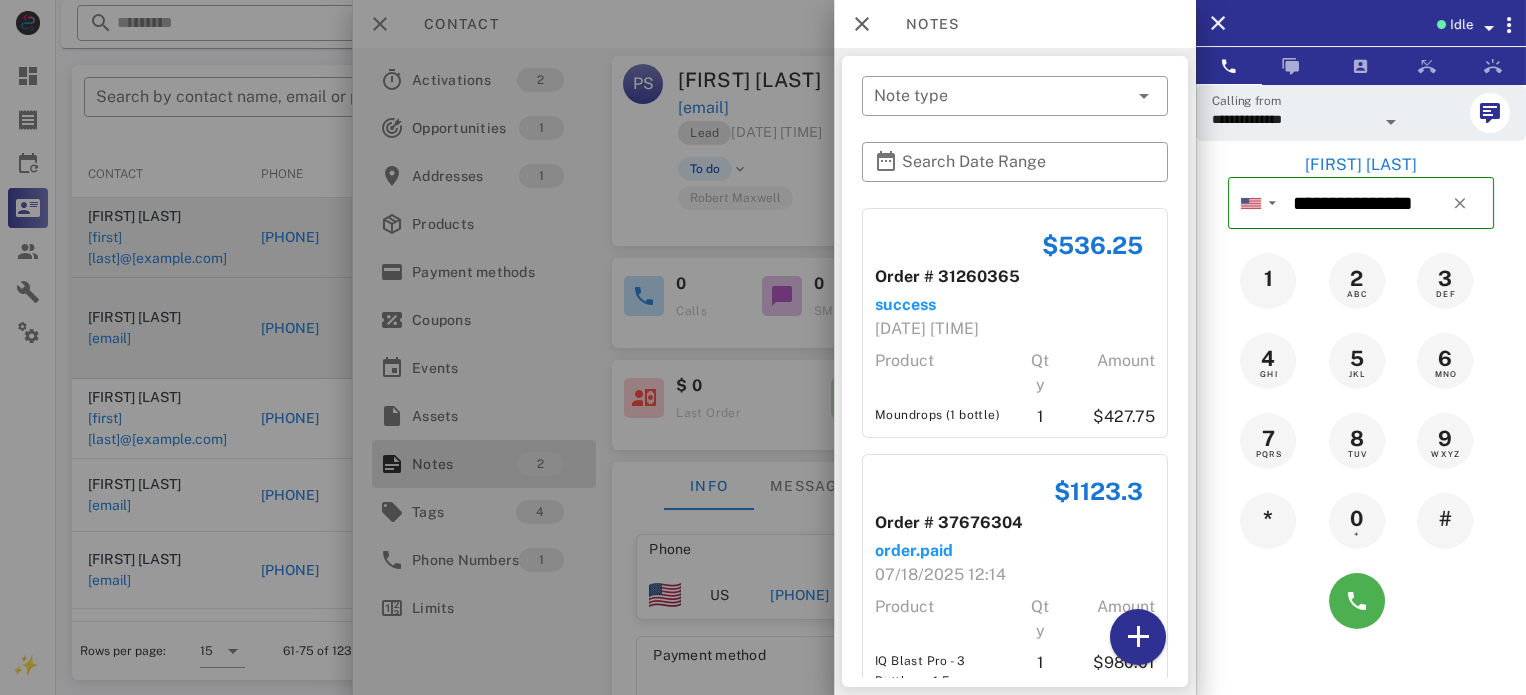 click at bounding box center (763, 347) 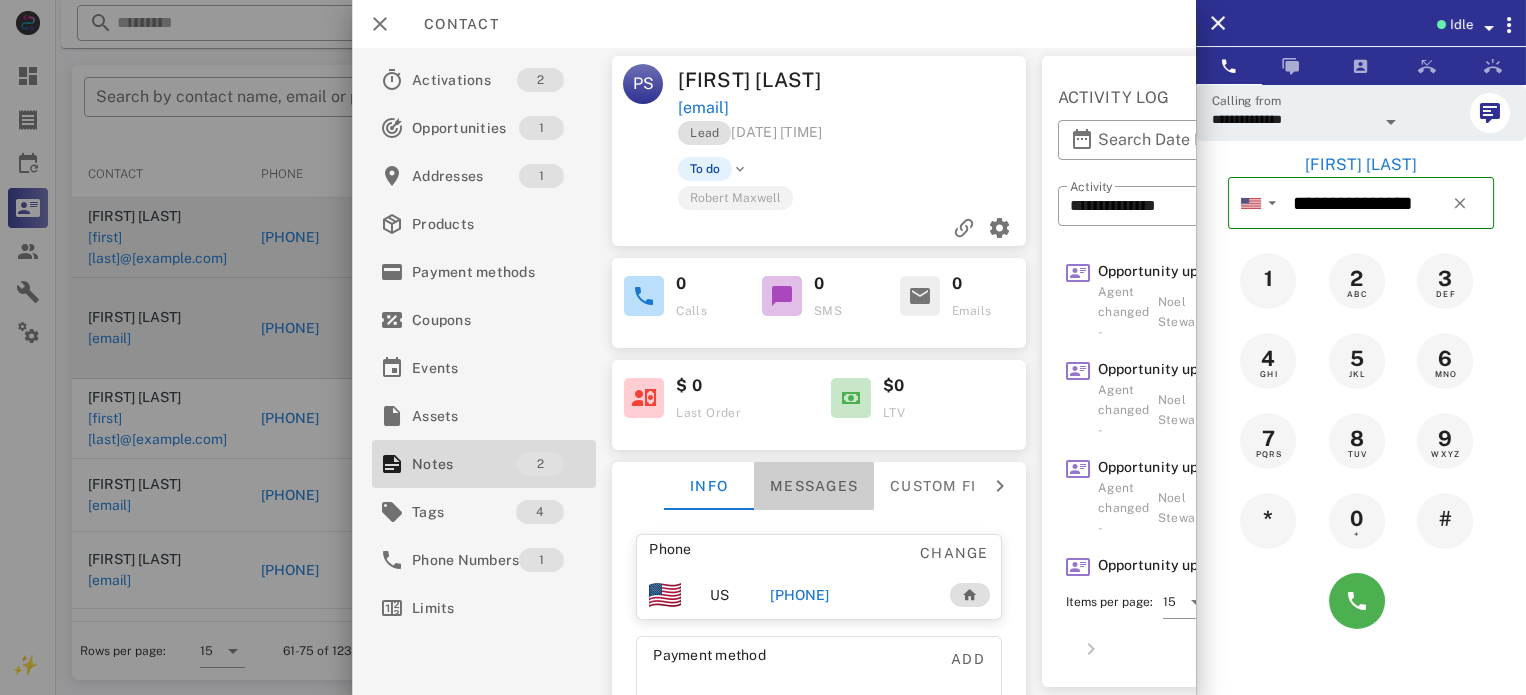 click on "Messages" at bounding box center (814, 486) 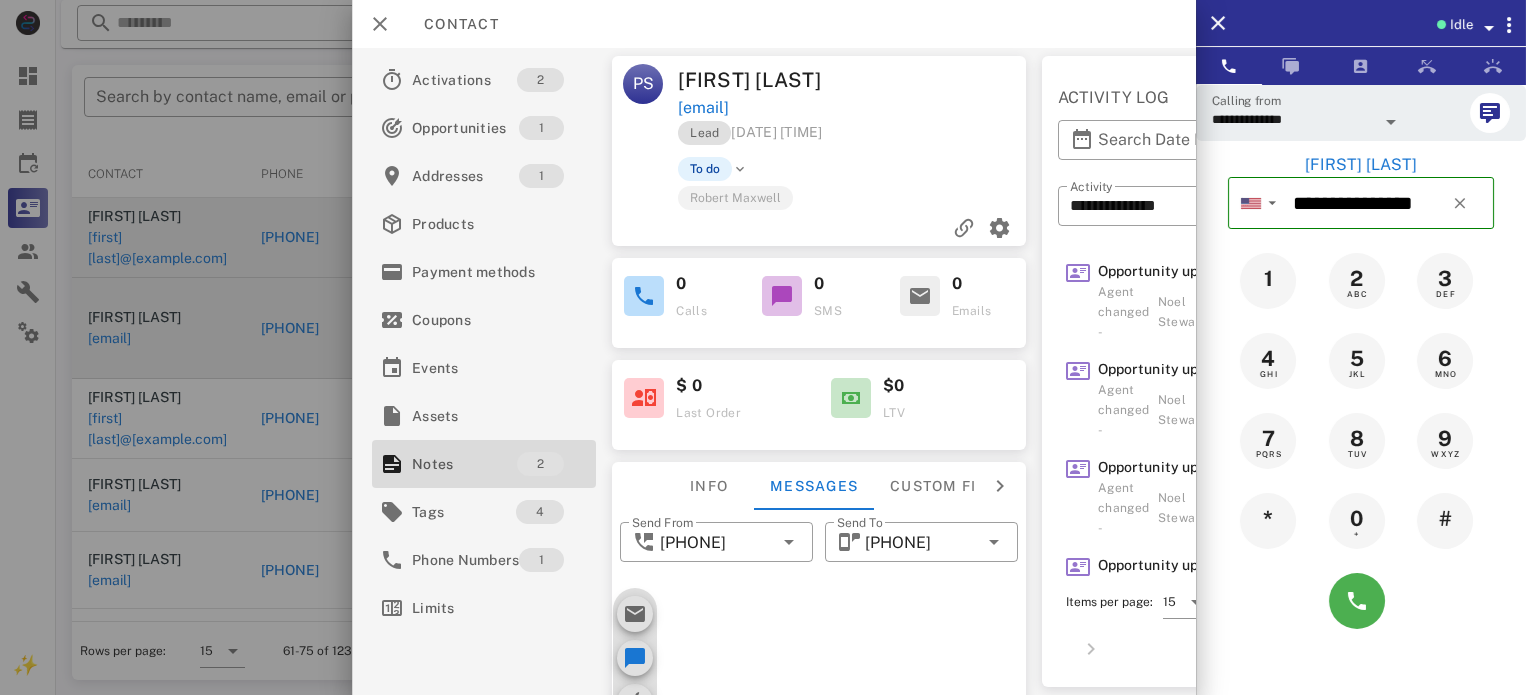 scroll, scrollTop: 278, scrollLeft: 0, axis: vertical 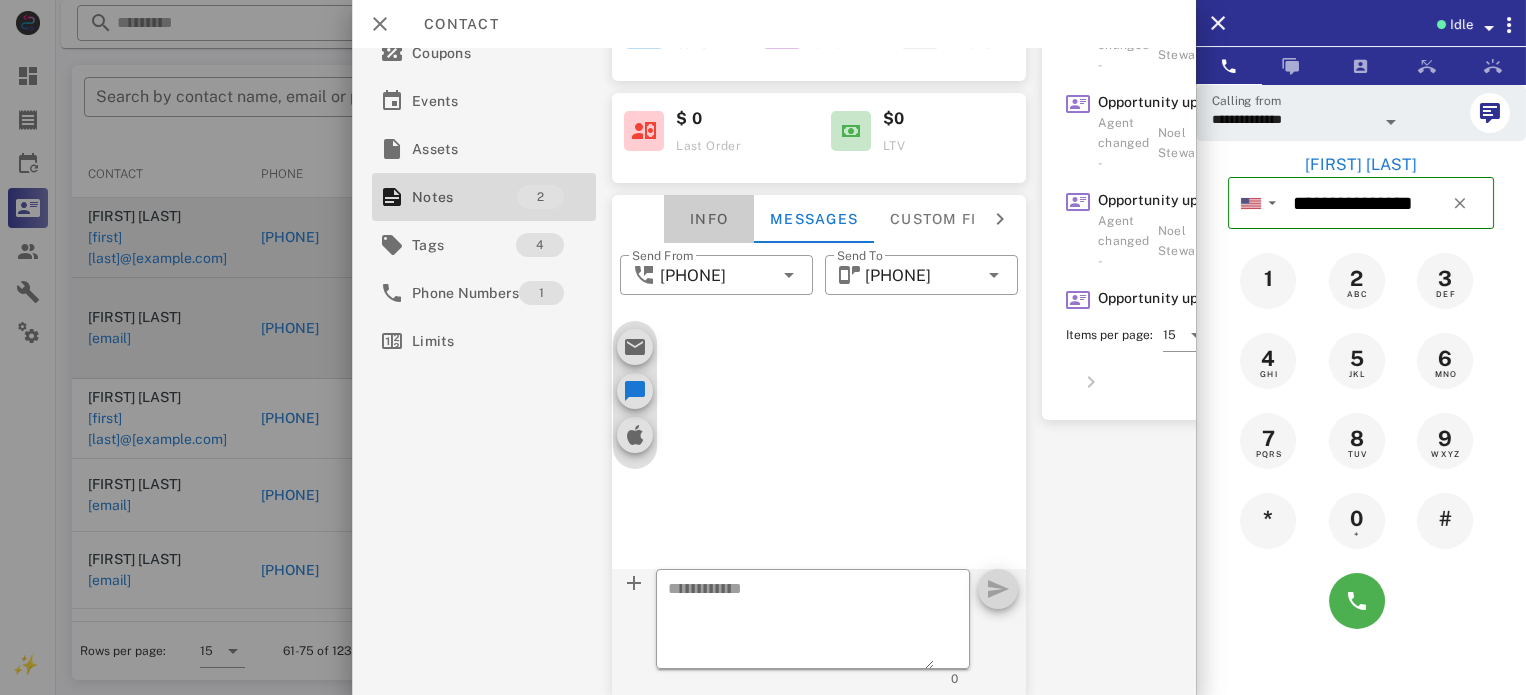 click on "Info" at bounding box center [709, 219] 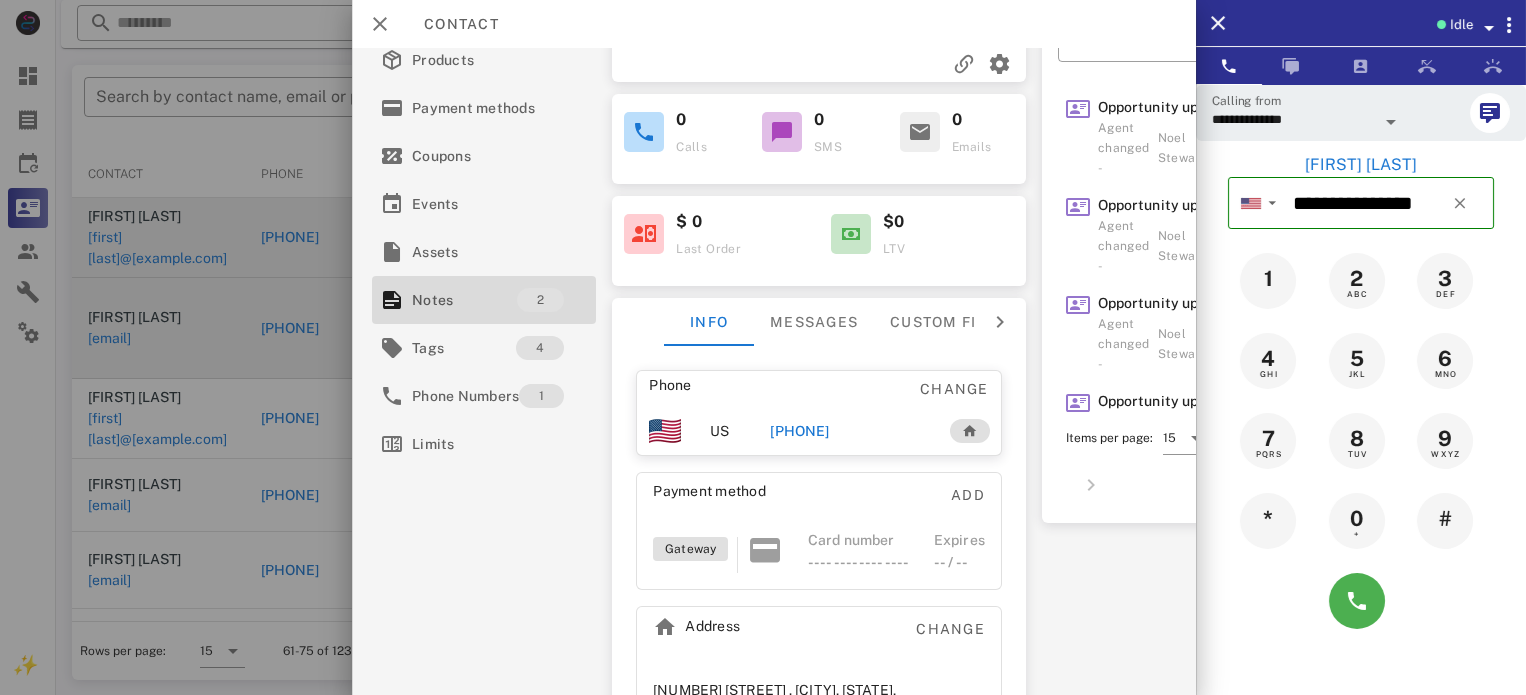 scroll, scrollTop: 0, scrollLeft: 0, axis: both 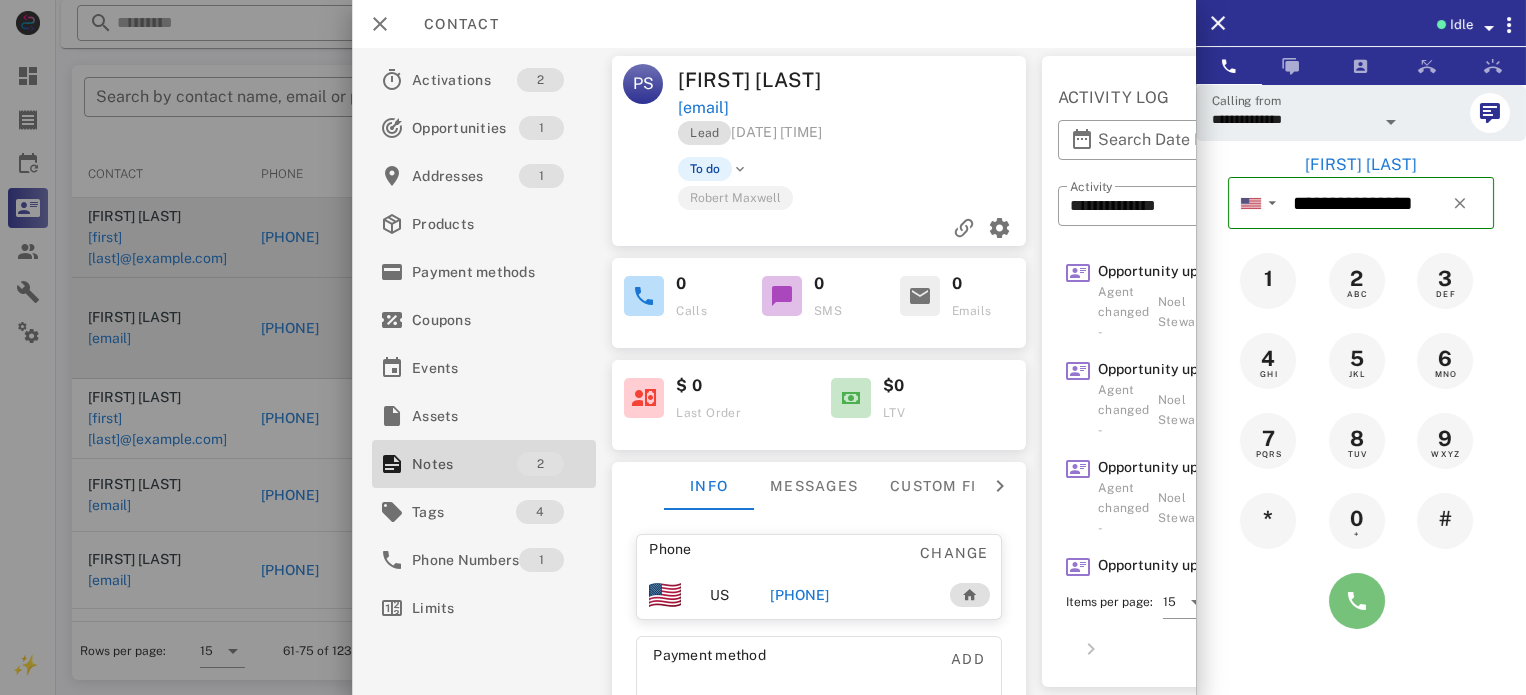 click at bounding box center [1357, 601] 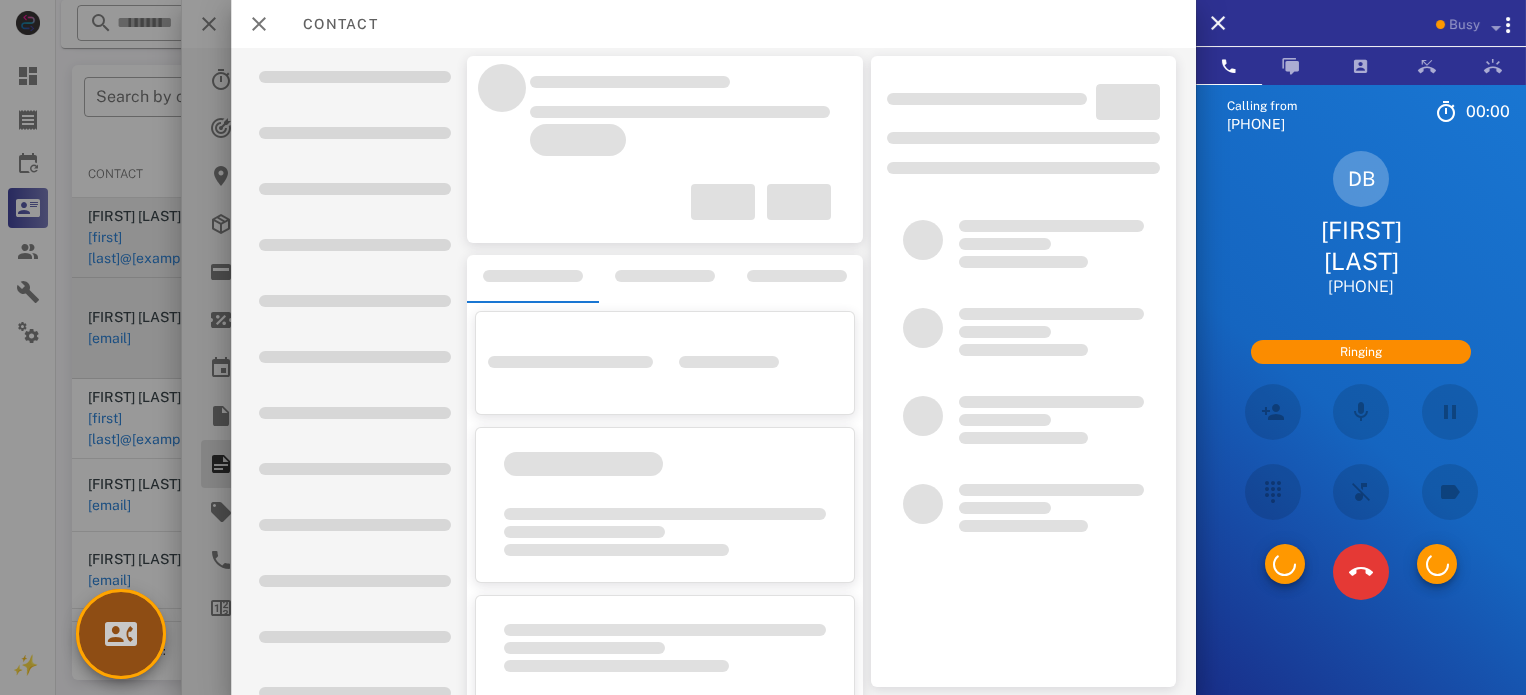click at bounding box center [121, 634] 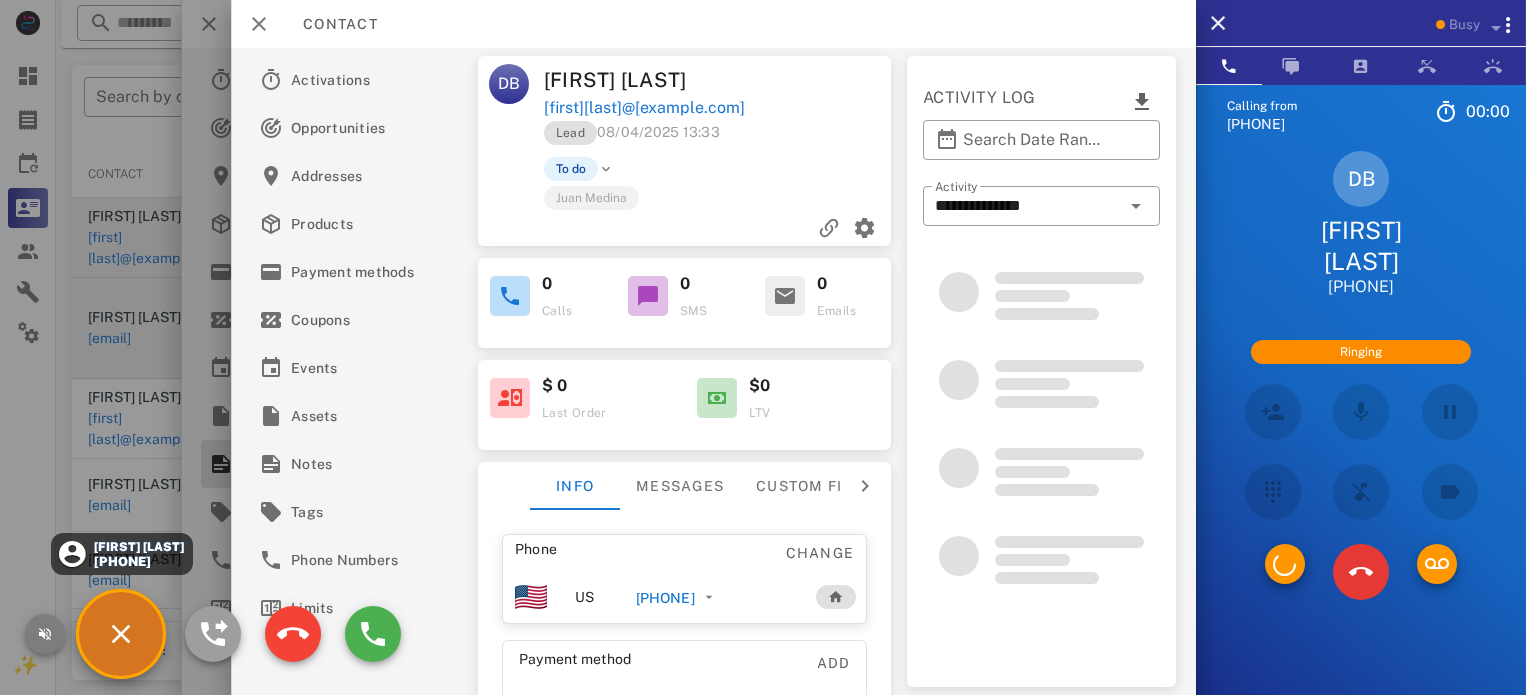 click at bounding box center (45, 634) 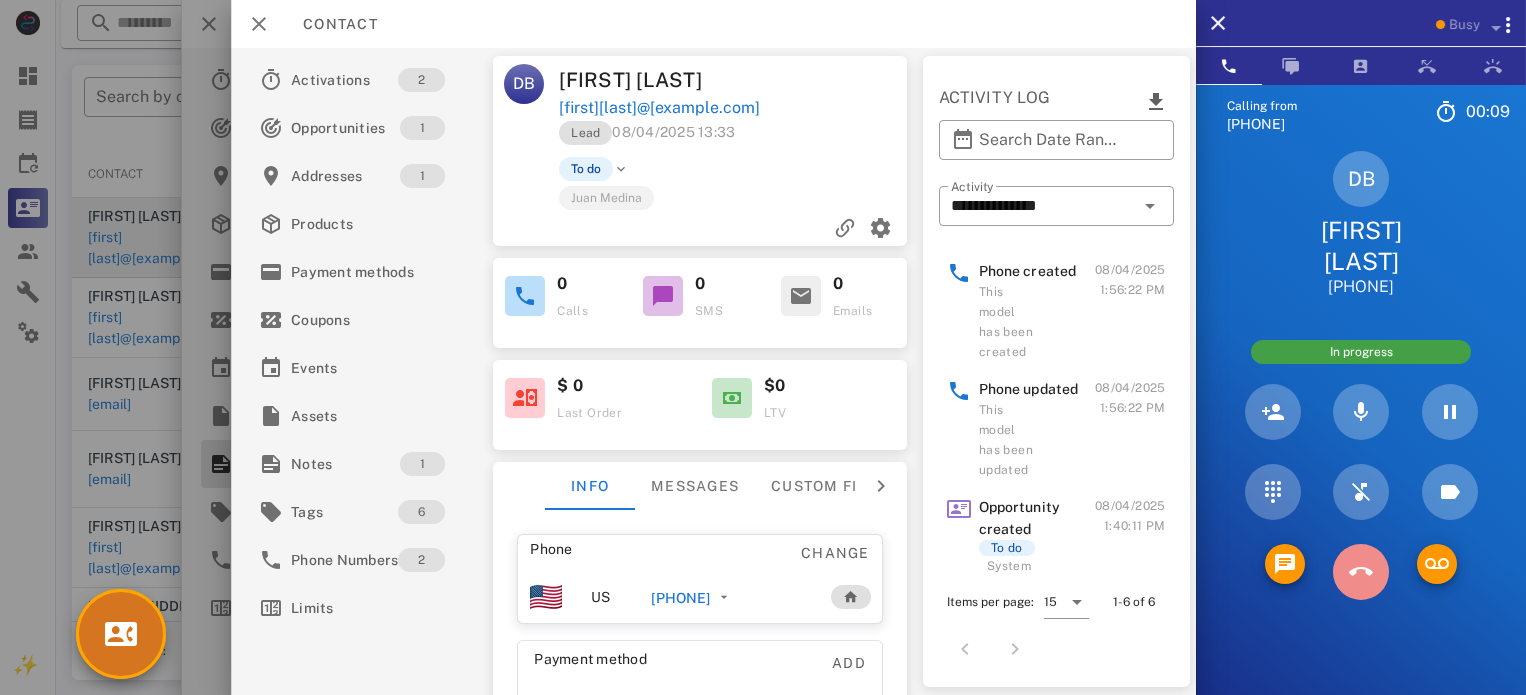 click at bounding box center (1361, 572) 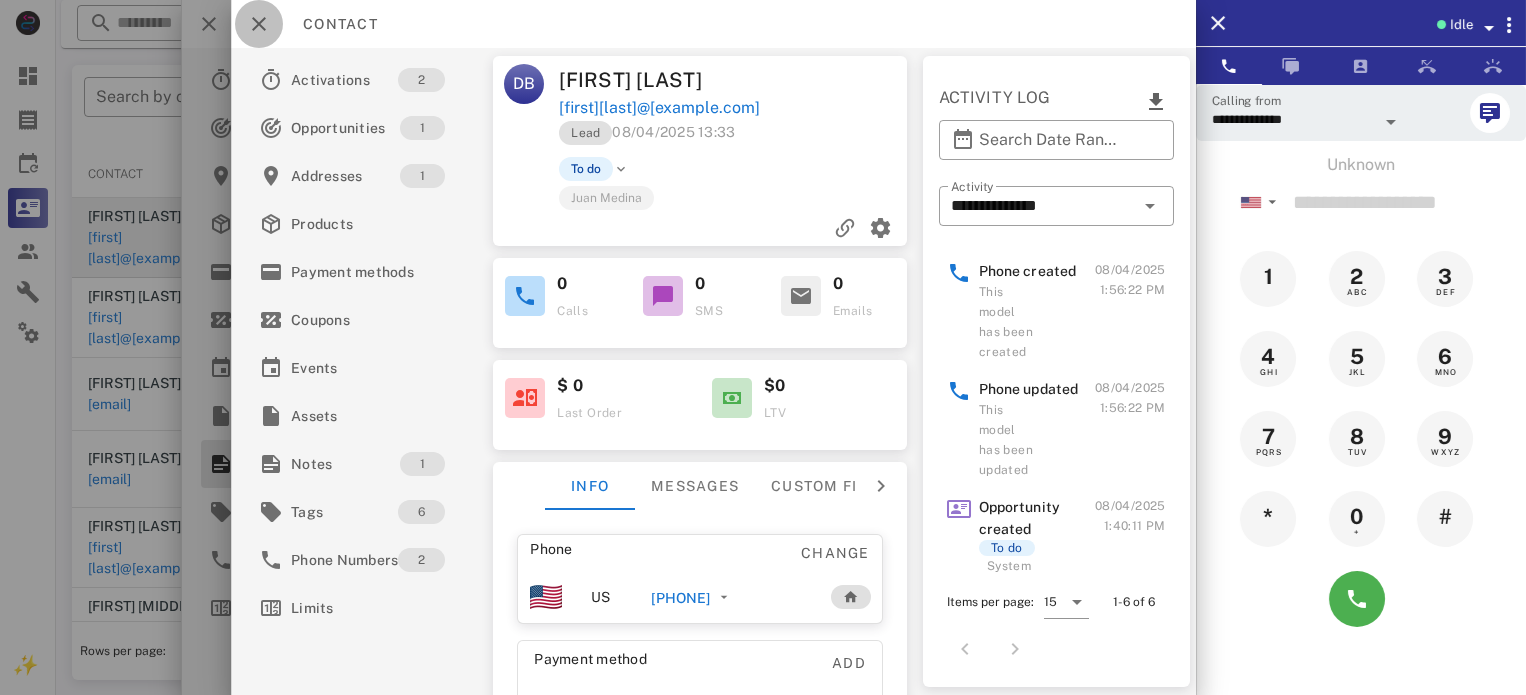 click at bounding box center [259, 24] 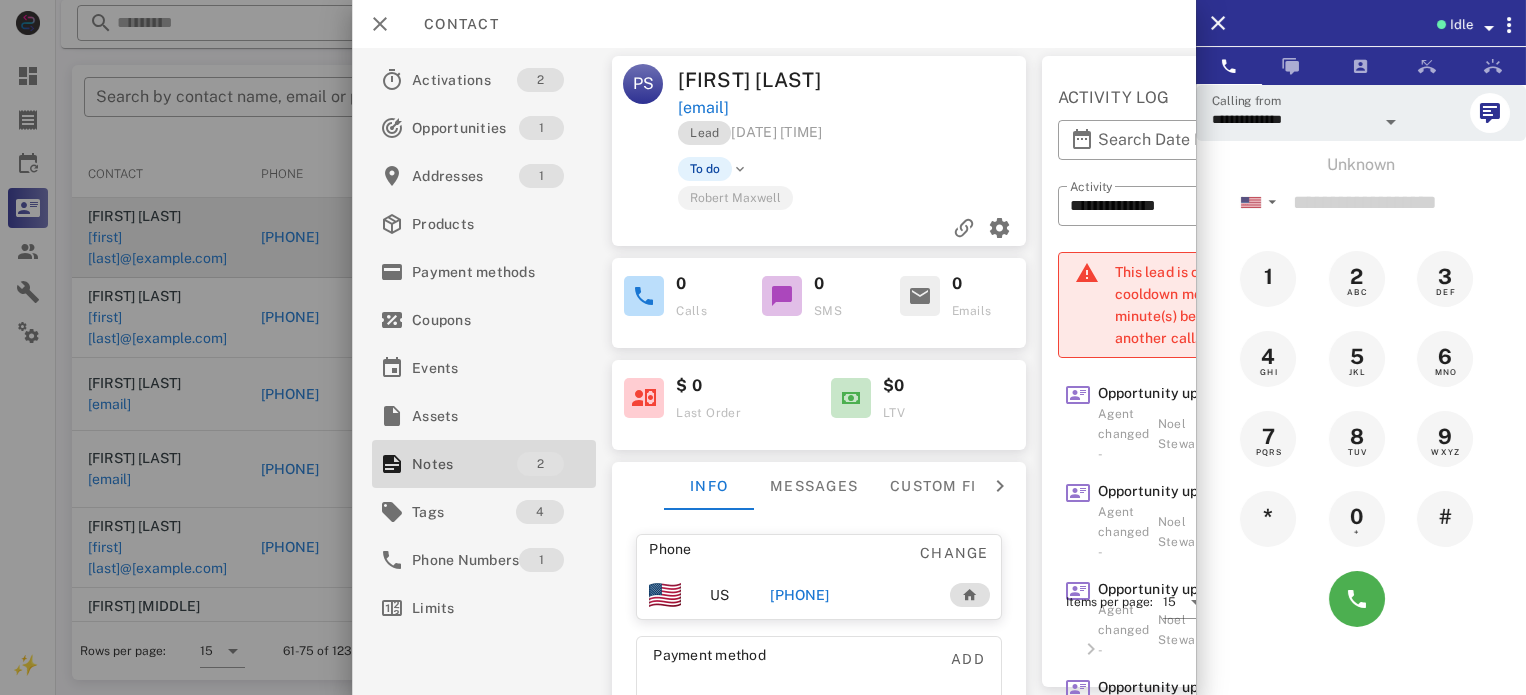 click on "[PHONE]" at bounding box center (799, 595) 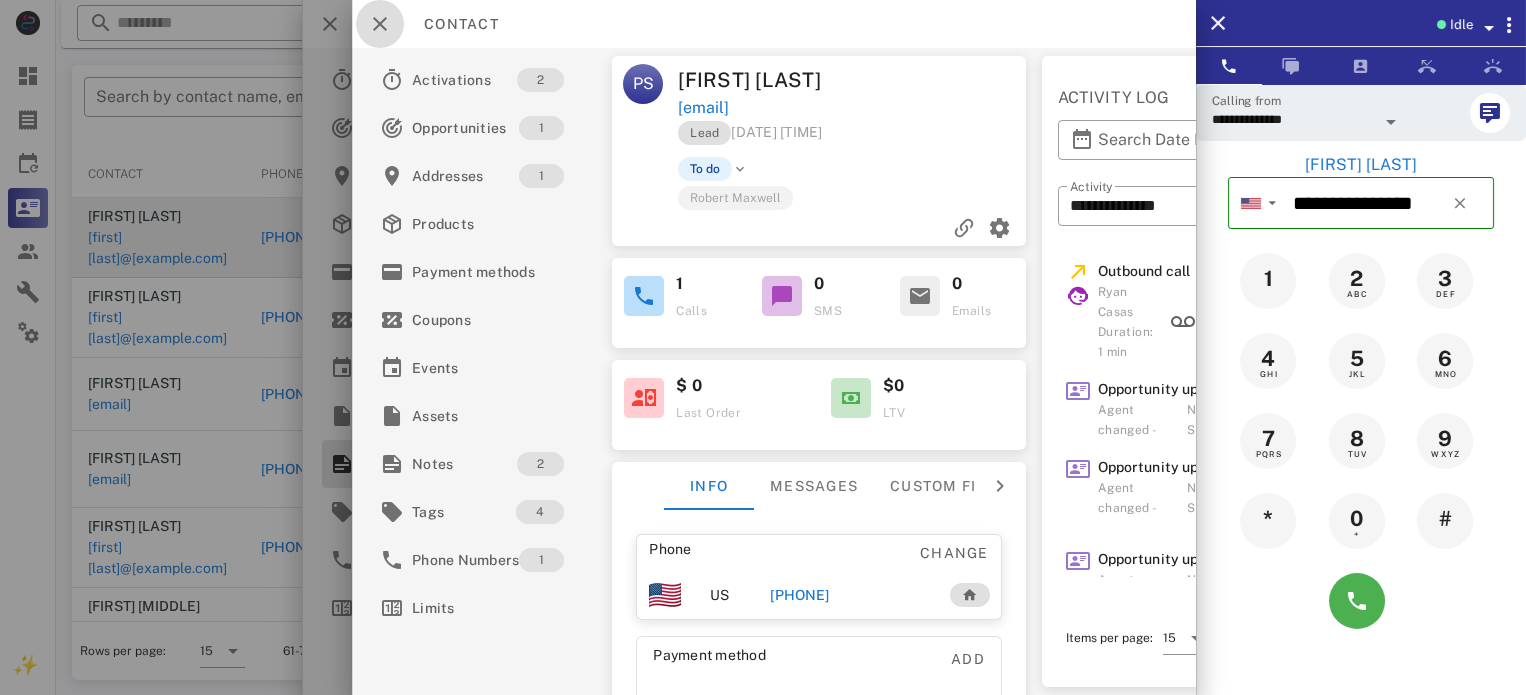 click at bounding box center (380, 24) 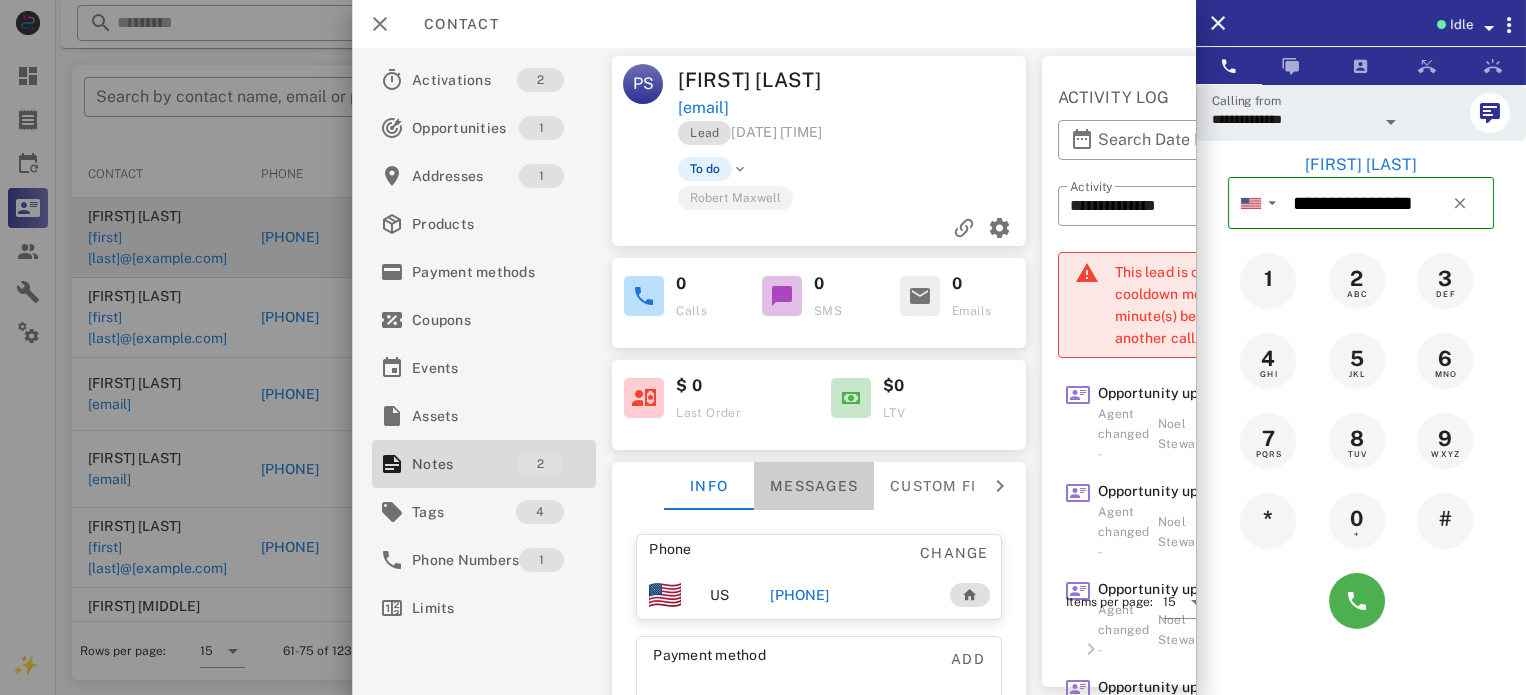click on "Messages" at bounding box center [814, 486] 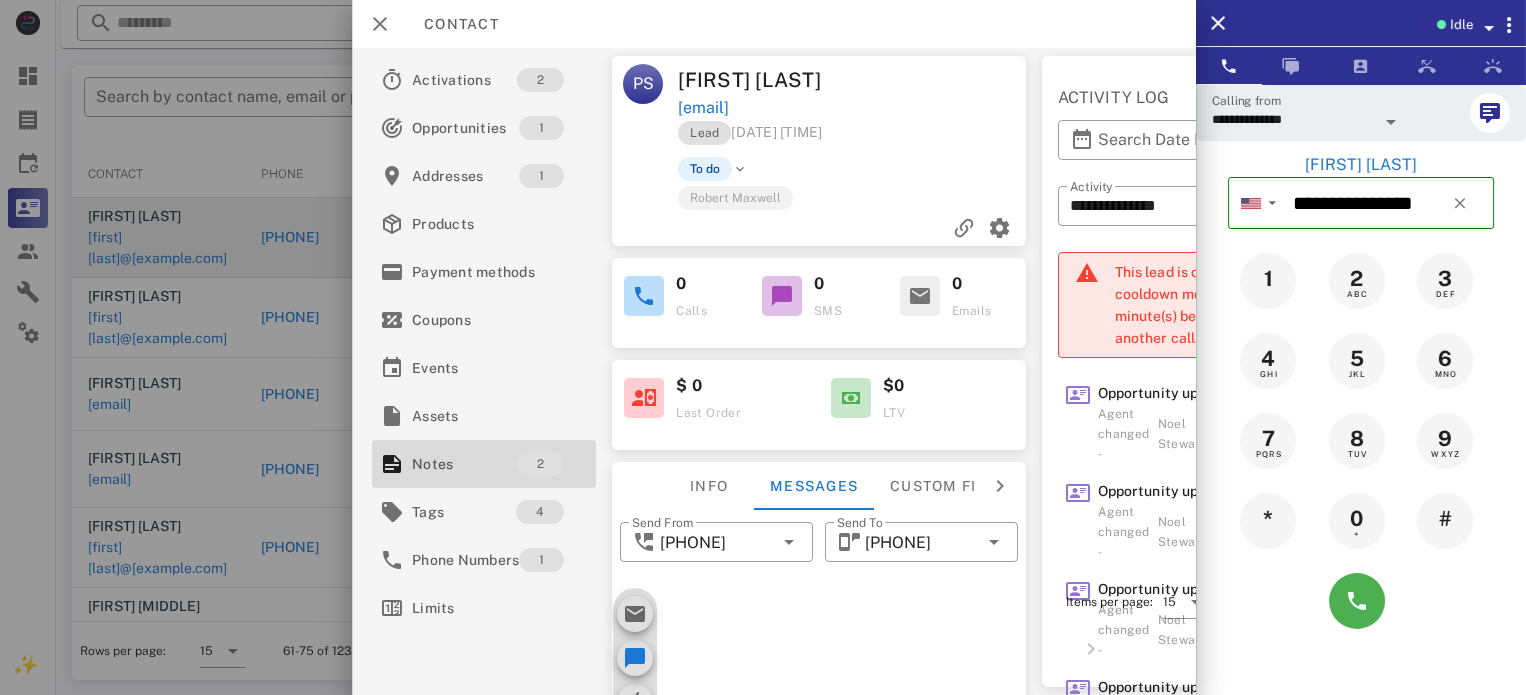 scroll, scrollTop: 278, scrollLeft: 0, axis: vertical 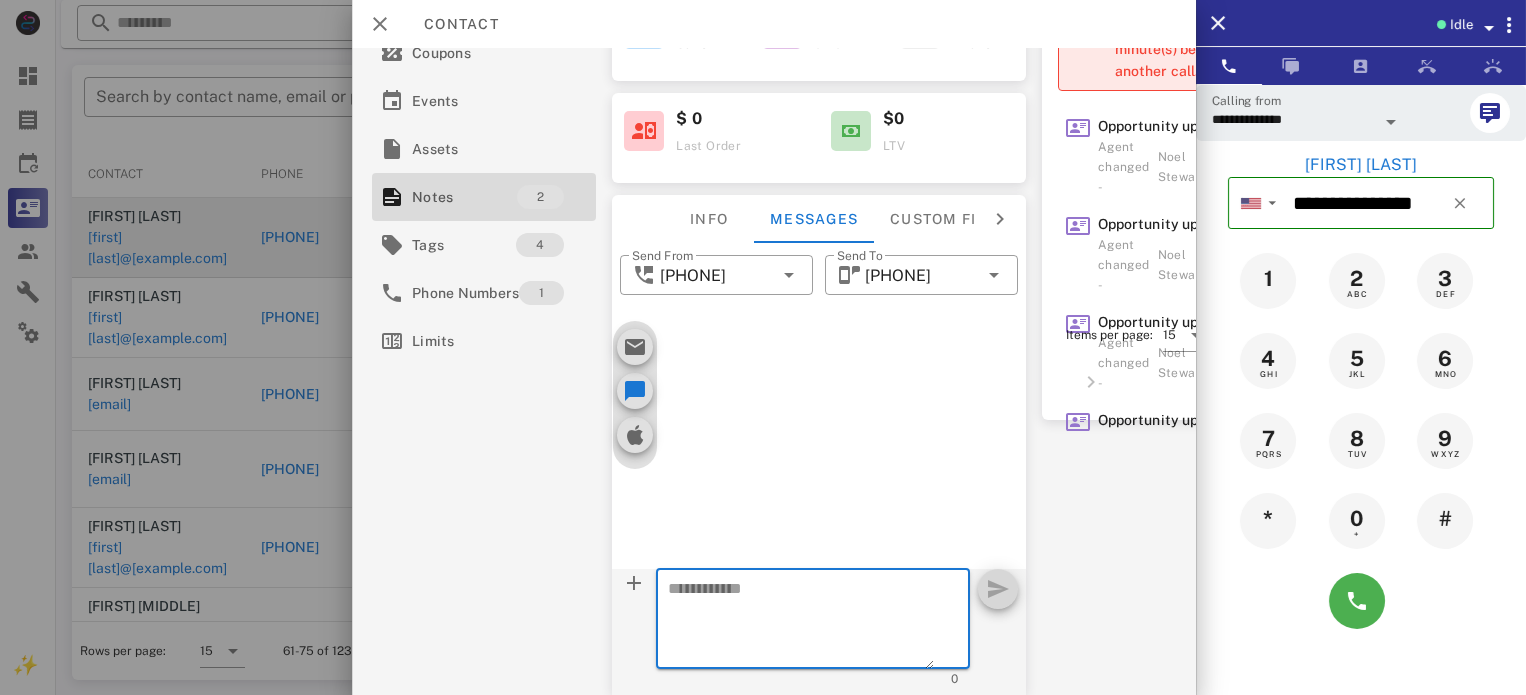 click at bounding box center (801, 622) 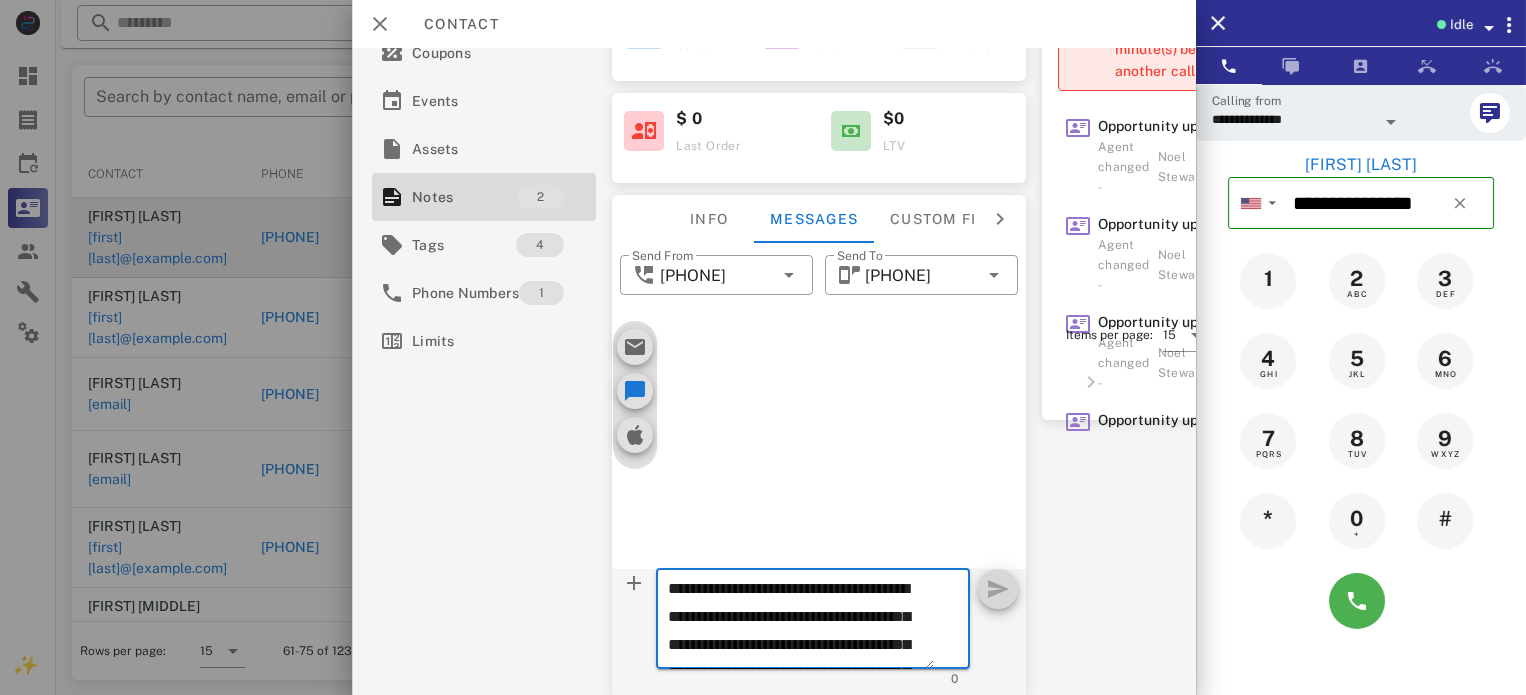 scroll, scrollTop: 181, scrollLeft: 0, axis: vertical 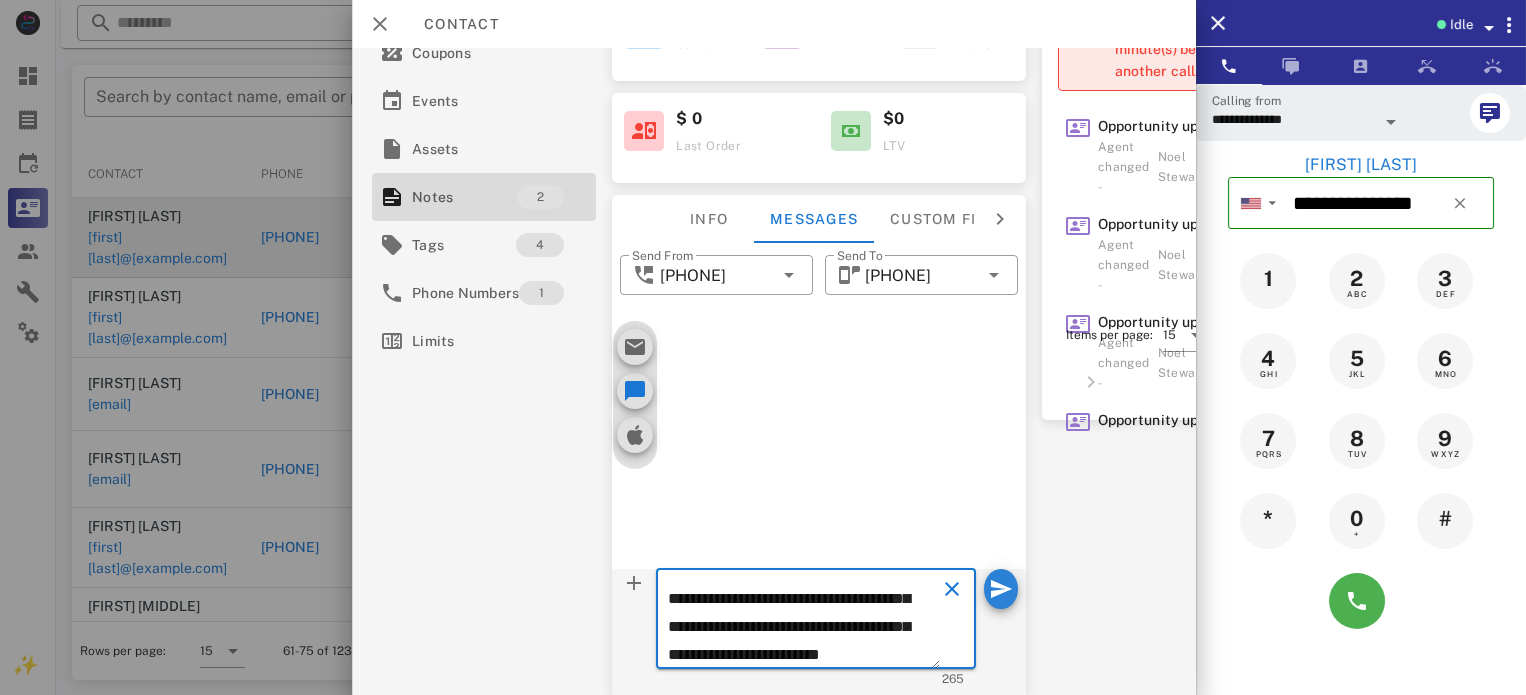 type on "**********" 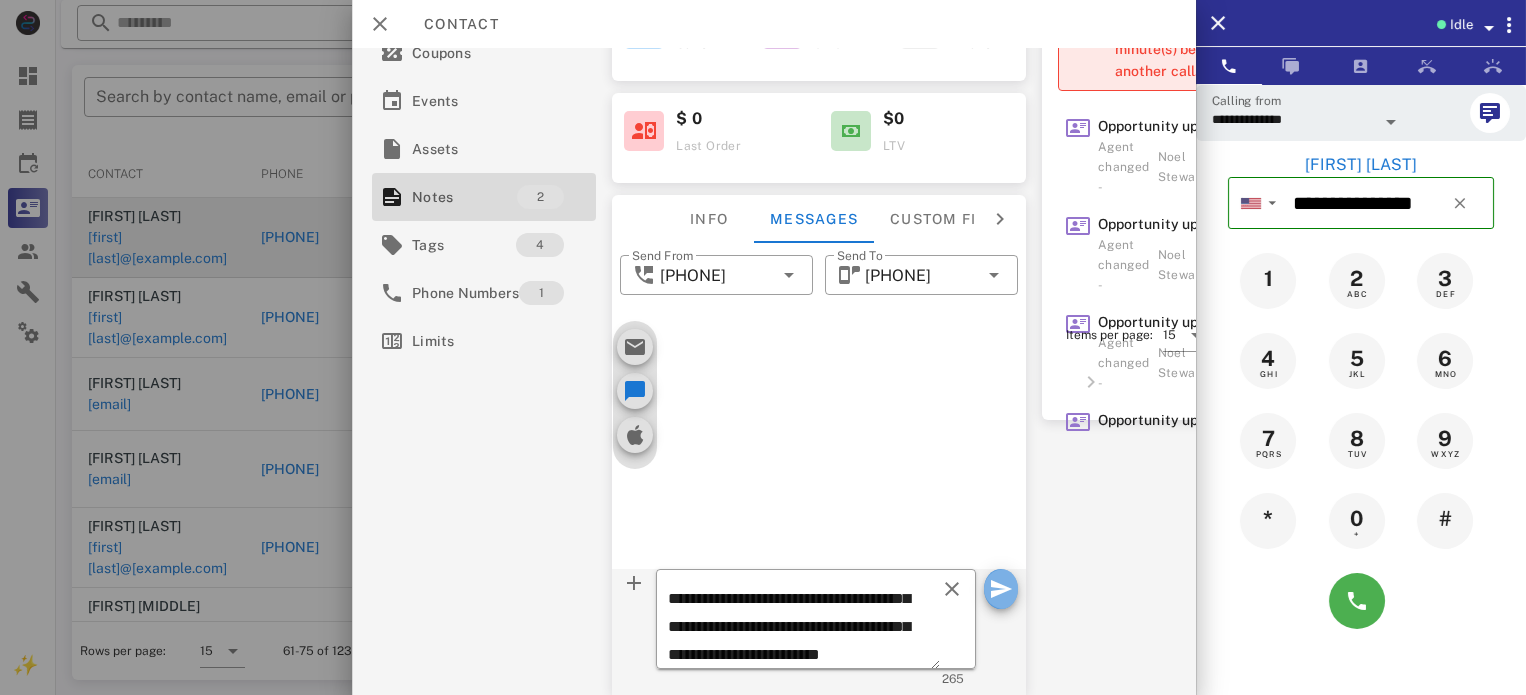 click at bounding box center [1001, 589] 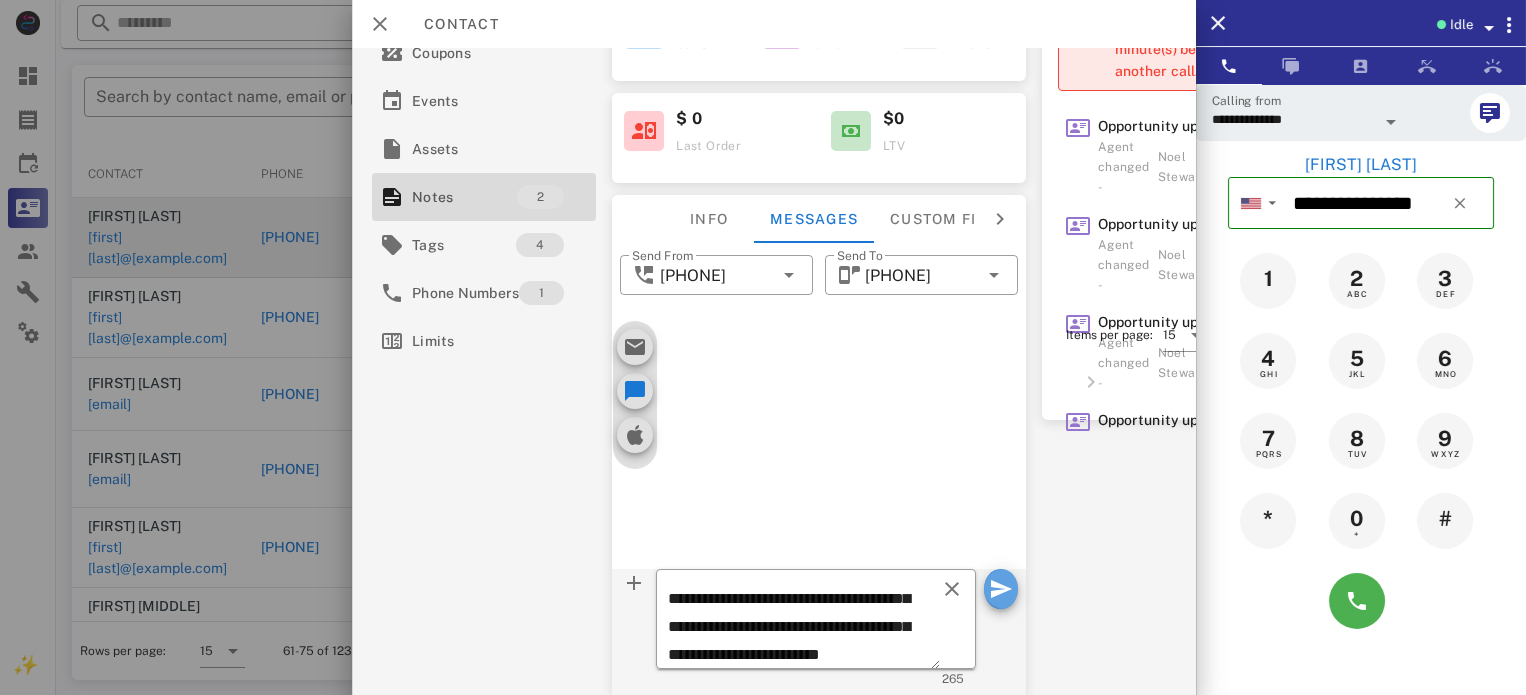 type 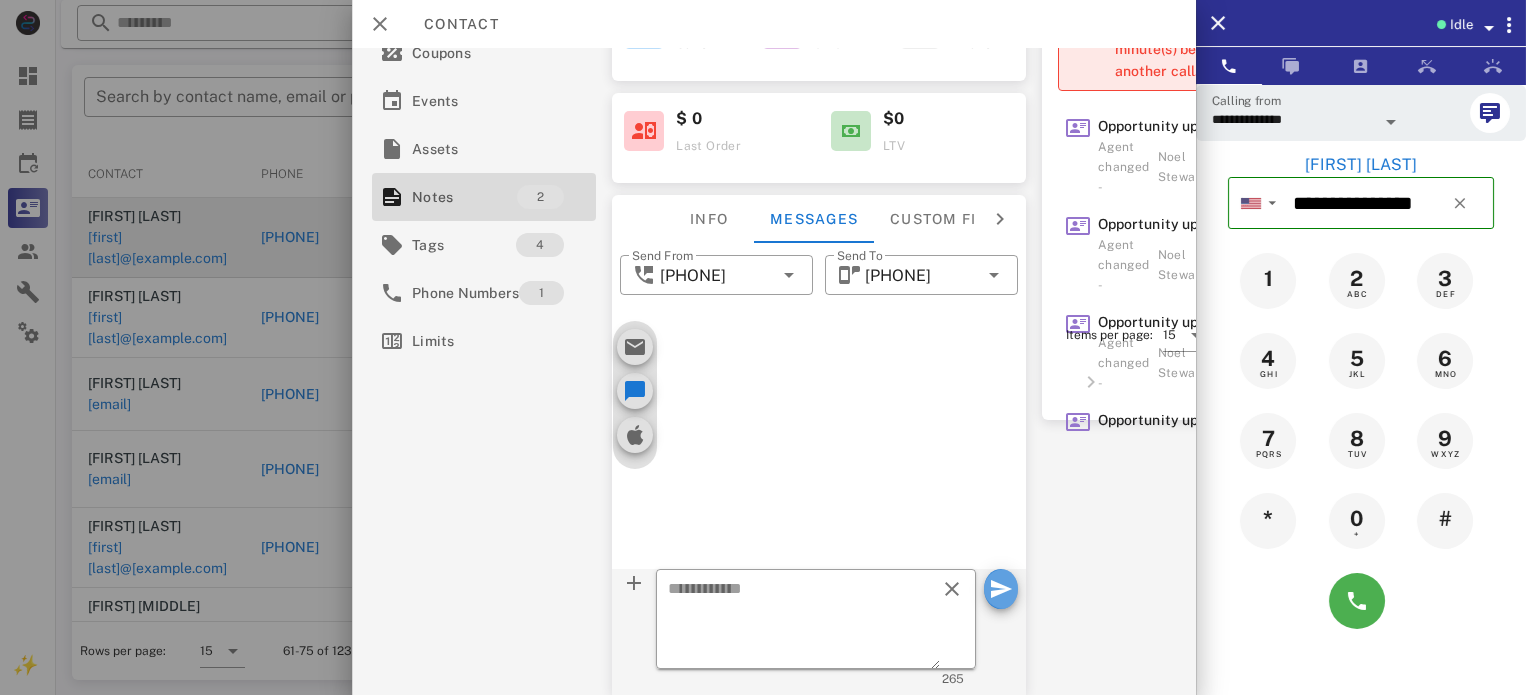 scroll, scrollTop: 0, scrollLeft: 0, axis: both 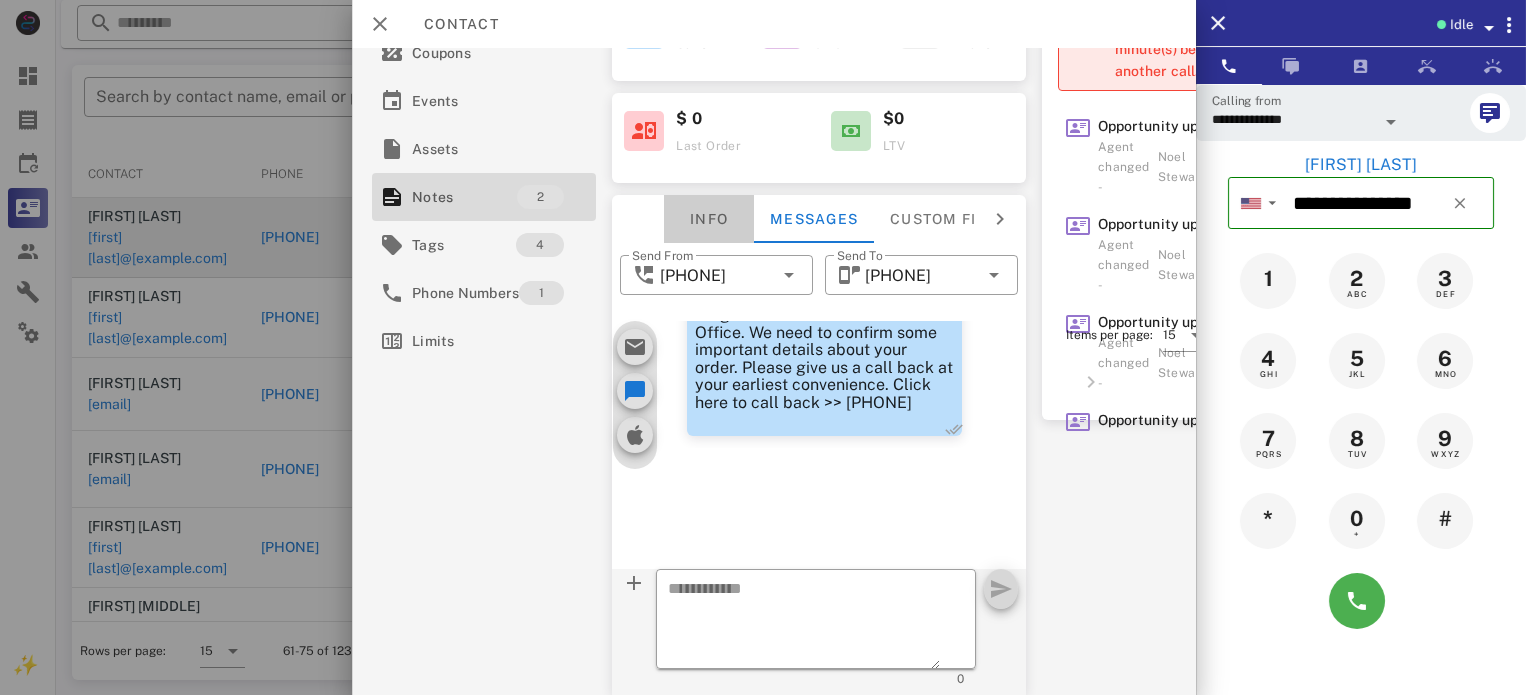click on "Info" at bounding box center (709, 219) 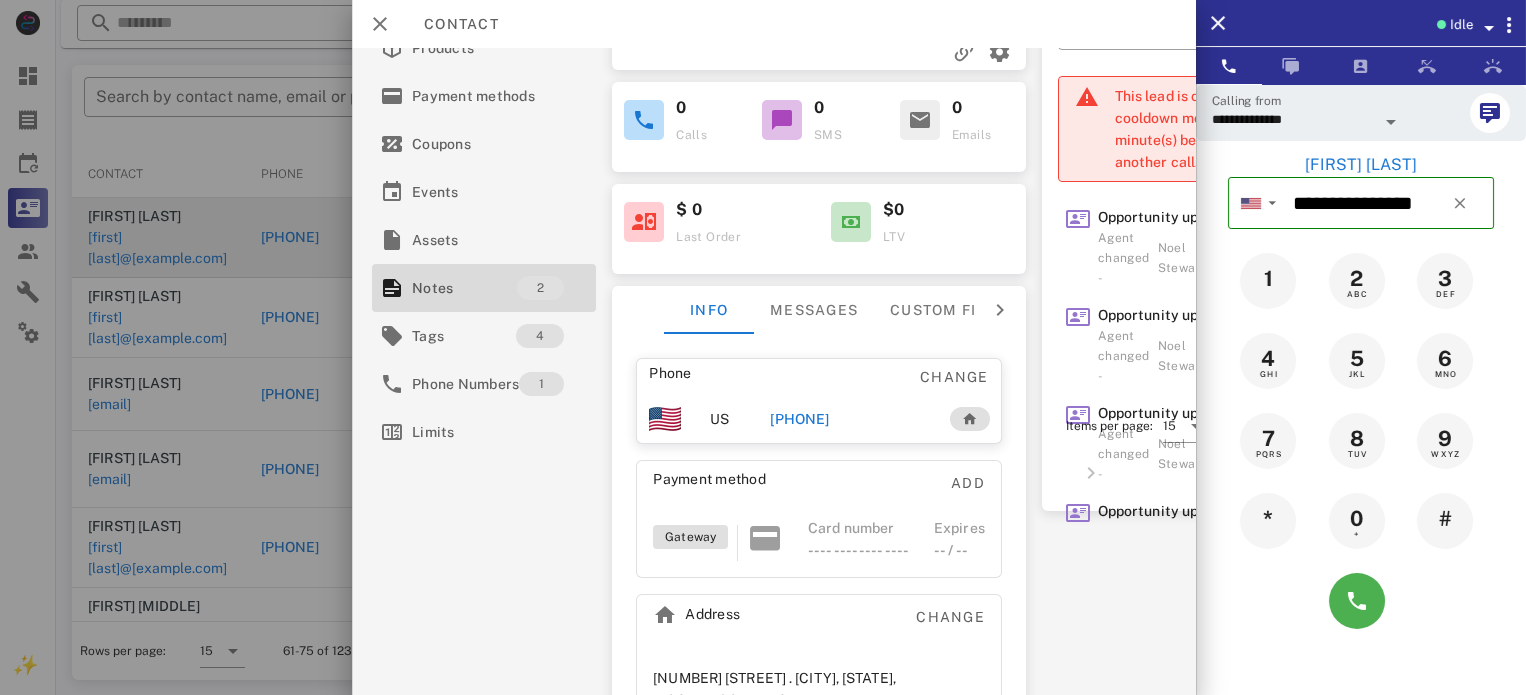 scroll, scrollTop: 137, scrollLeft: 0, axis: vertical 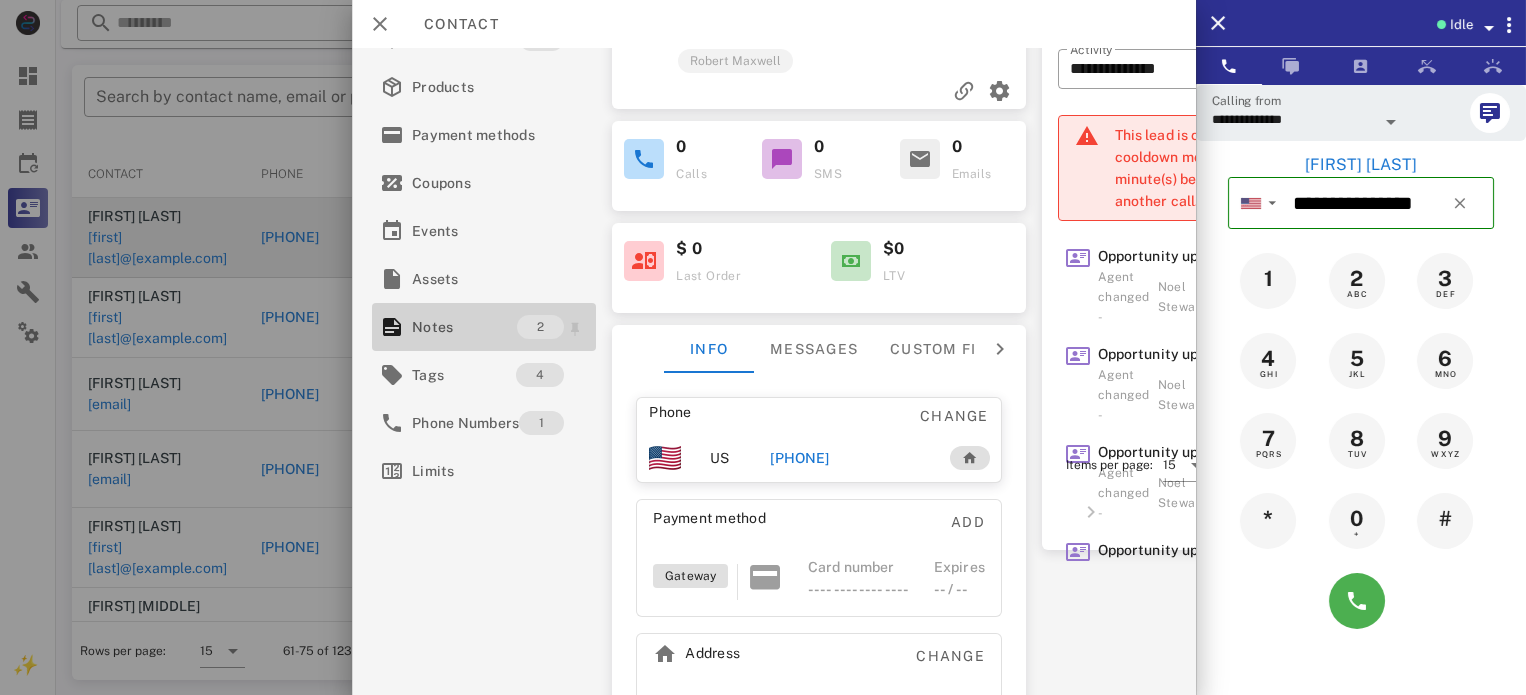 click on "Notes" at bounding box center (464, 327) 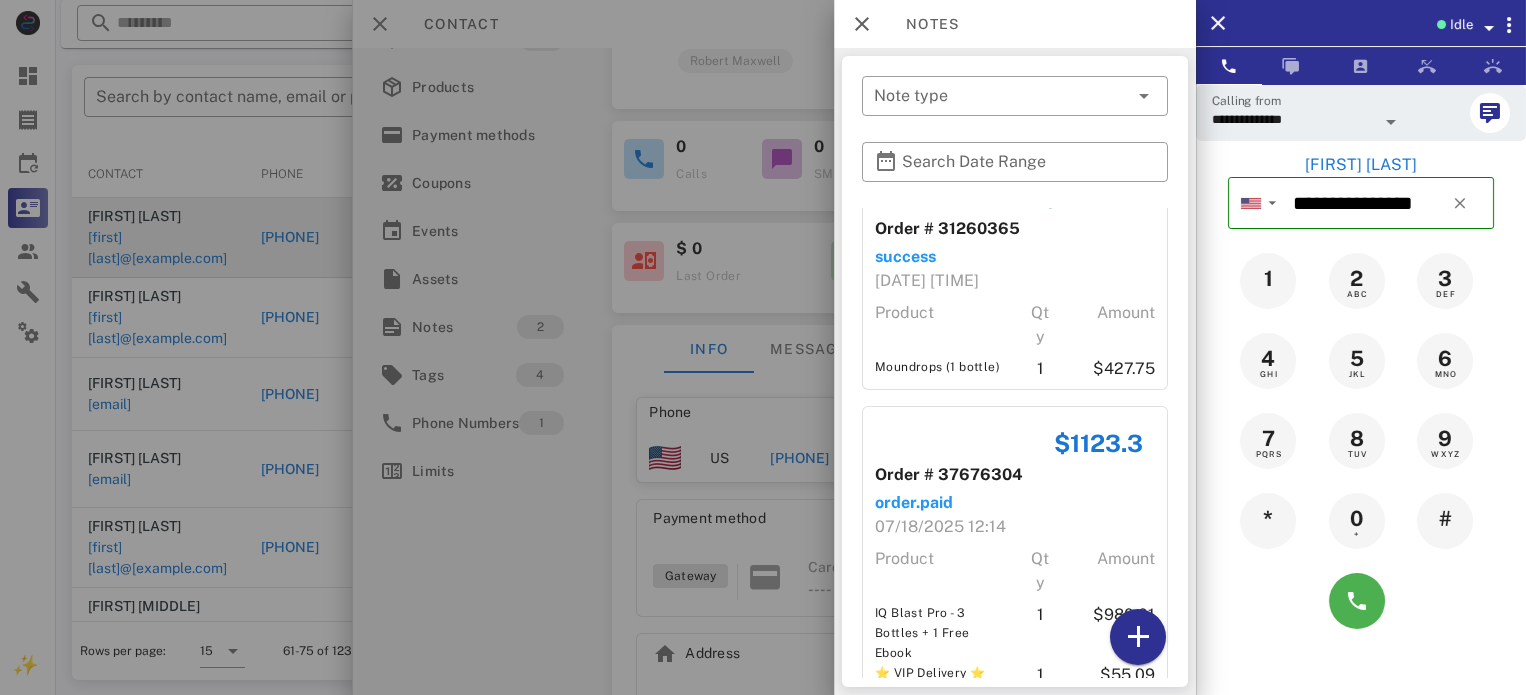scroll, scrollTop: 92, scrollLeft: 0, axis: vertical 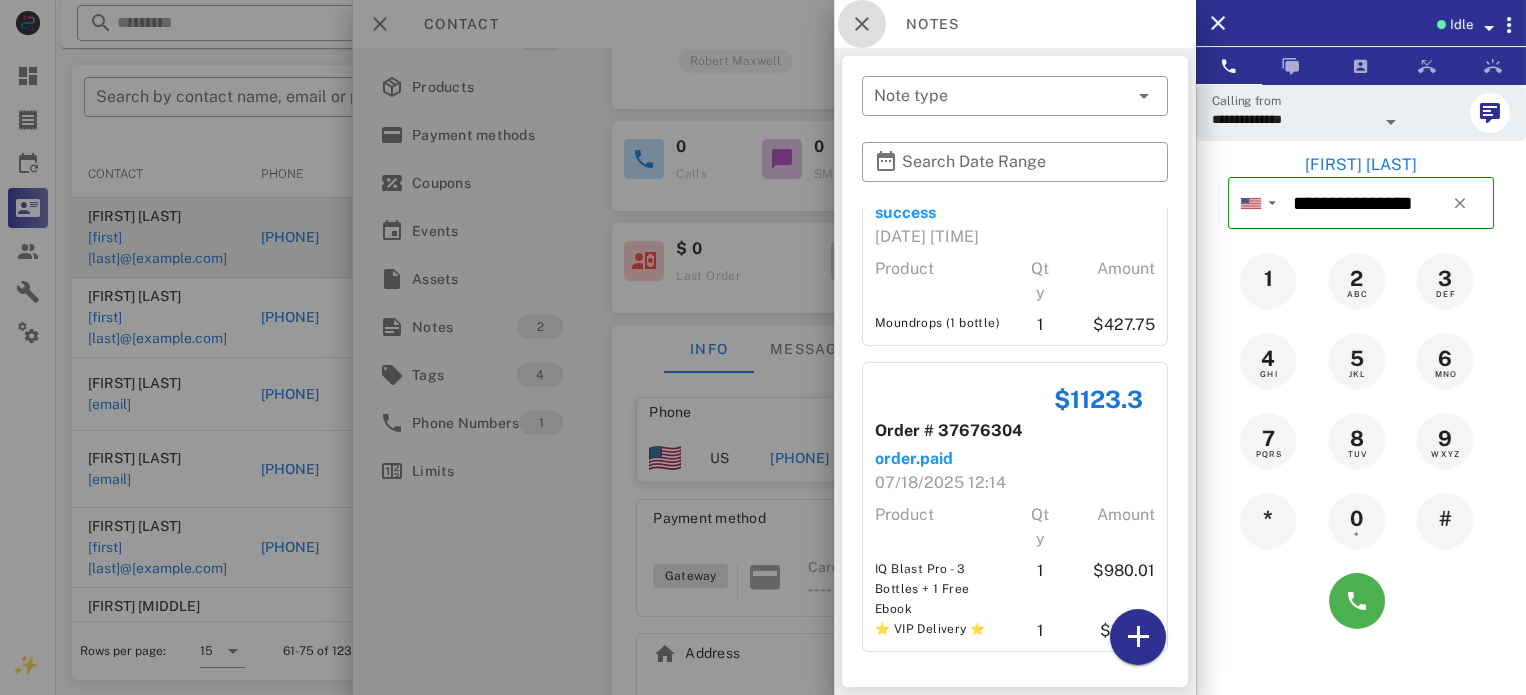 click at bounding box center (862, 24) 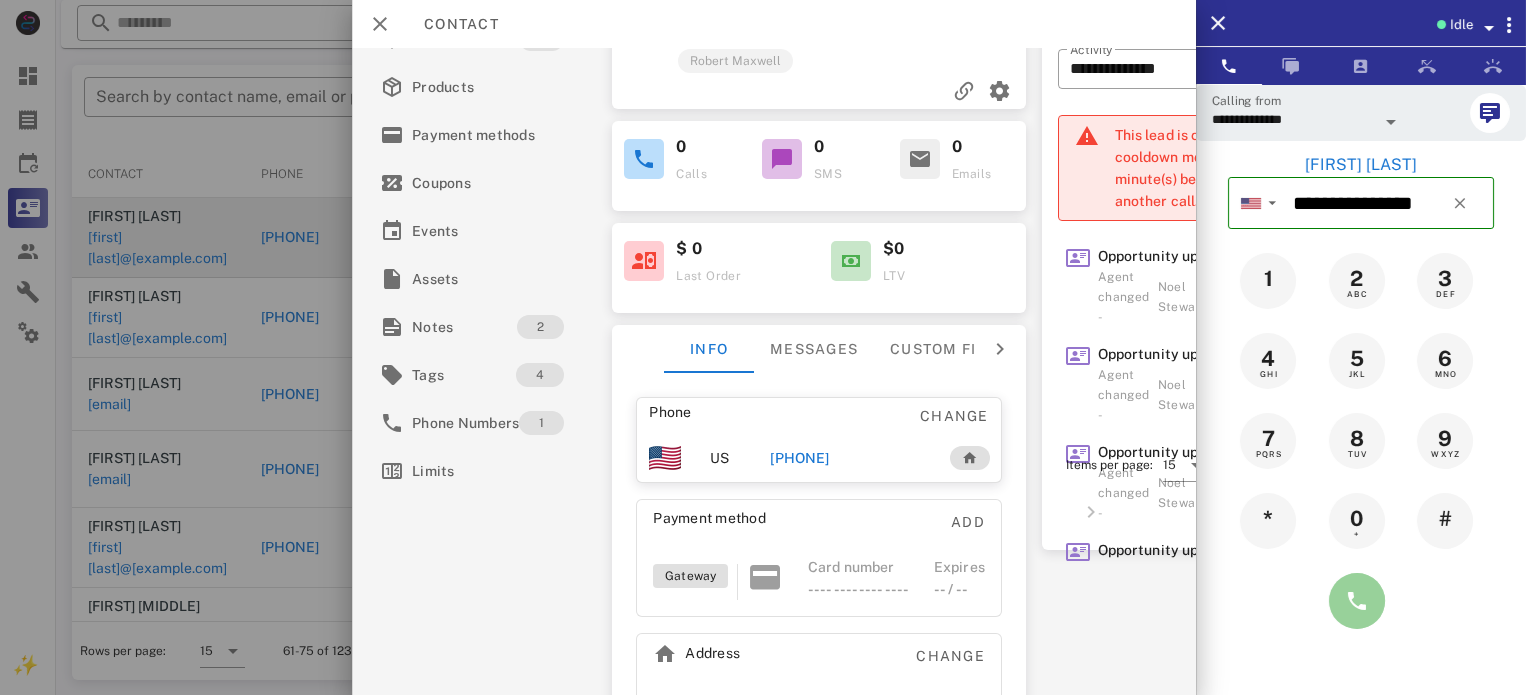click at bounding box center (1357, 601) 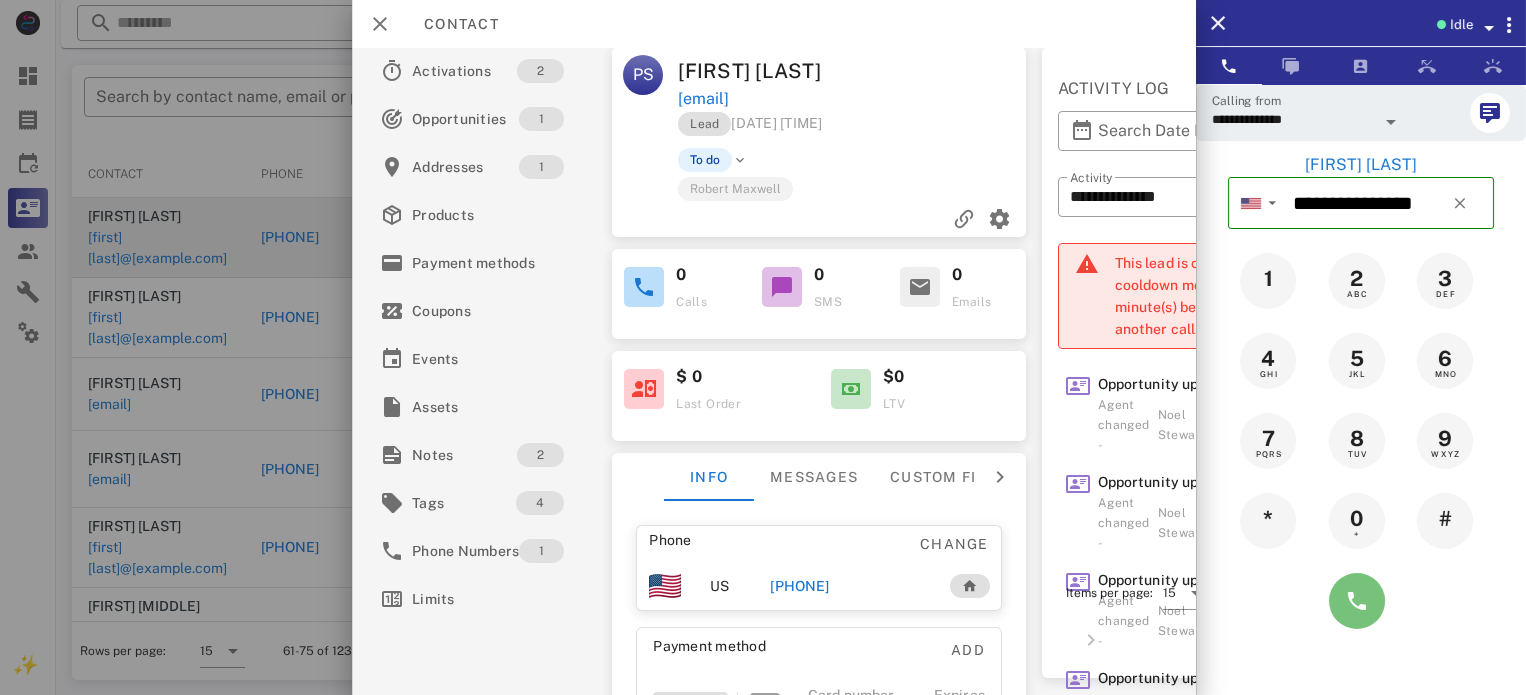 scroll, scrollTop: 0, scrollLeft: 0, axis: both 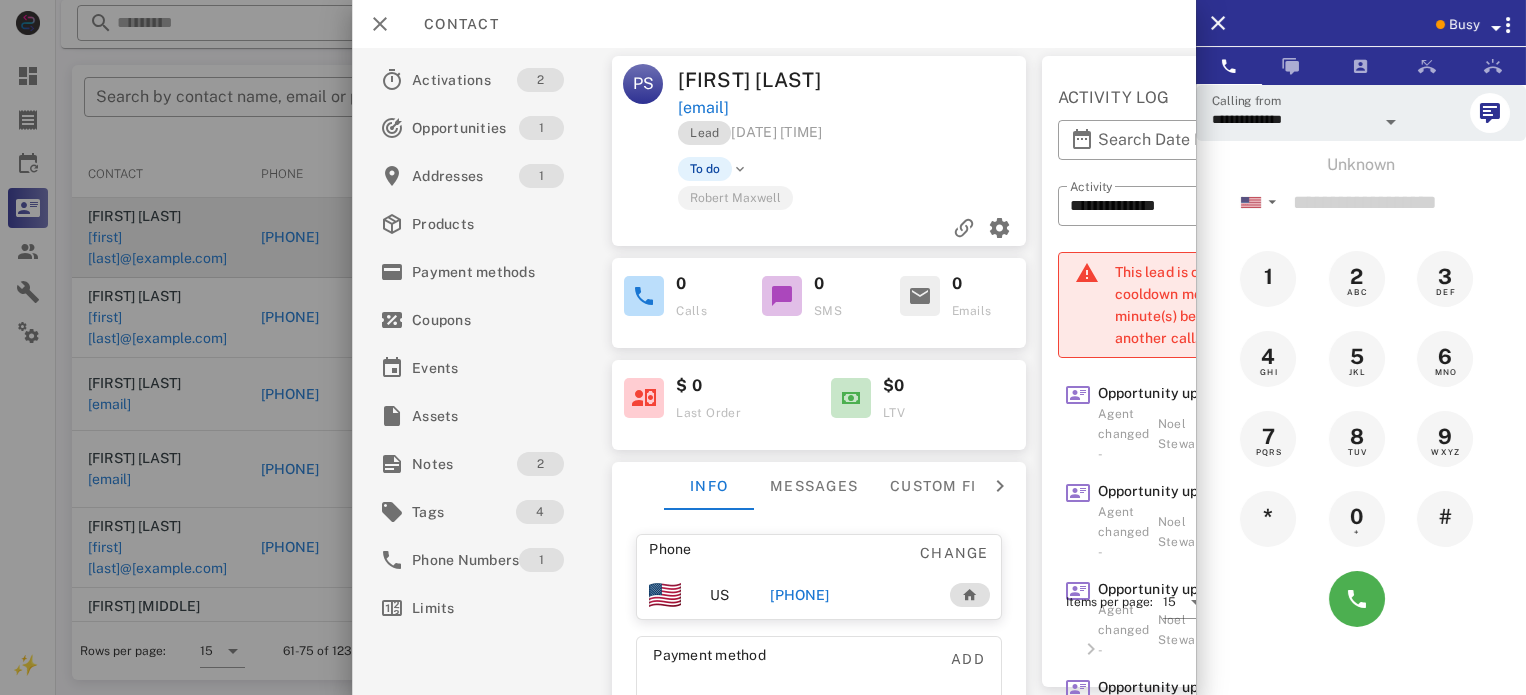 click on "Contact" at bounding box center [774, 24] 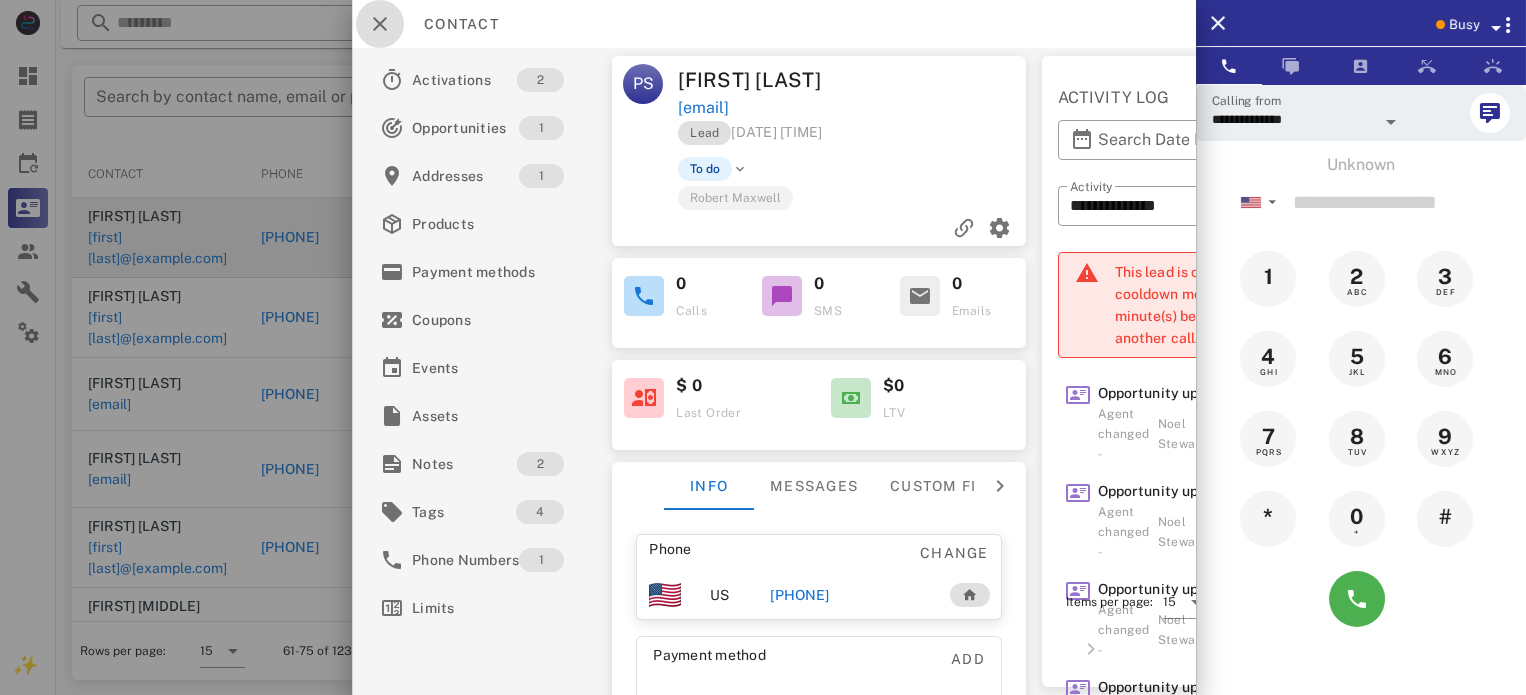 click at bounding box center [380, 24] 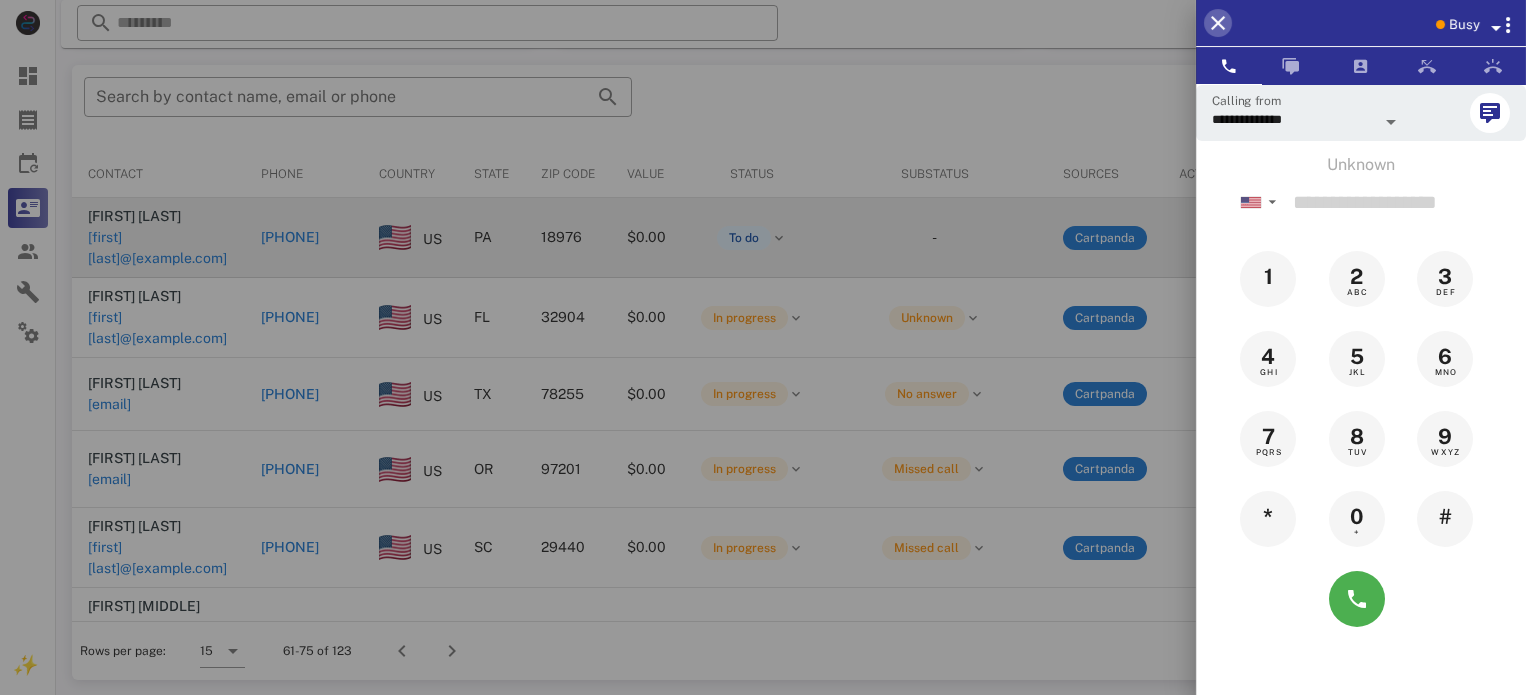 click at bounding box center [1218, 23] 